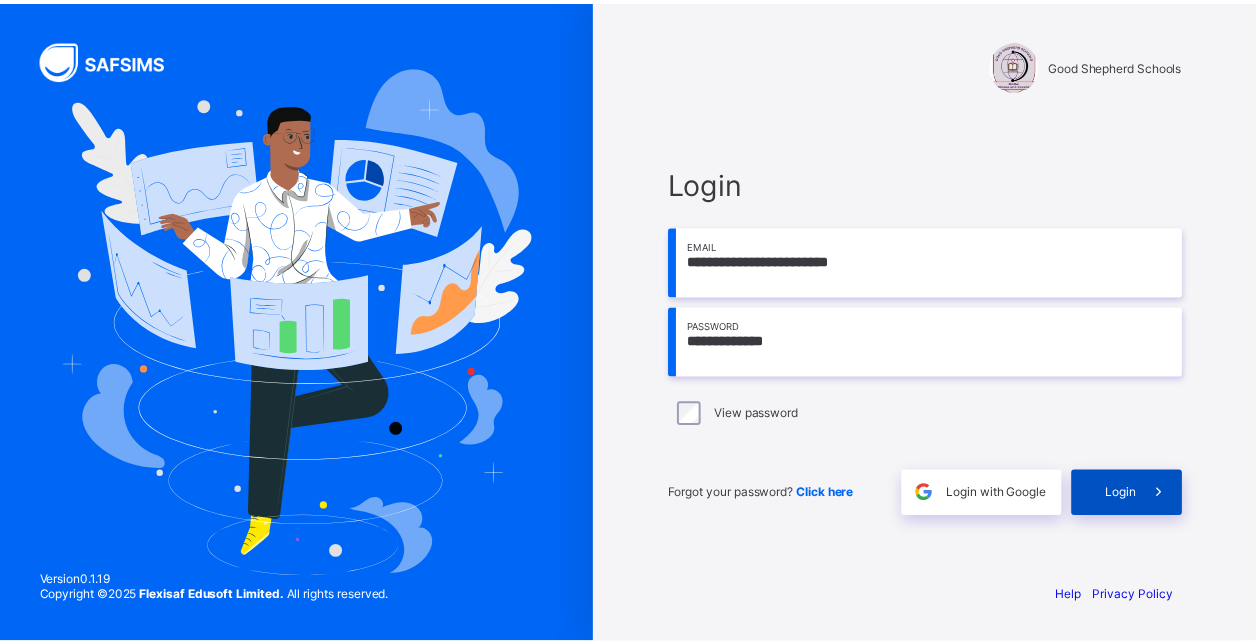 scroll, scrollTop: 0, scrollLeft: 0, axis: both 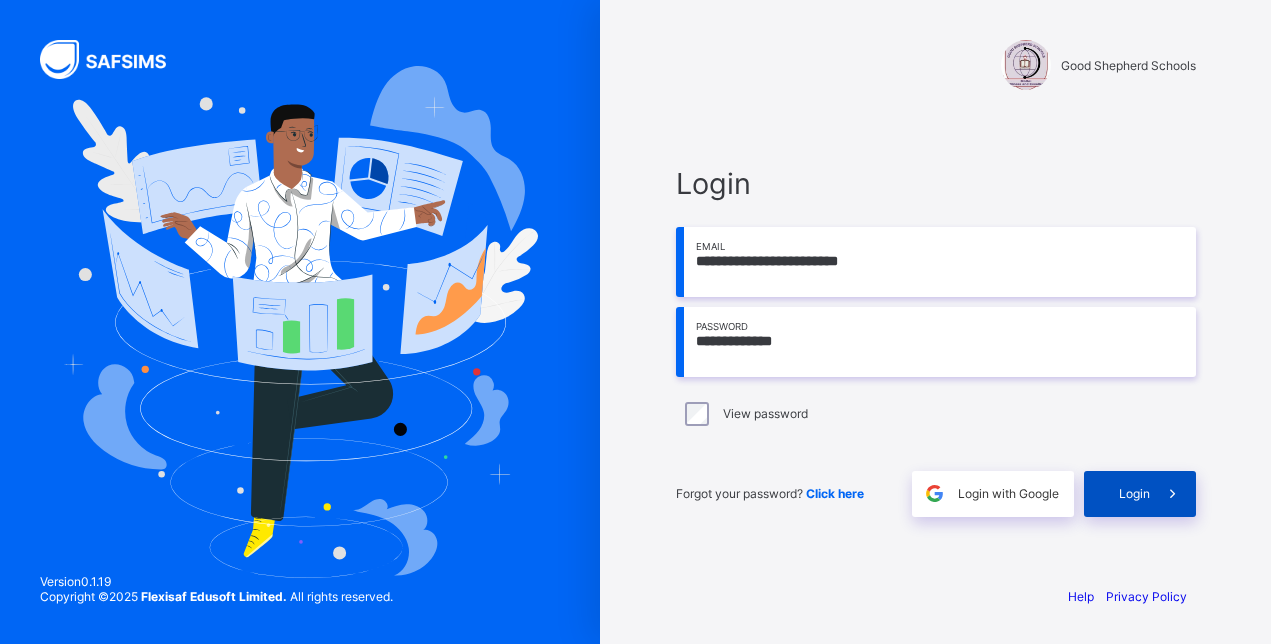 click at bounding box center (1173, 494) 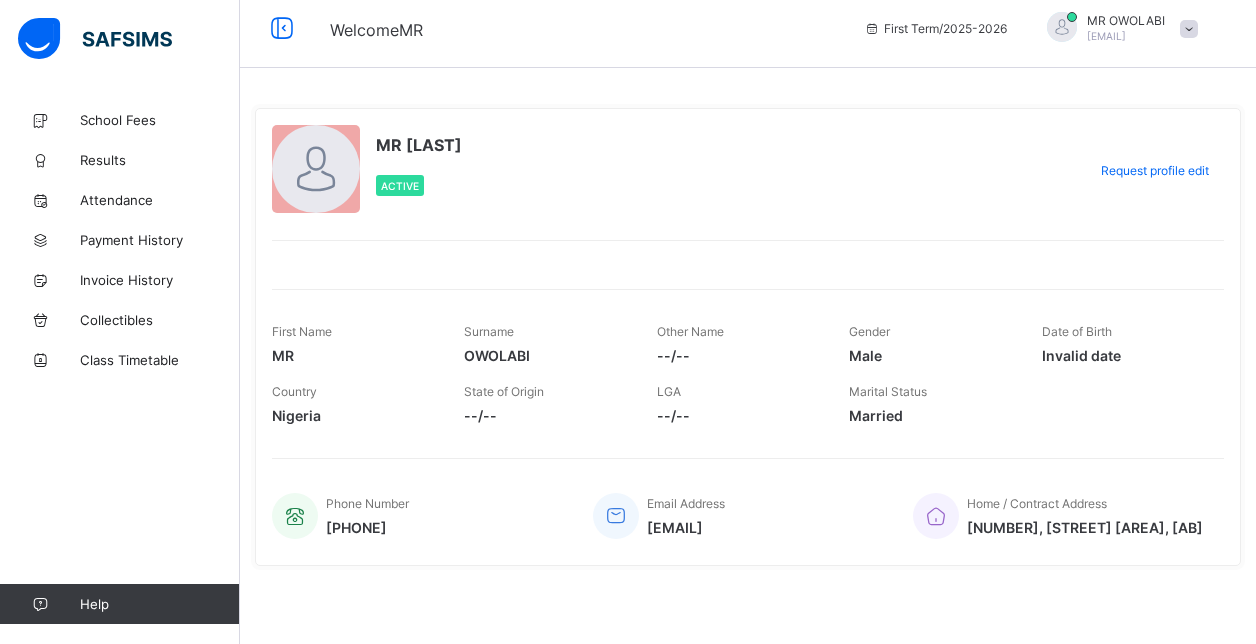 scroll, scrollTop: 14, scrollLeft: 0, axis: vertical 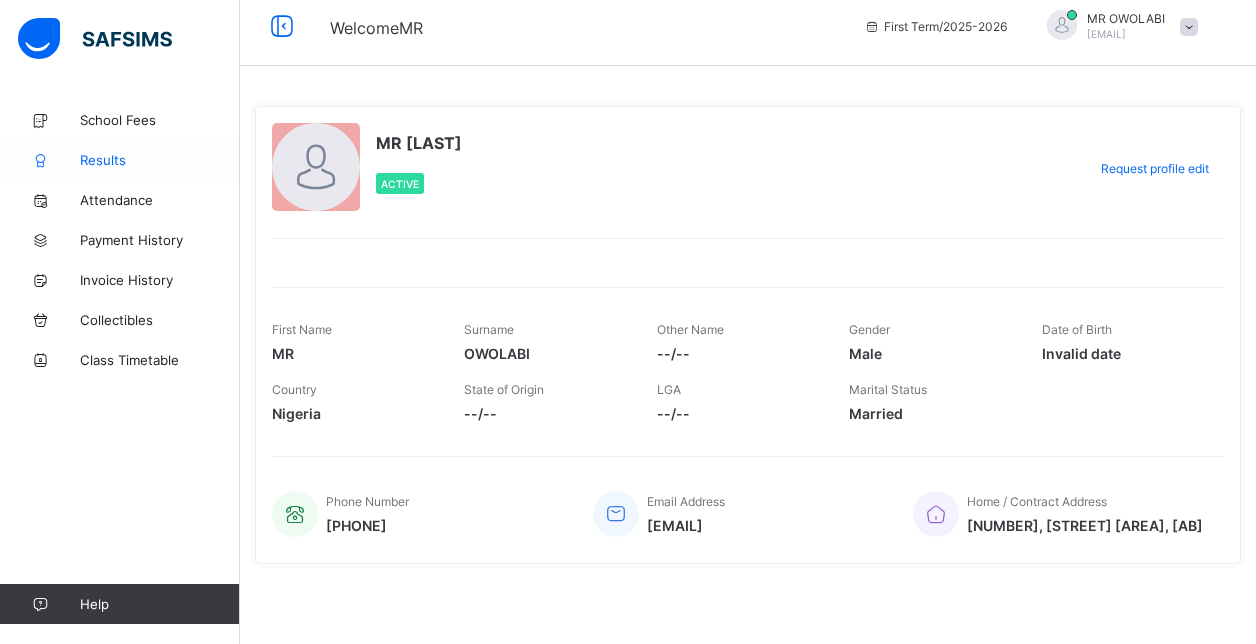 click on "Results" at bounding box center [160, 160] 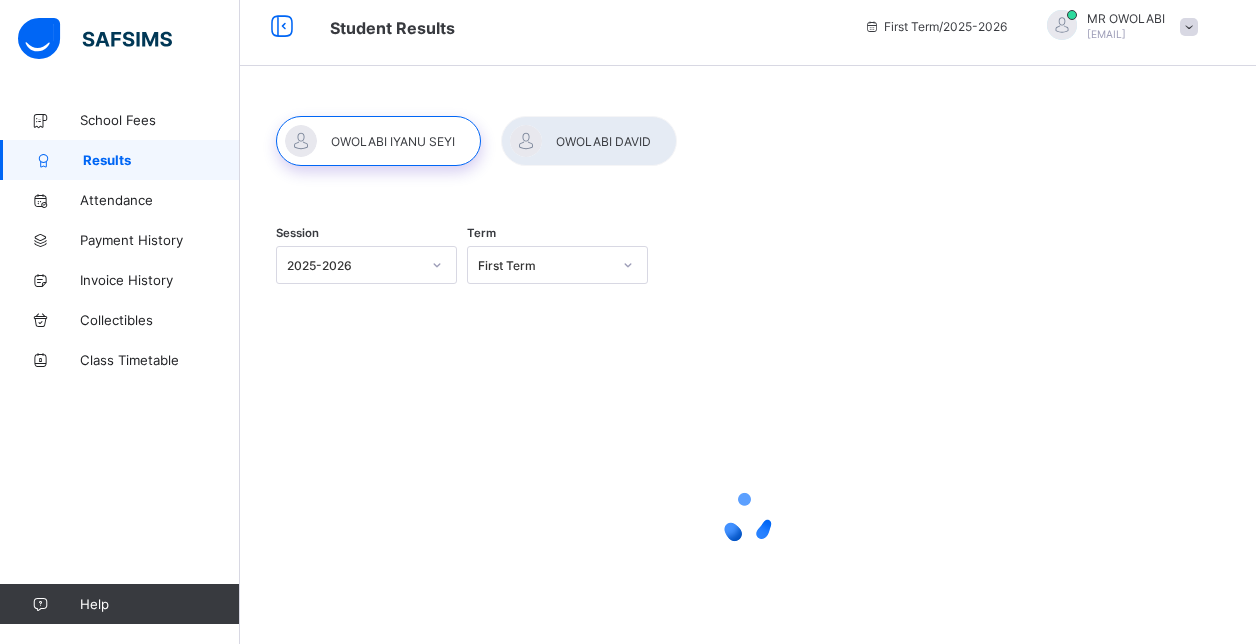 scroll, scrollTop: 0, scrollLeft: 0, axis: both 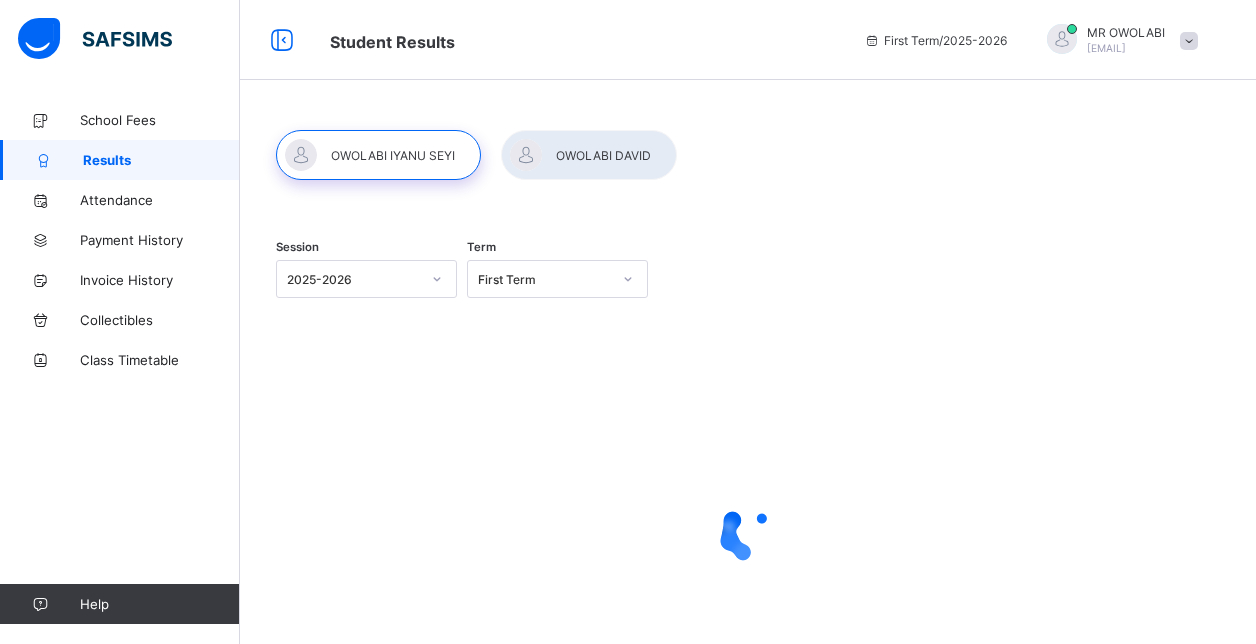 click 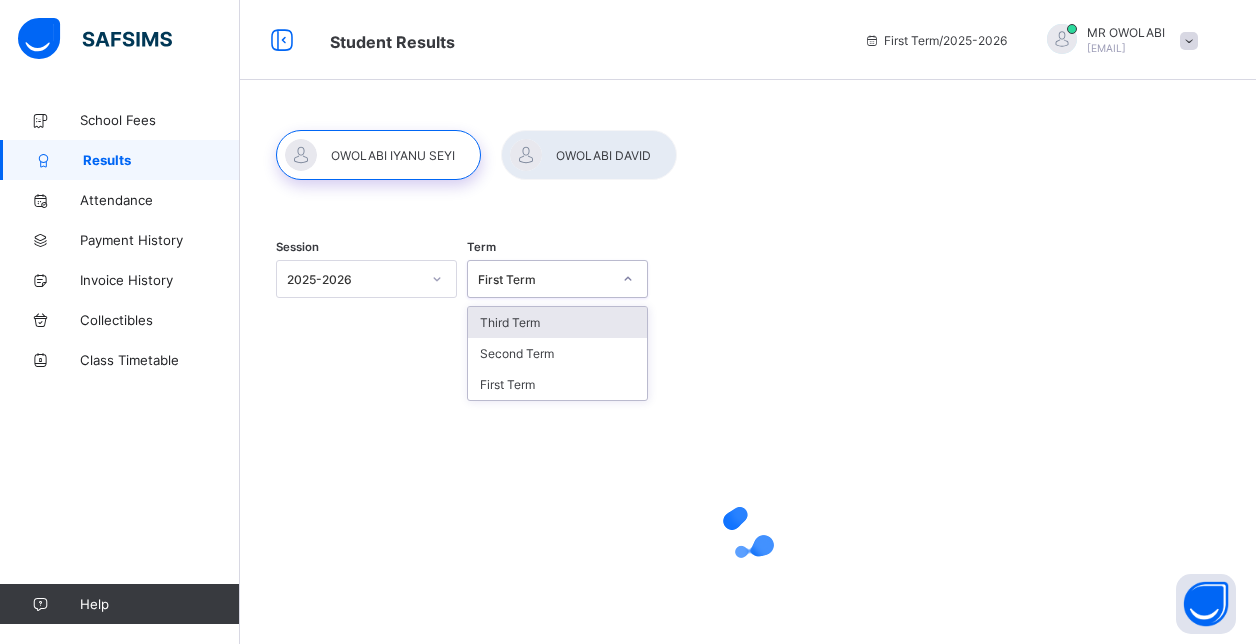 click on "Third Term" at bounding box center [557, 322] 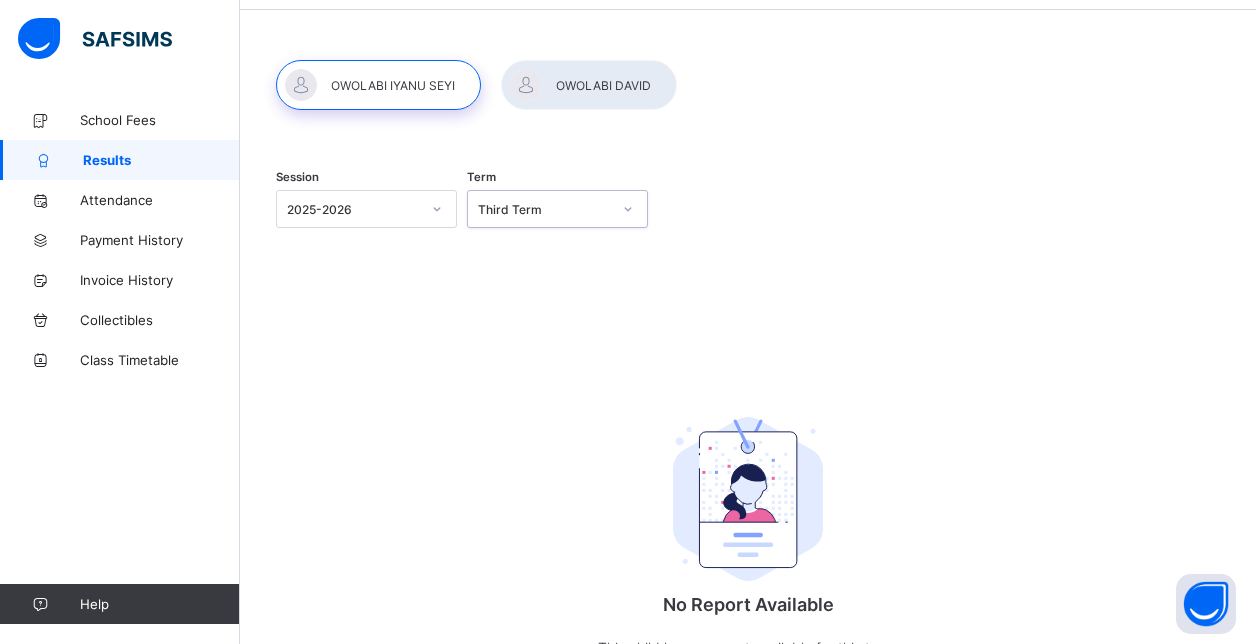 scroll, scrollTop: 58, scrollLeft: 0, axis: vertical 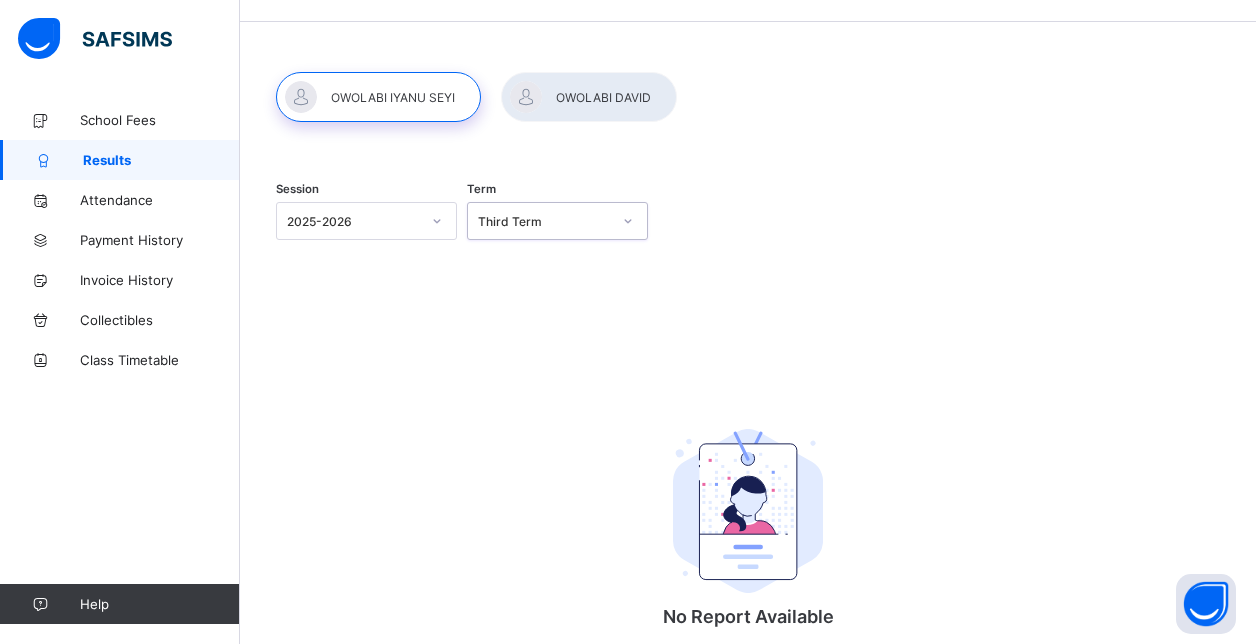 click 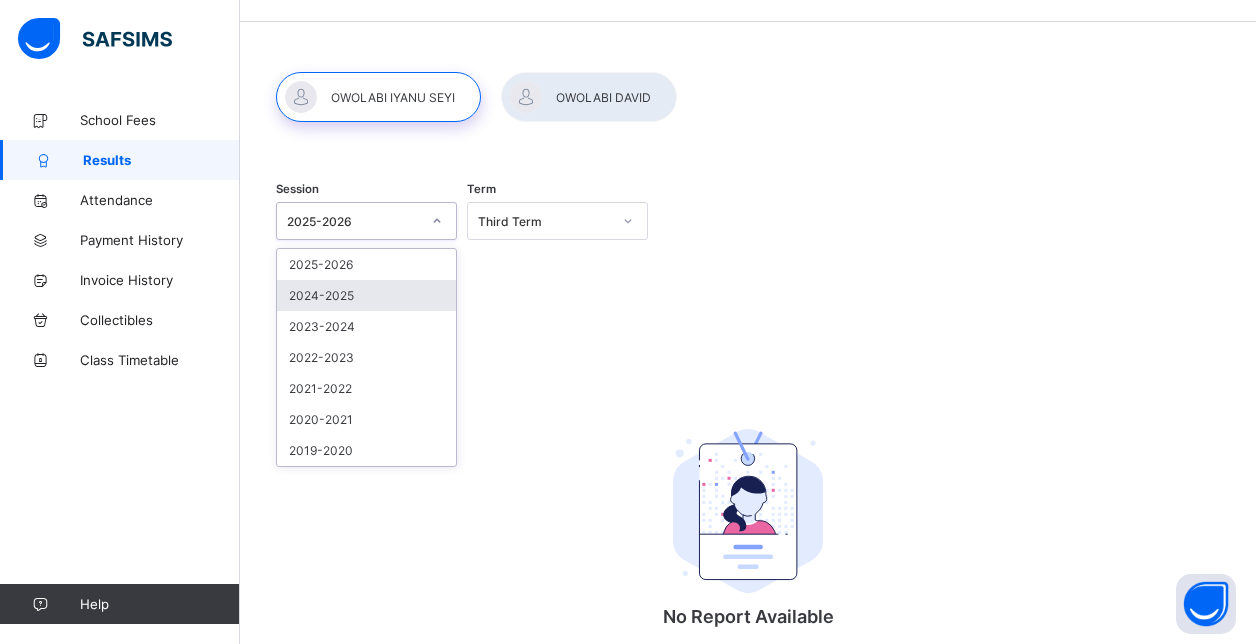 click on "2024-2025" at bounding box center [366, 295] 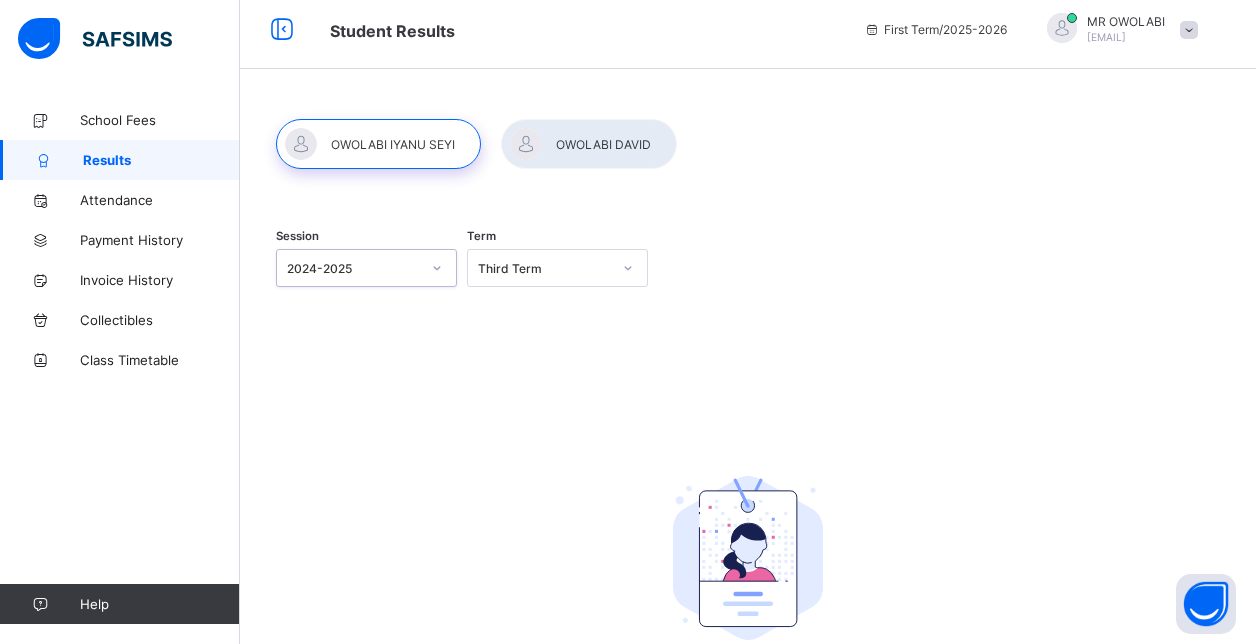 scroll, scrollTop: 0, scrollLeft: 0, axis: both 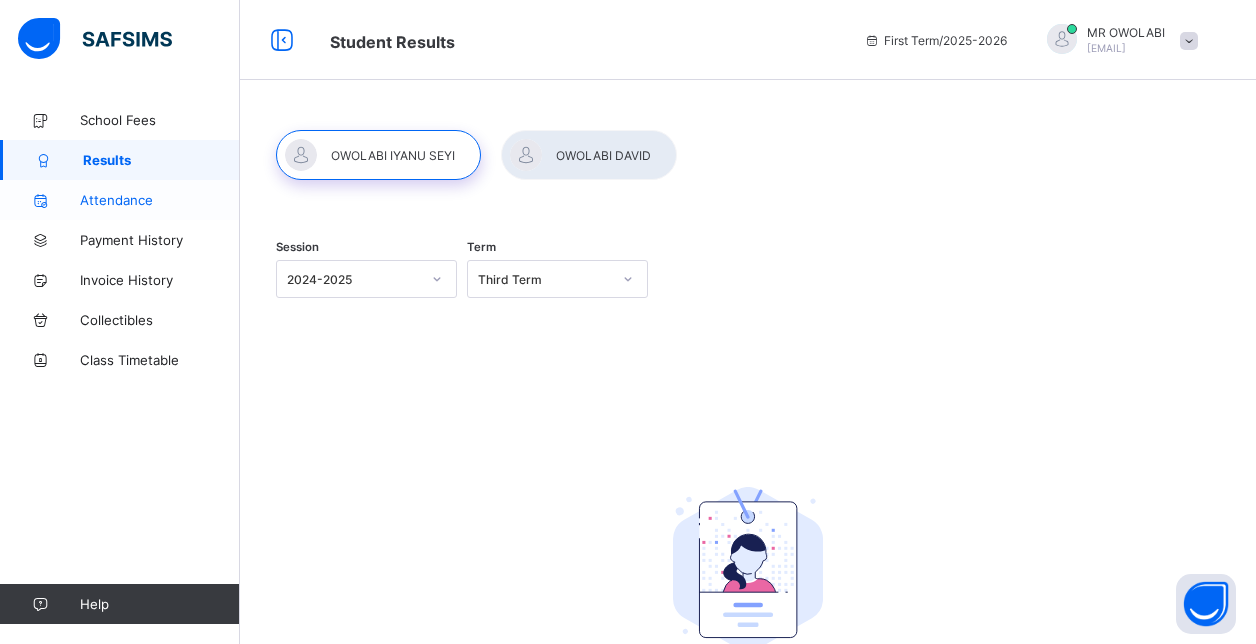 click on "Attendance" at bounding box center (160, 200) 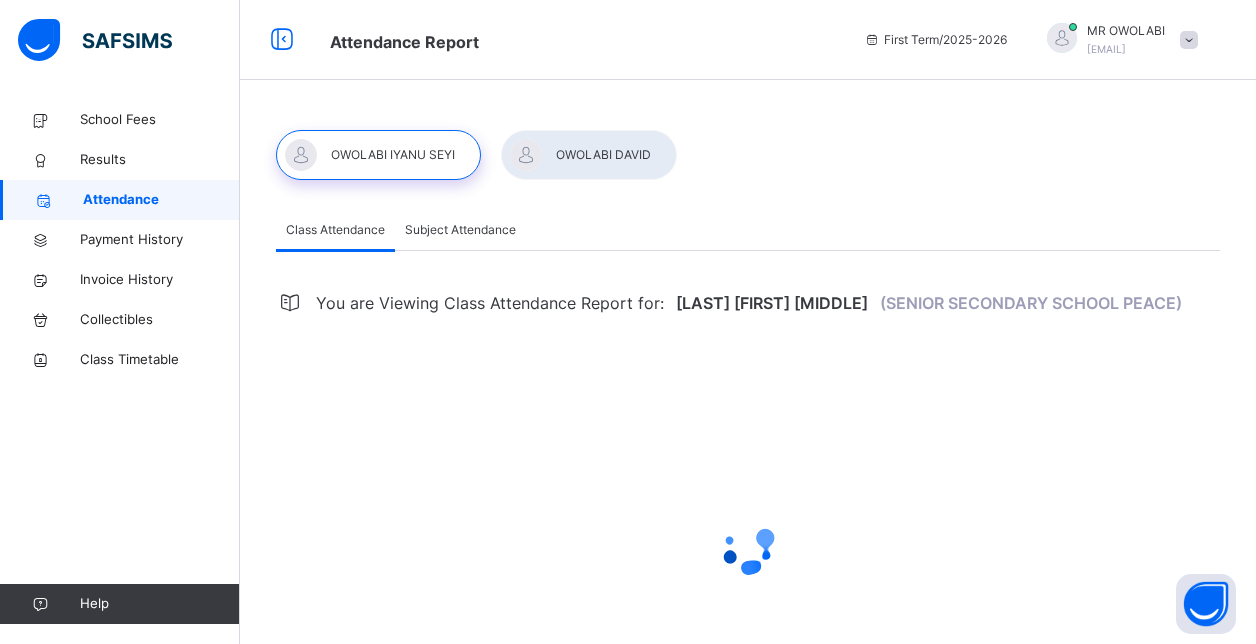 select on "****" 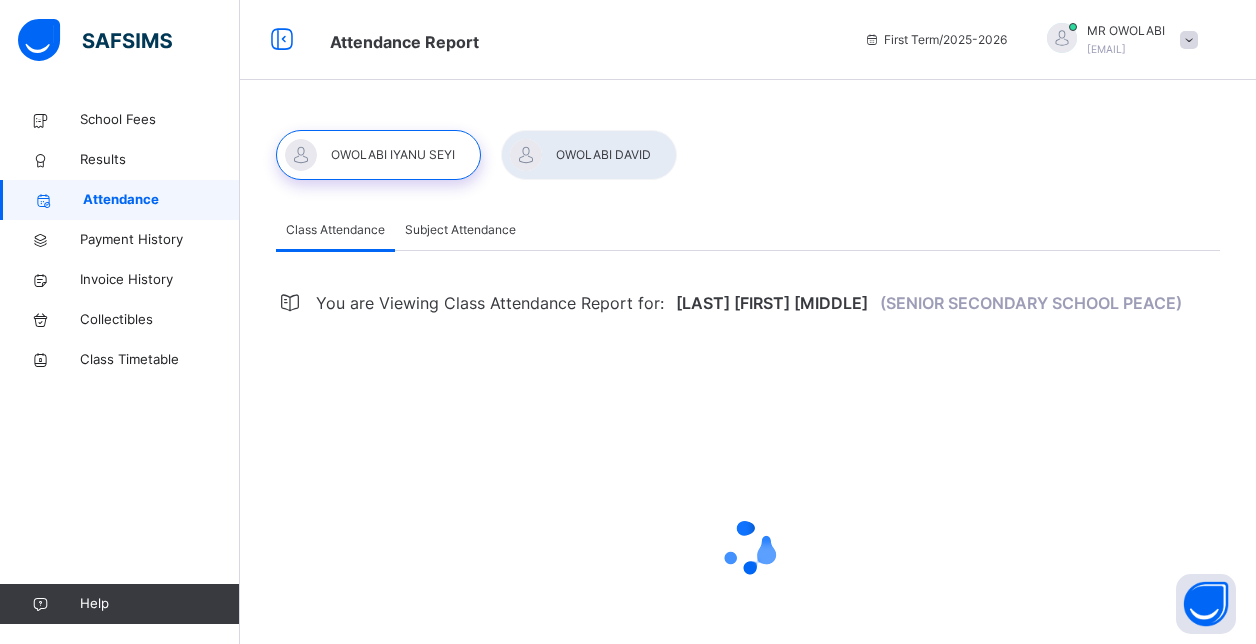 select on "*" 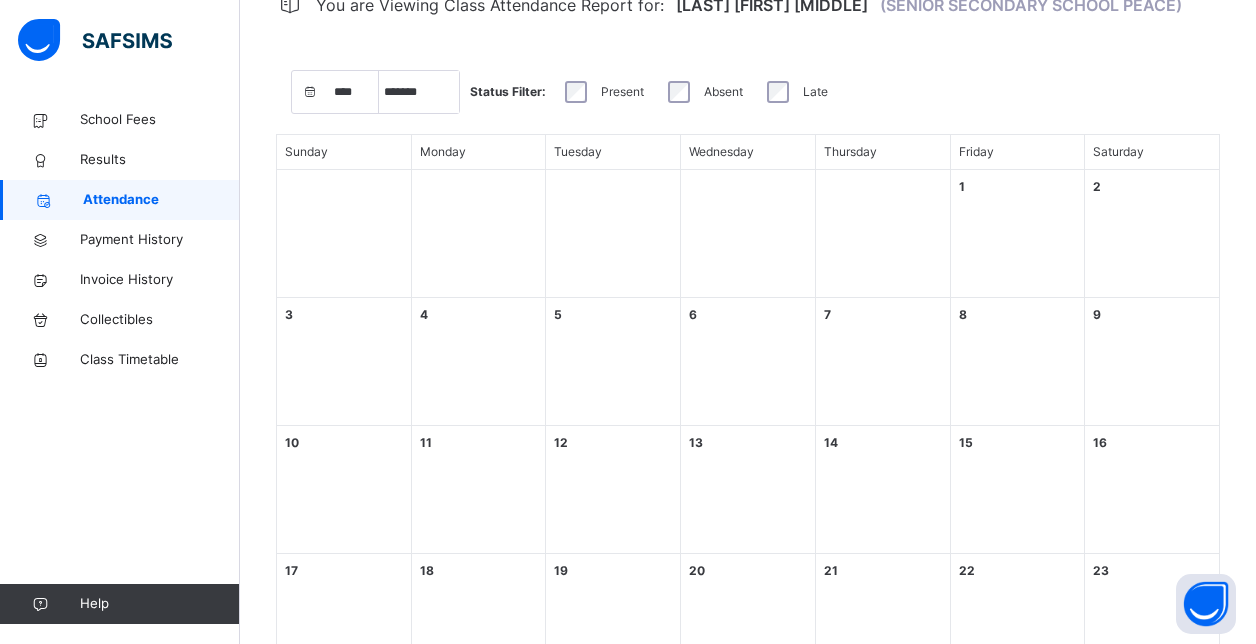 scroll, scrollTop: 0, scrollLeft: 0, axis: both 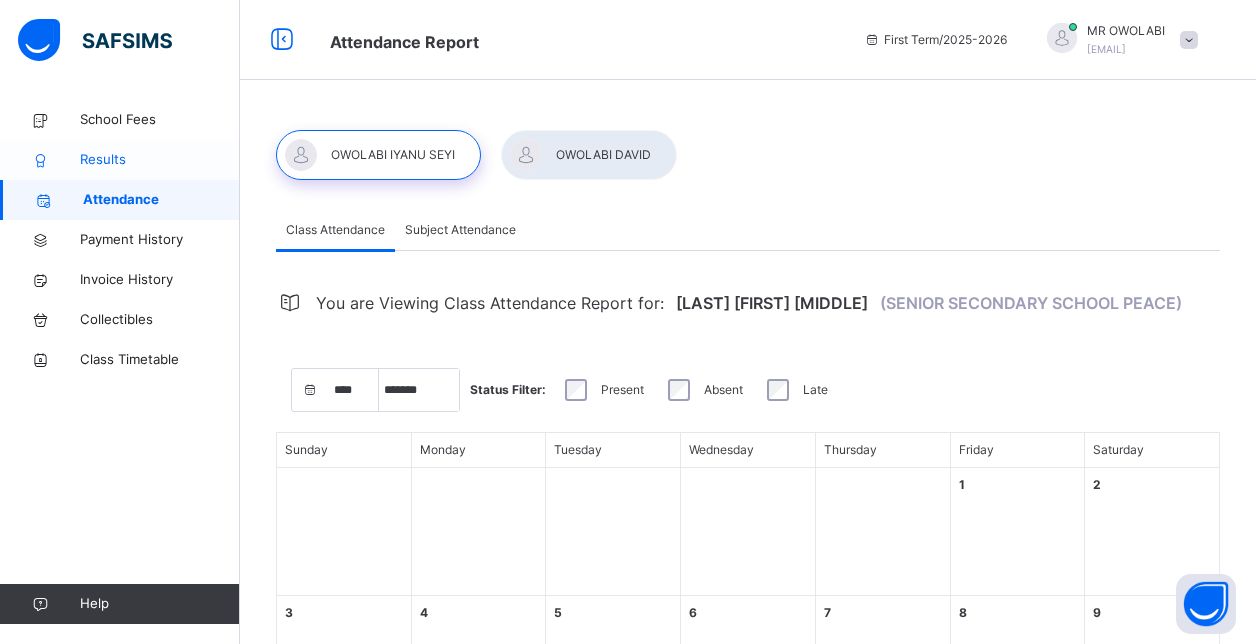 click on "Results" at bounding box center (160, 160) 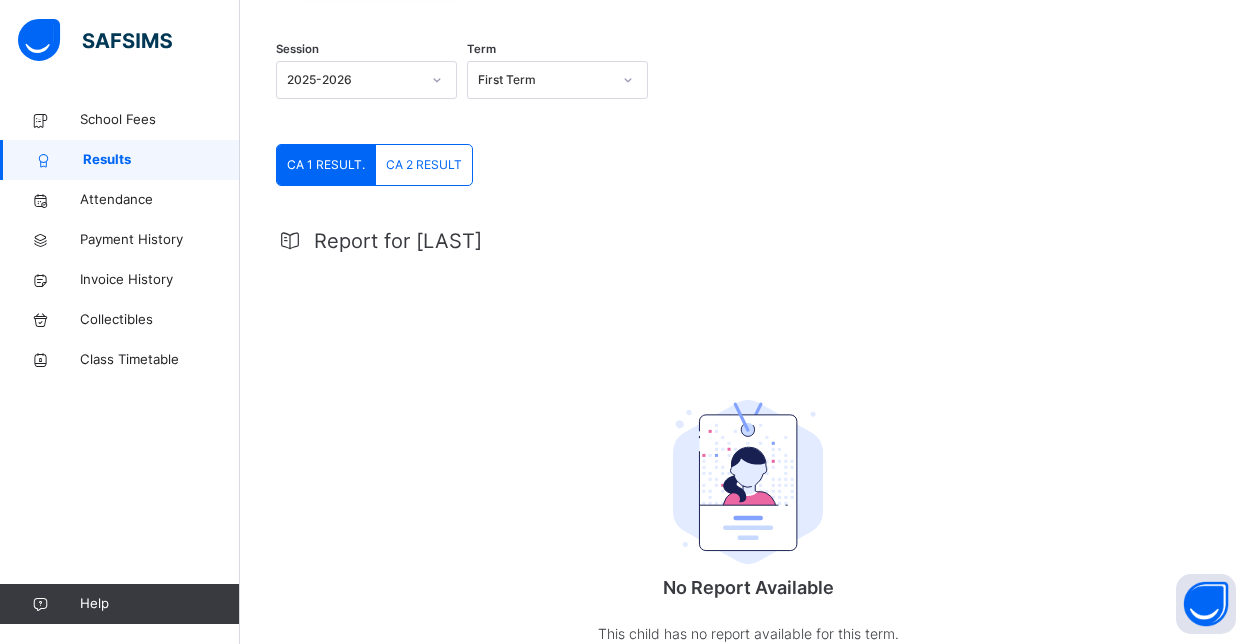 scroll, scrollTop: 200, scrollLeft: 0, axis: vertical 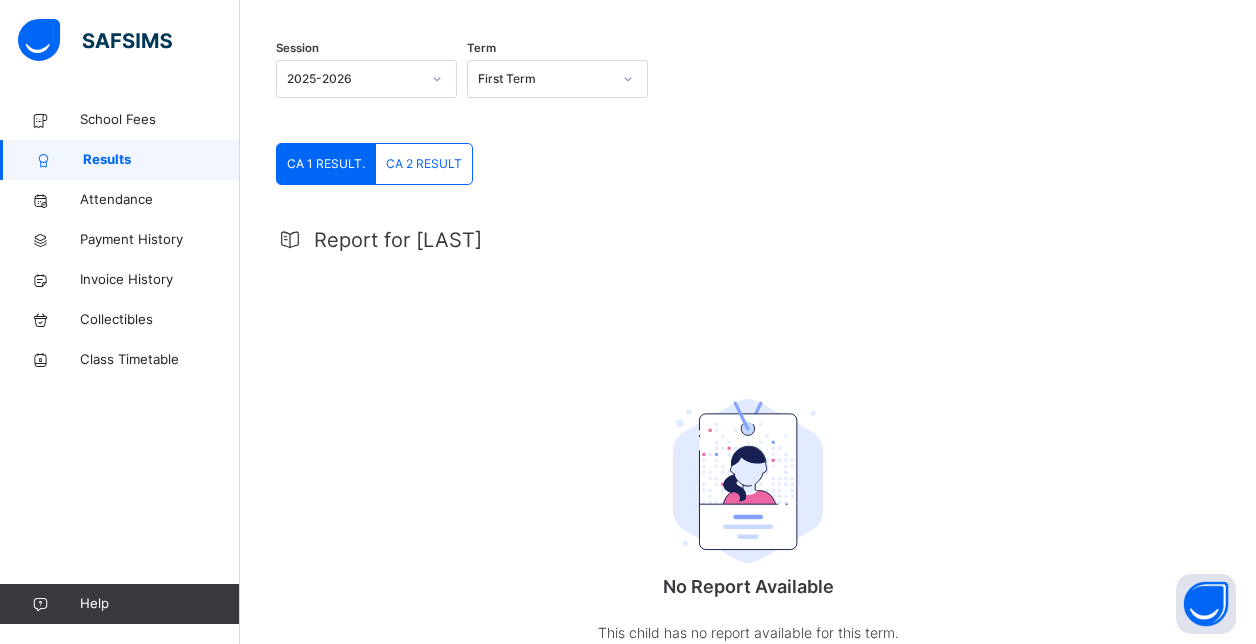 click at bounding box center [290, 240] 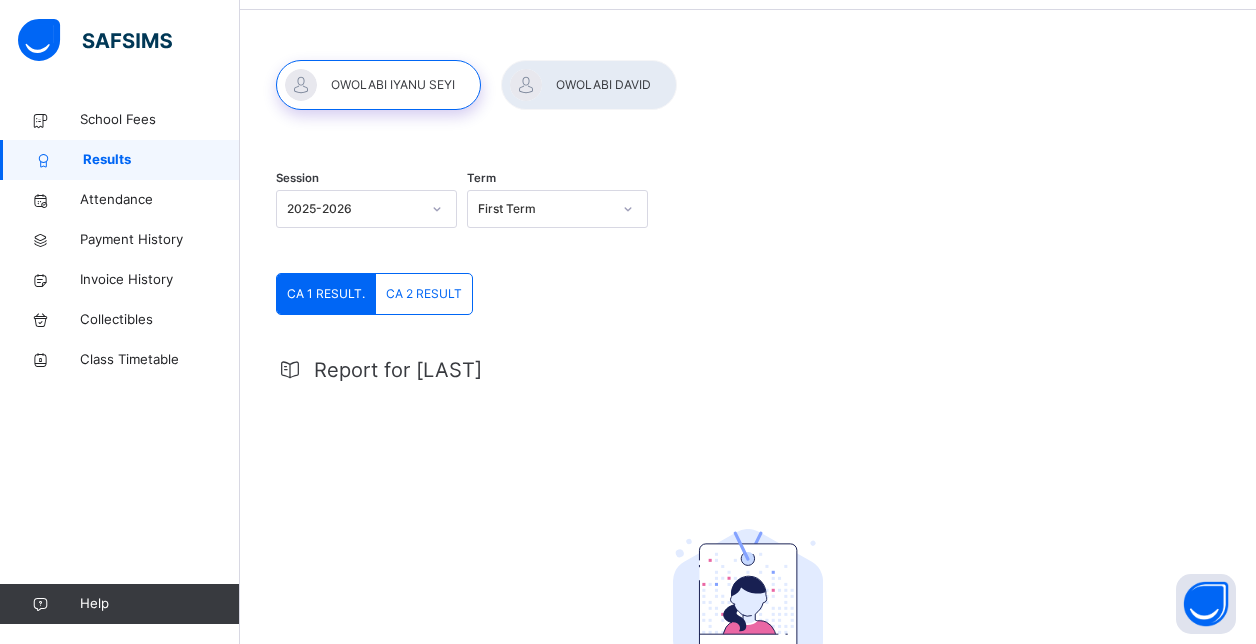 scroll, scrollTop: 0, scrollLeft: 0, axis: both 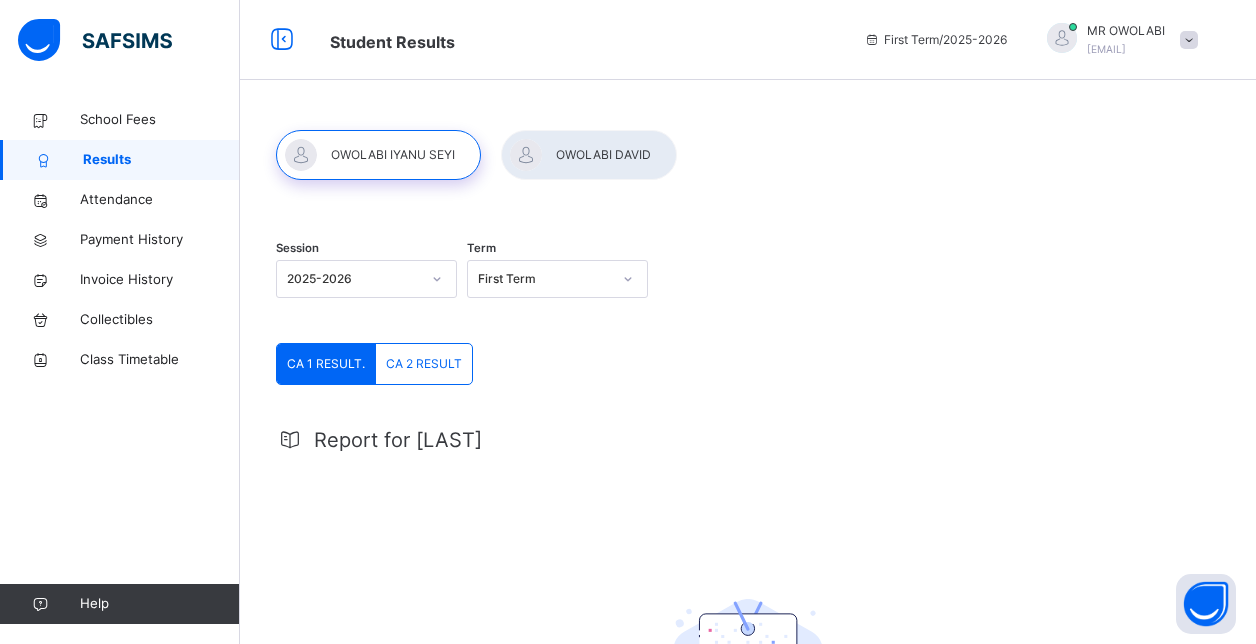 click 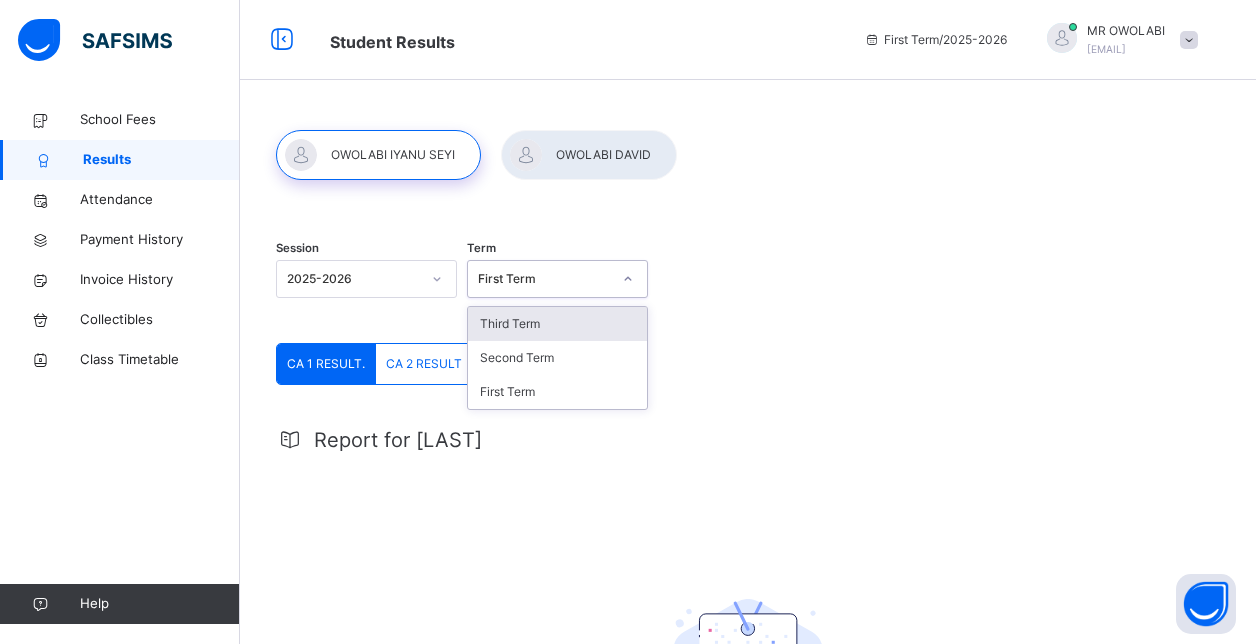 click on "Third Term" at bounding box center [557, 324] 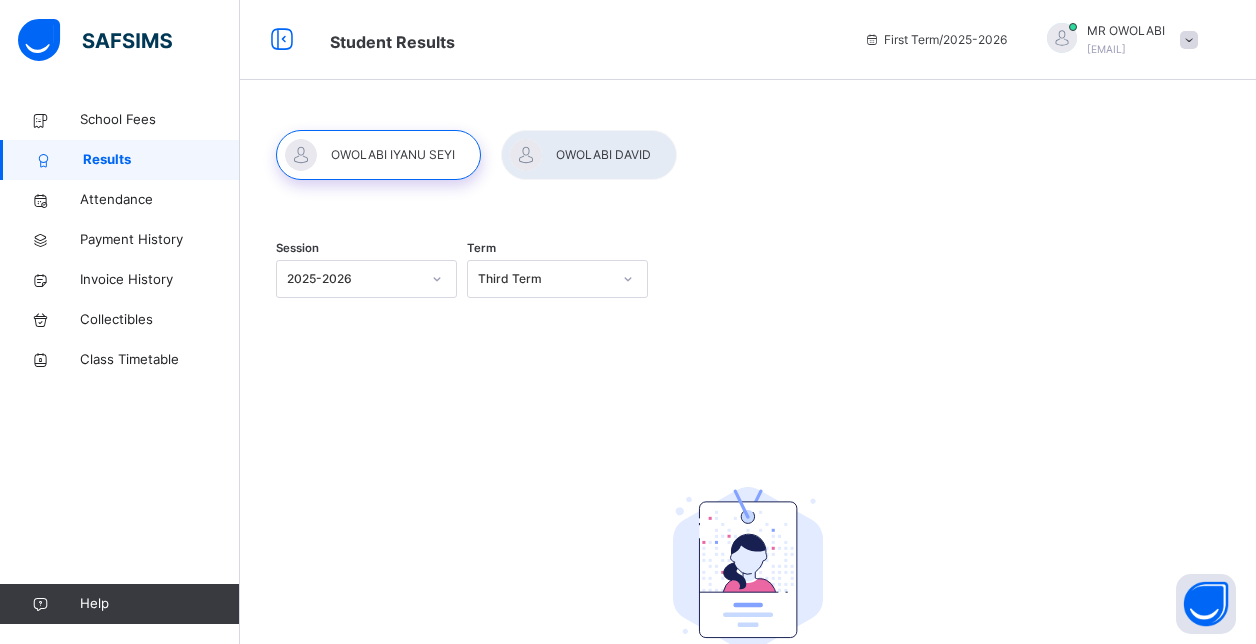 click at bounding box center (1189, 40) 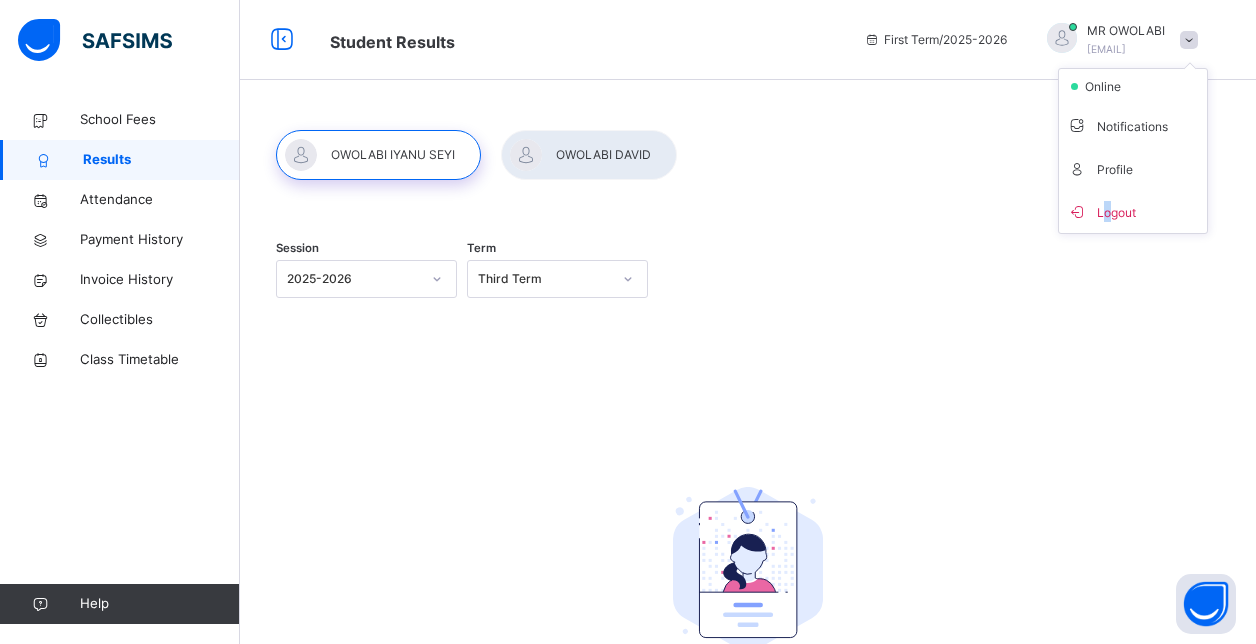 click on "Logout" at bounding box center [1133, 211] 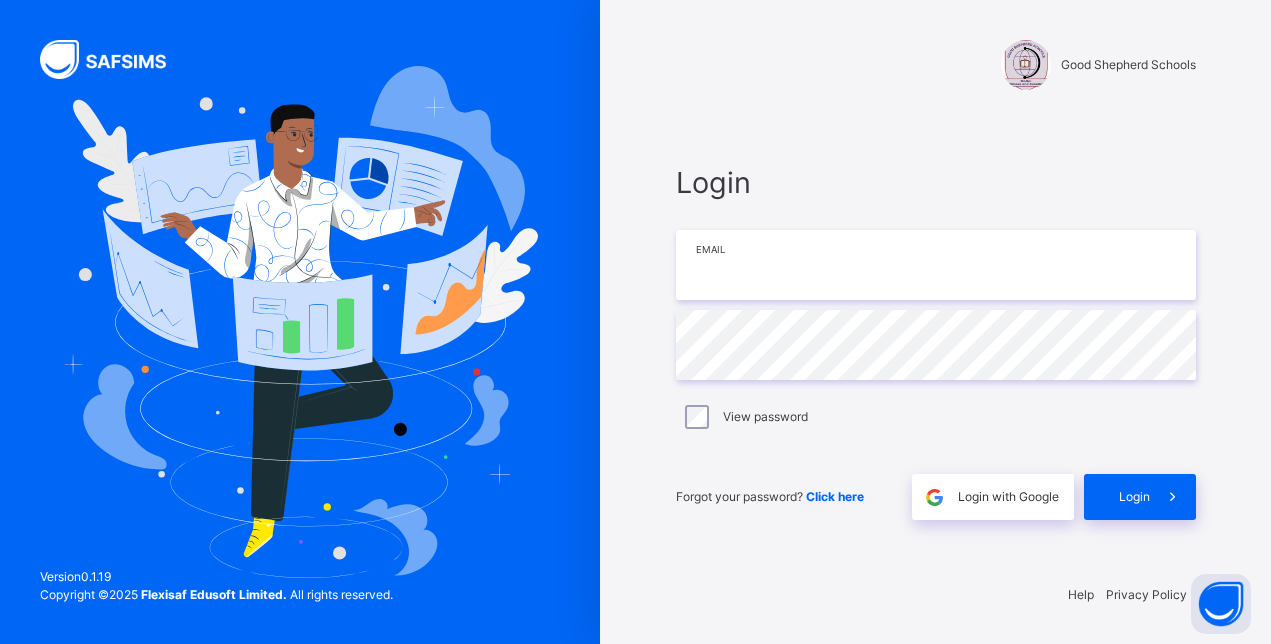 type on "**********" 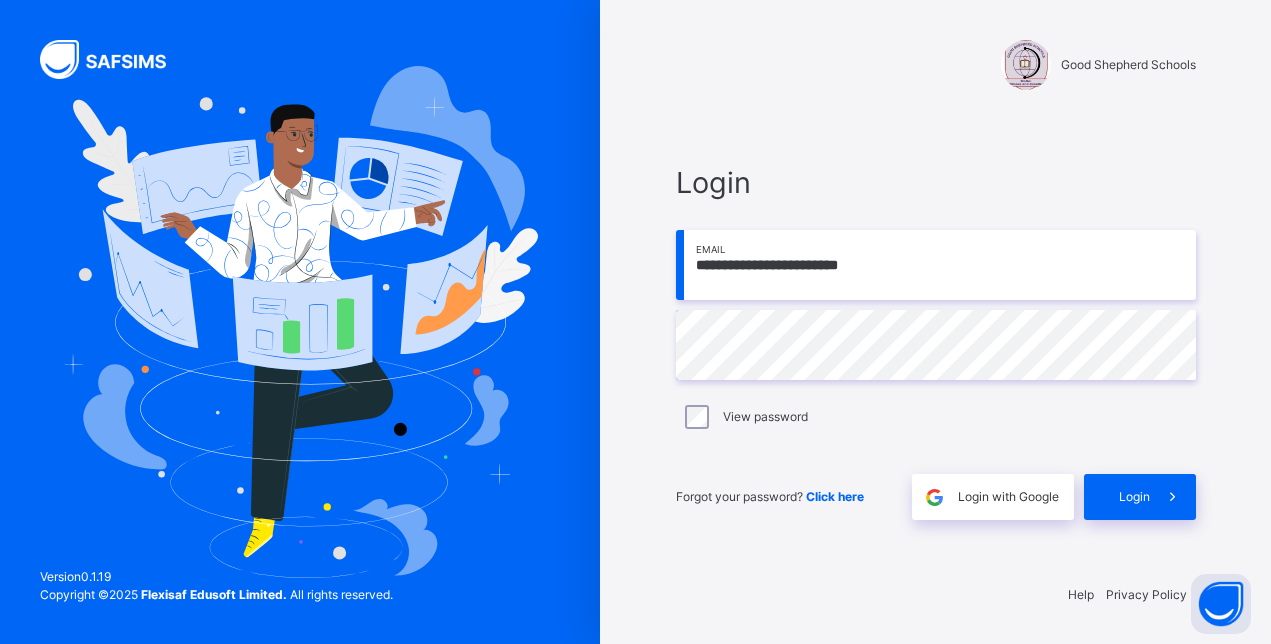 drag, startPoint x: 1157, startPoint y: 413, endPoint x: 1080, endPoint y: 418, distance: 77.16217 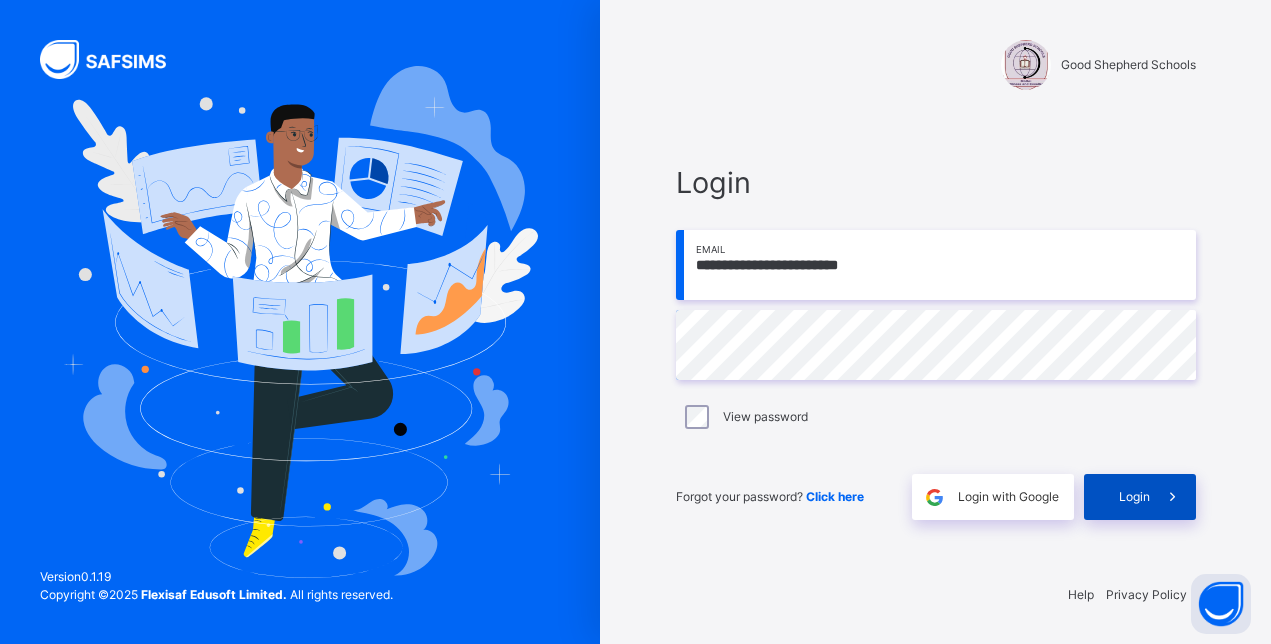 click on "Login" at bounding box center [1134, 497] 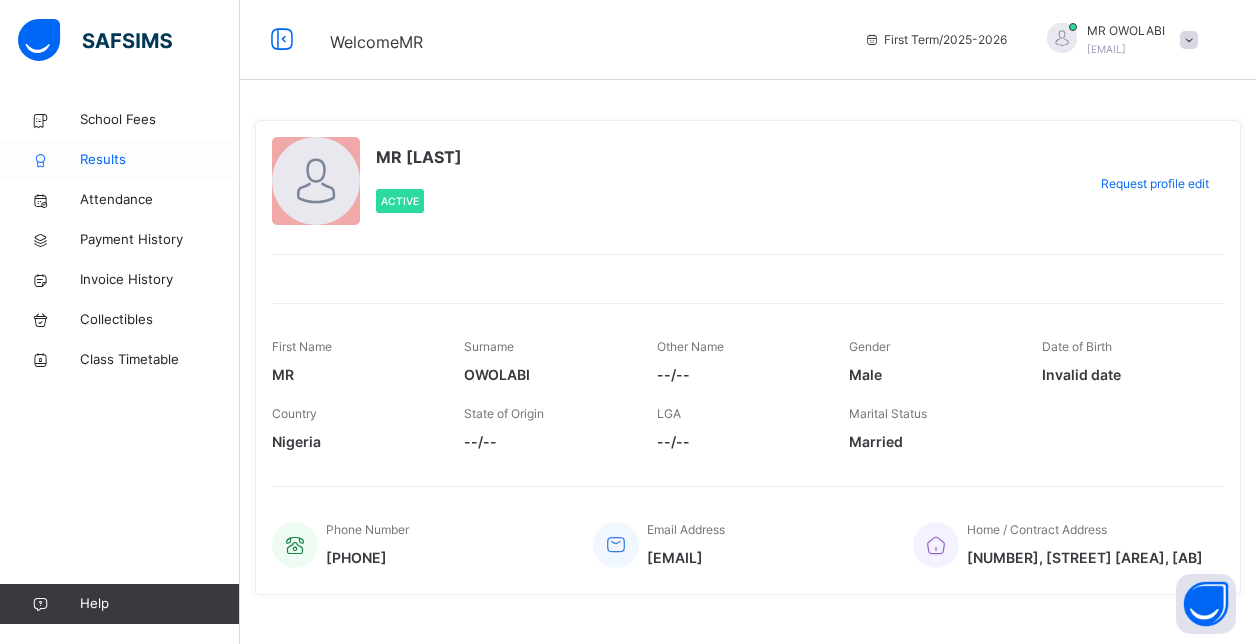 click on "Results" at bounding box center [160, 160] 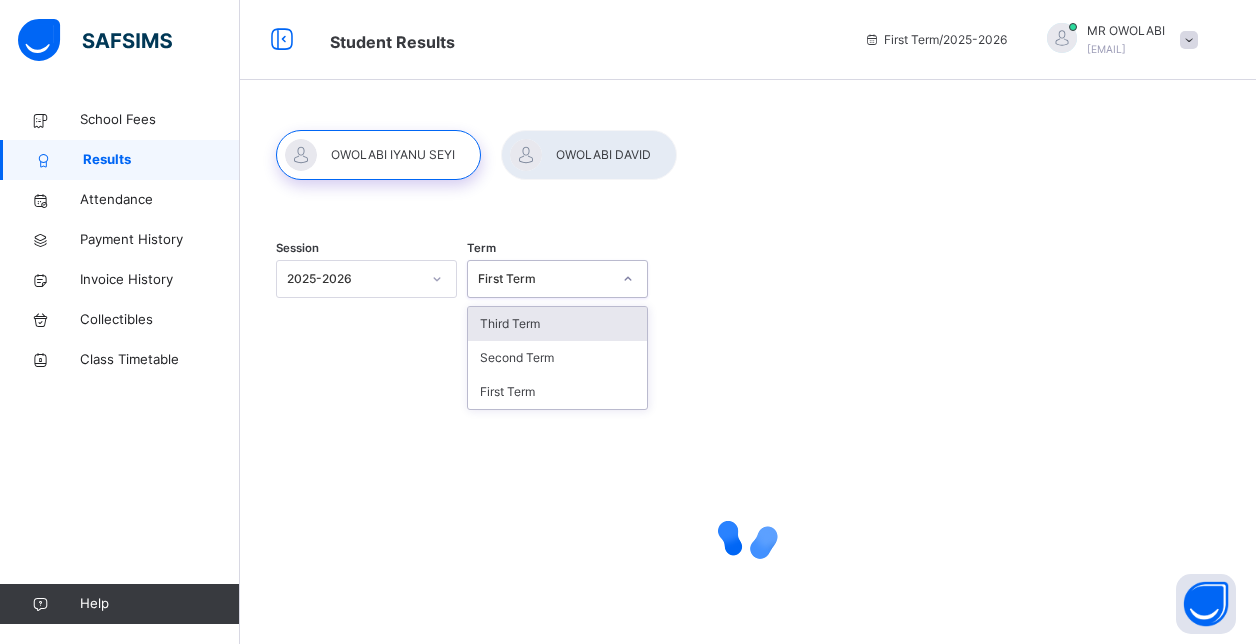 click 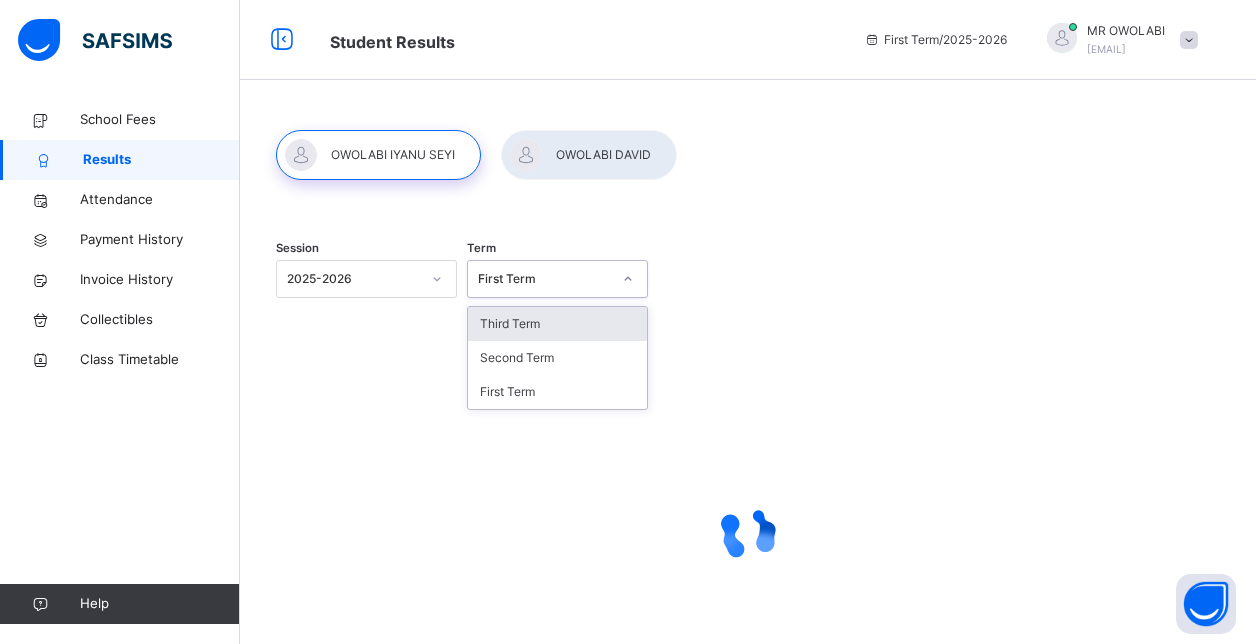 click on "Third Term" at bounding box center (557, 324) 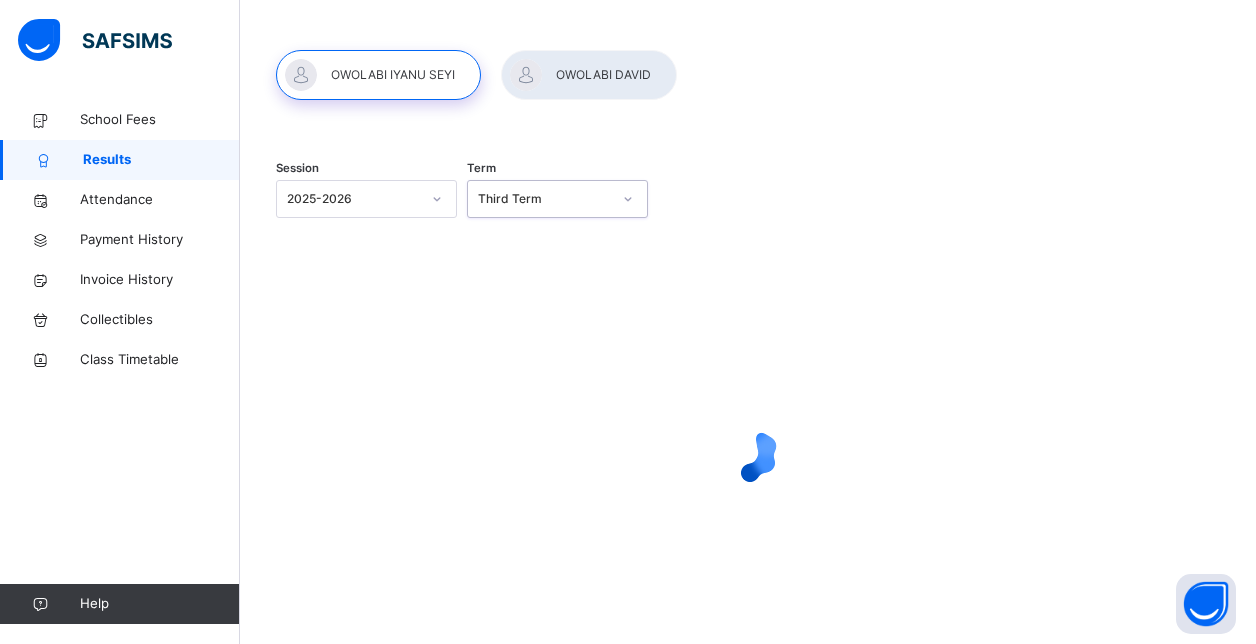 scroll, scrollTop: 109, scrollLeft: 0, axis: vertical 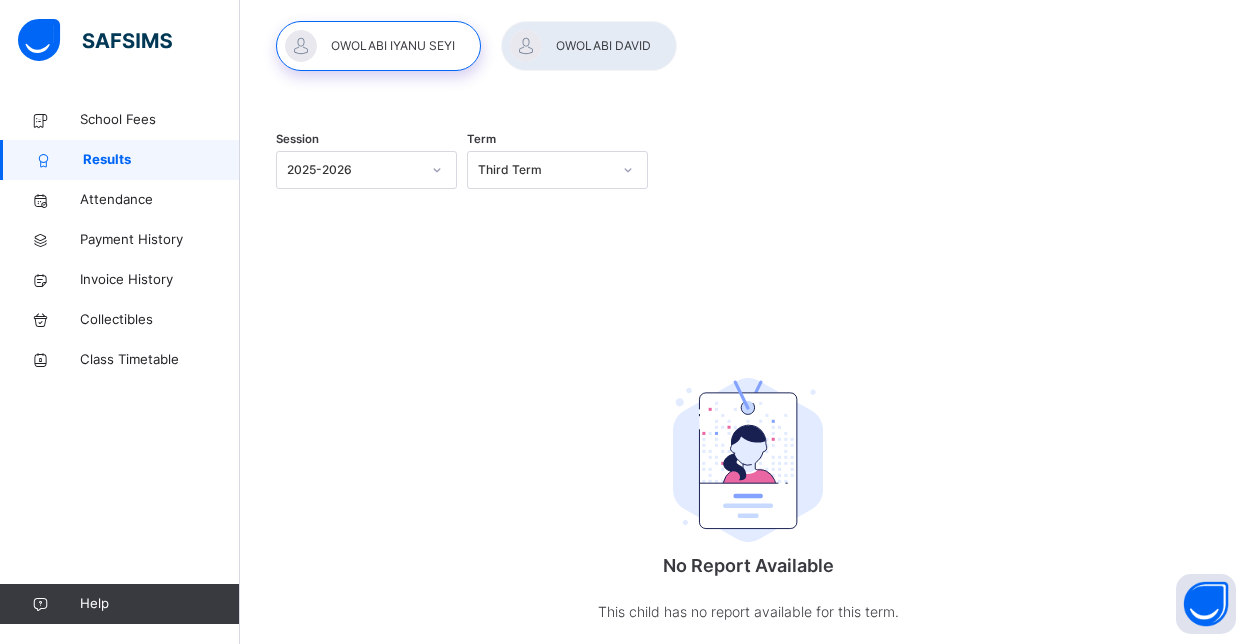 click at bounding box center [589, 46] 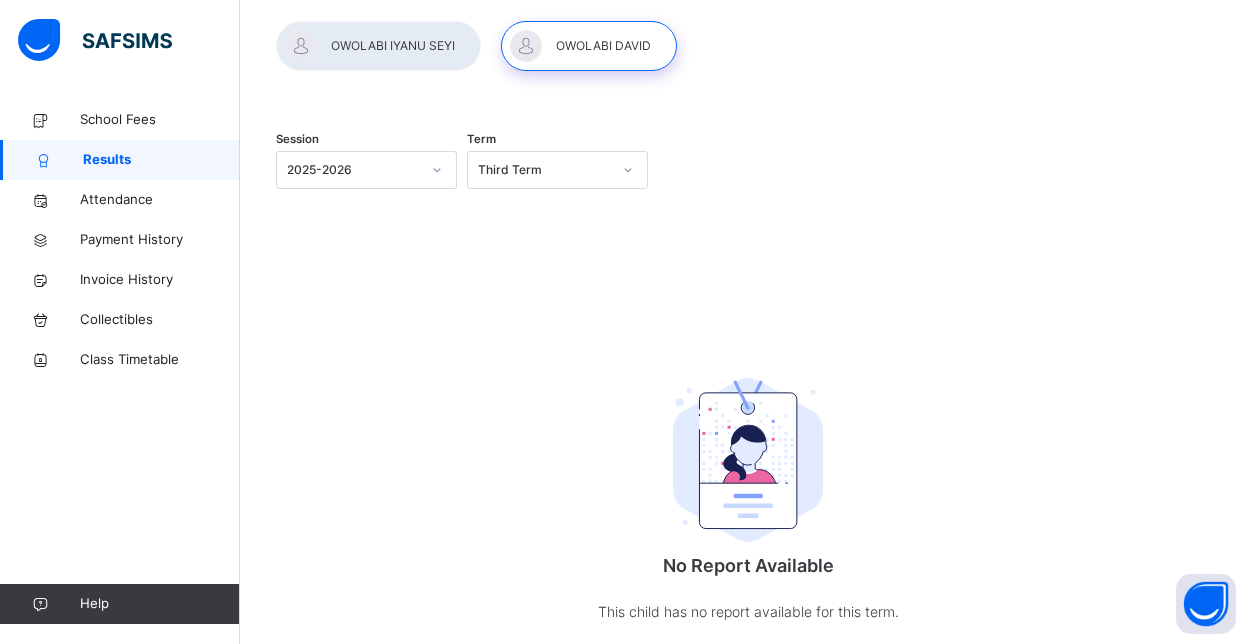 click 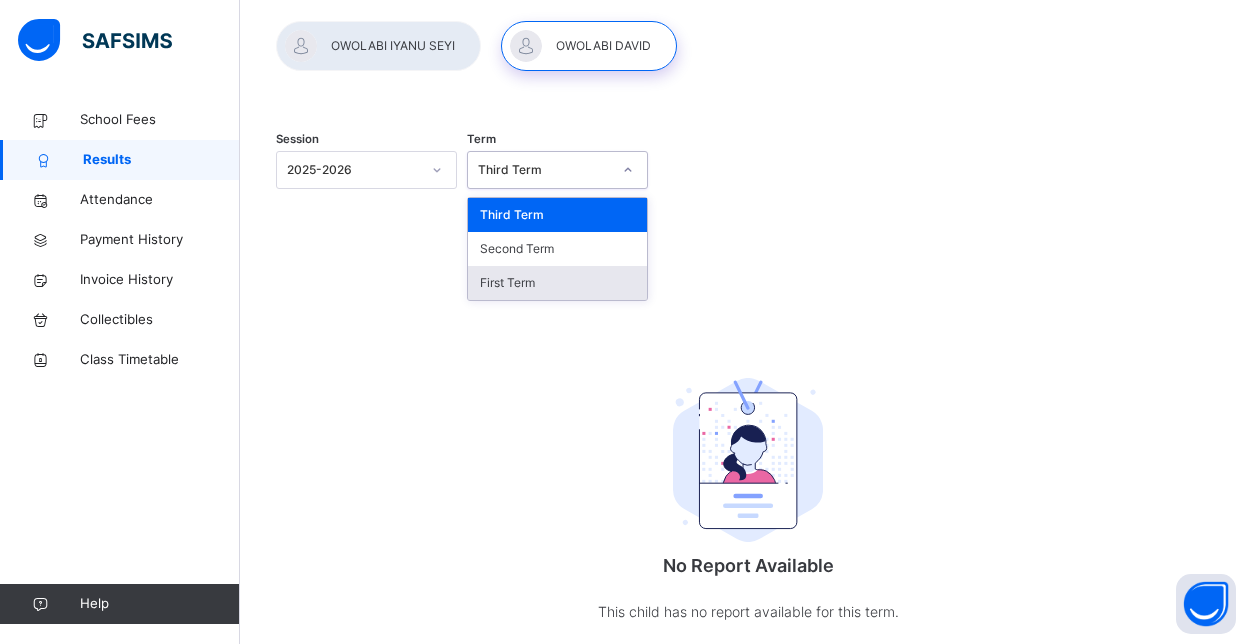 click on "First Term" at bounding box center [557, 283] 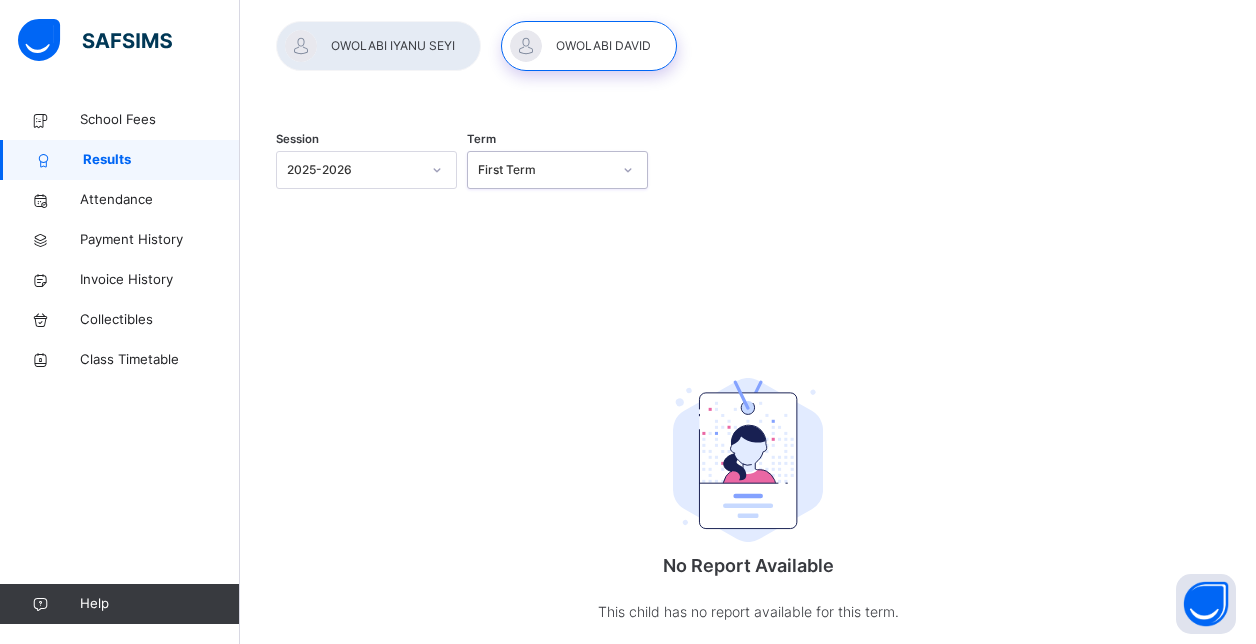 click 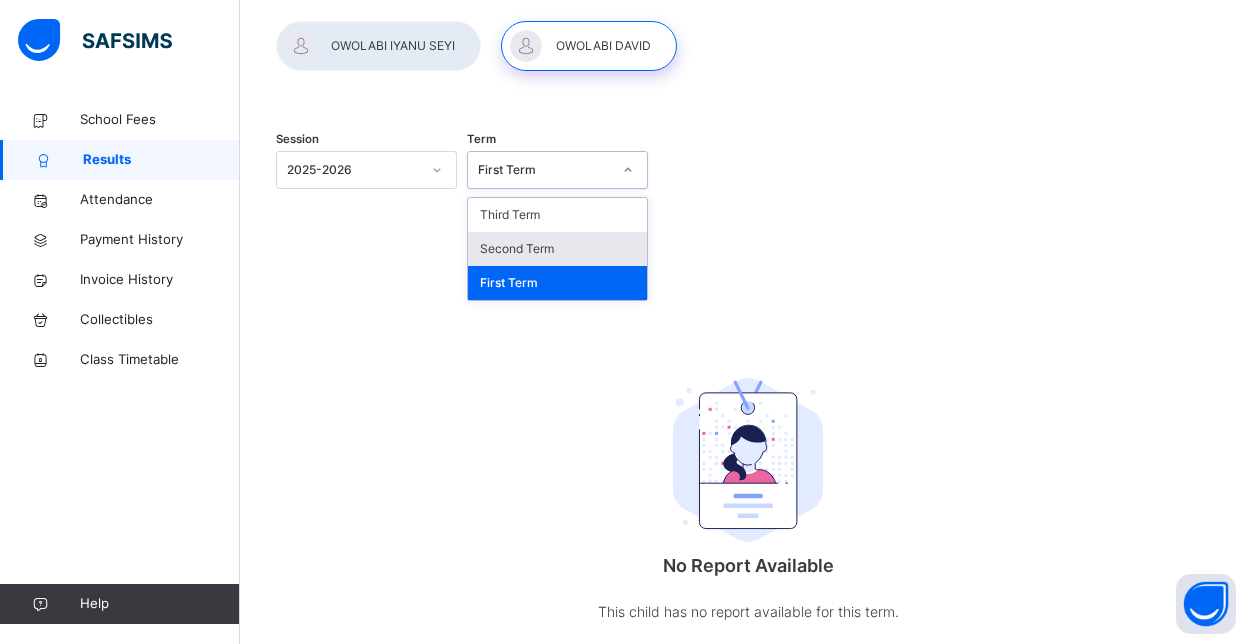 click on "Second Term" at bounding box center (557, 249) 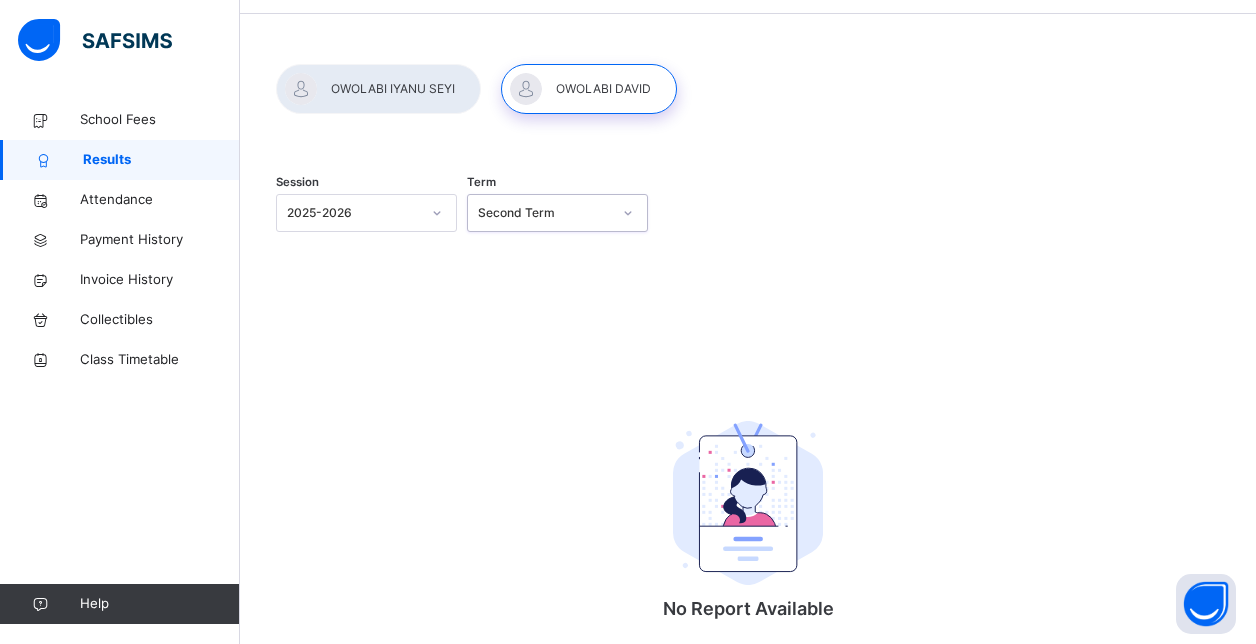 scroll, scrollTop: 0, scrollLeft: 0, axis: both 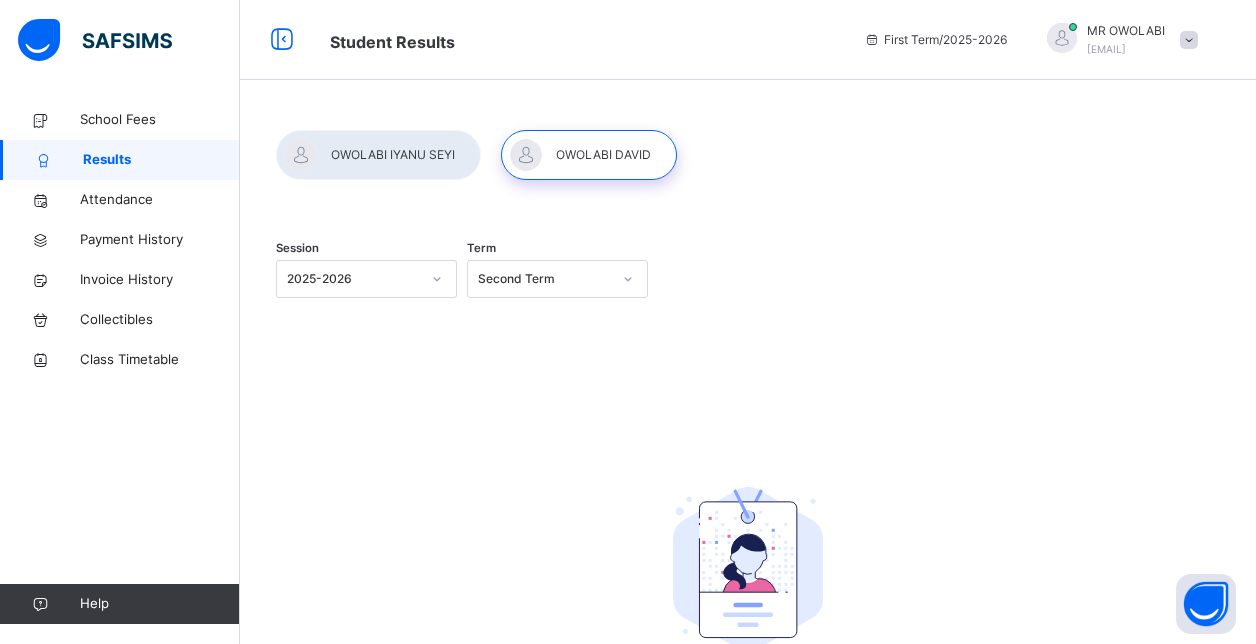 click at bounding box center [378, 155] 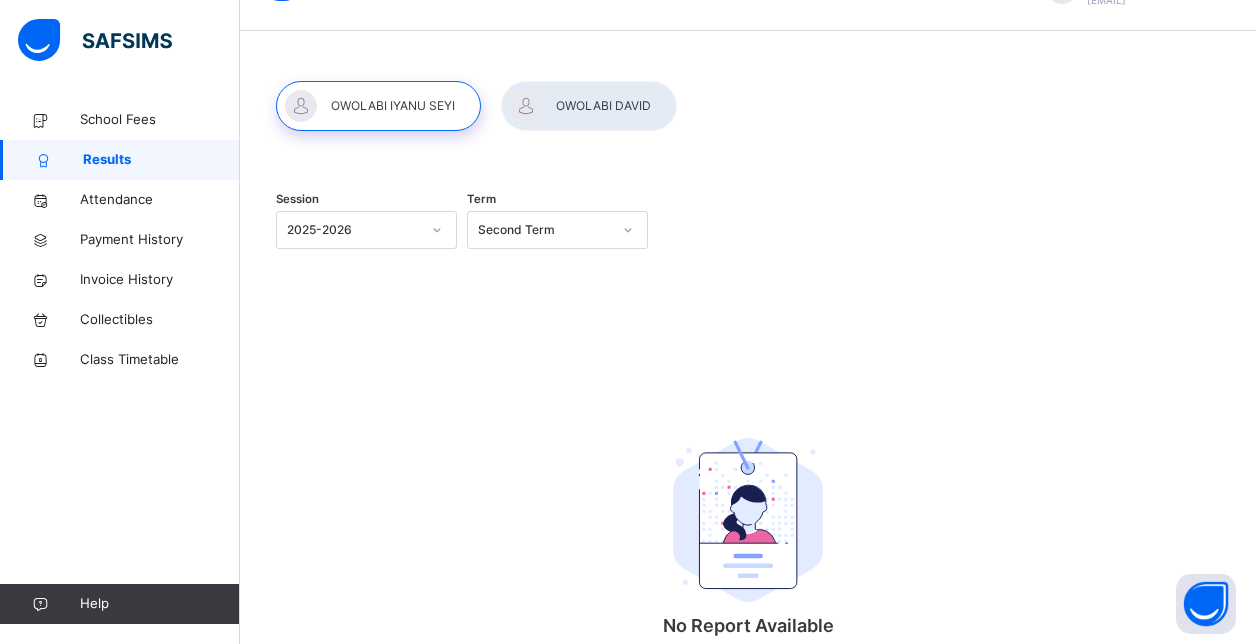 scroll, scrollTop: 0, scrollLeft: 0, axis: both 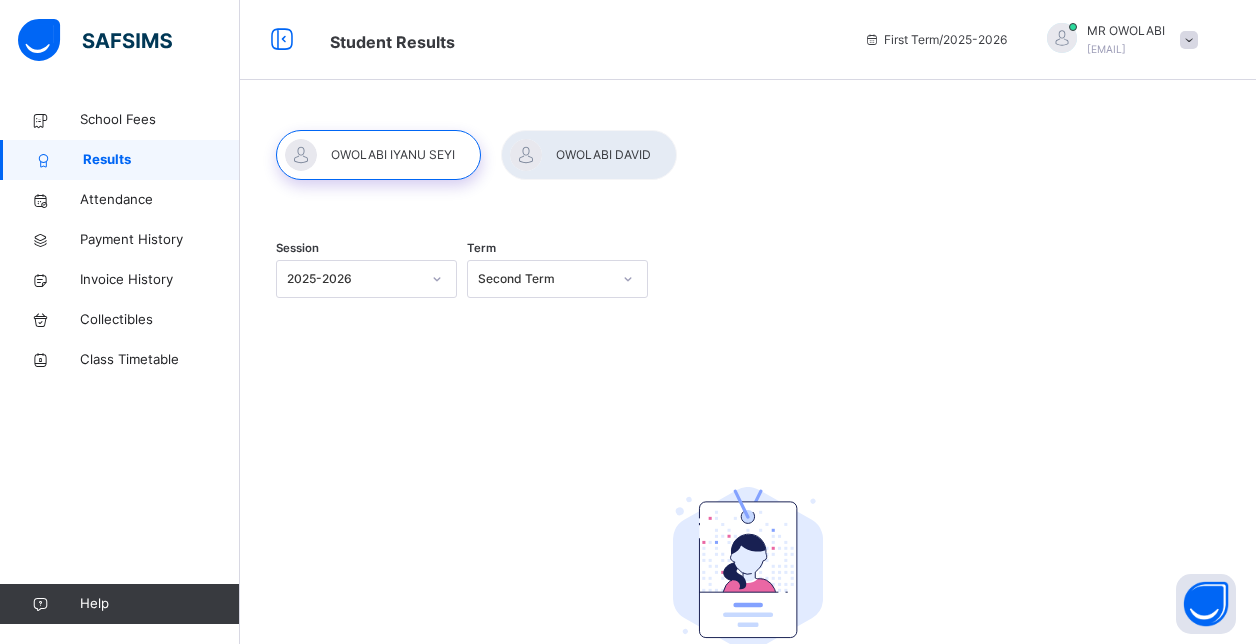 click at bounding box center (1189, 40) 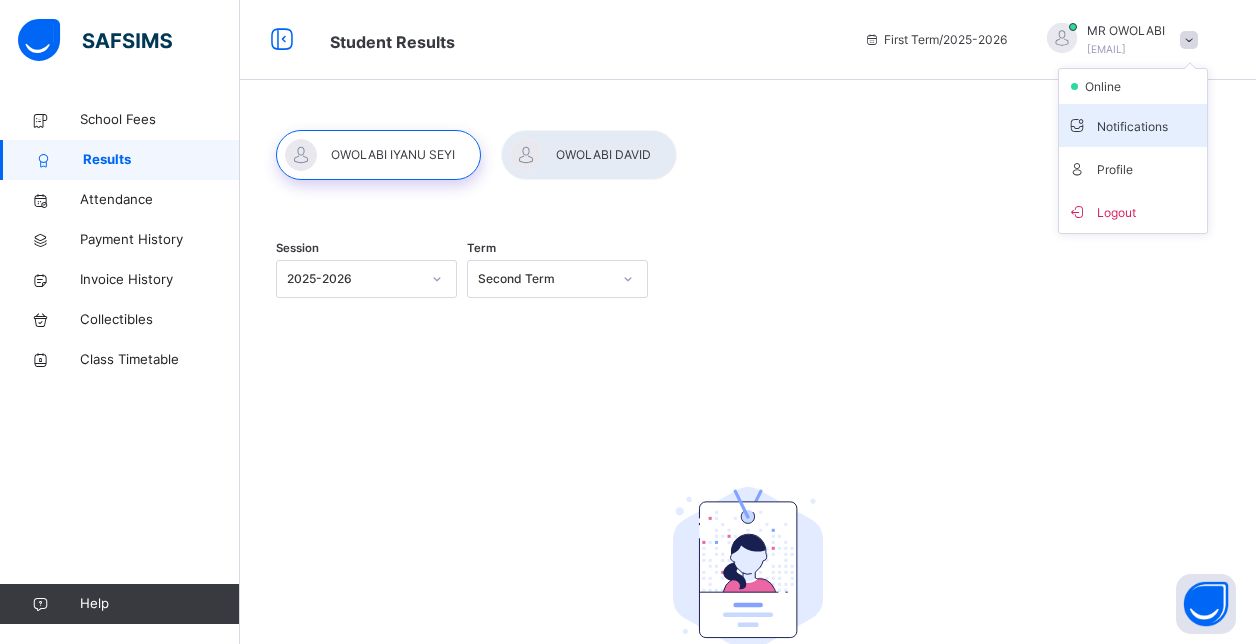 click on "Notifications" at bounding box center (1133, 125) 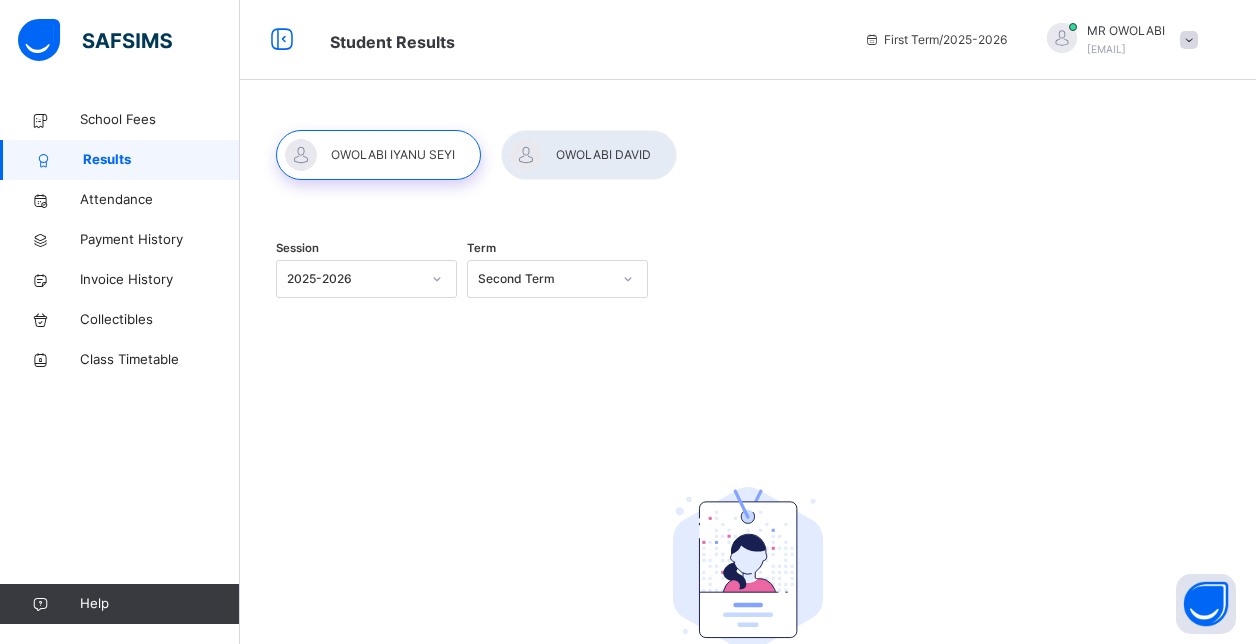 click at bounding box center [1189, 40] 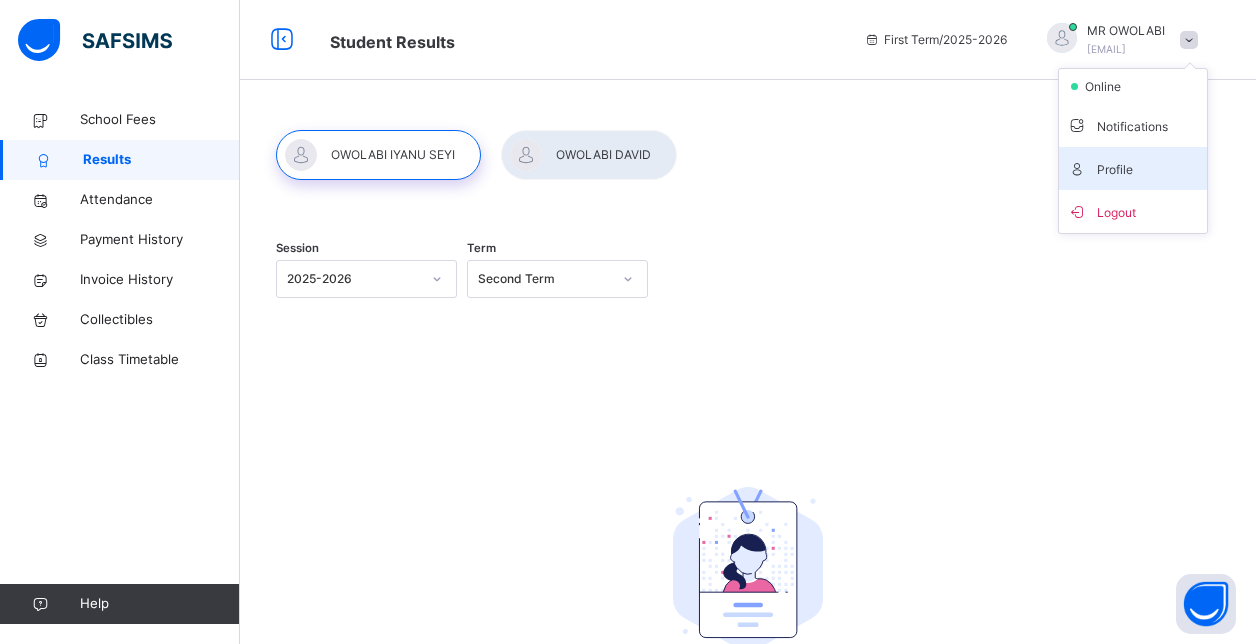 click on "Profile" at bounding box center [1133, 168] 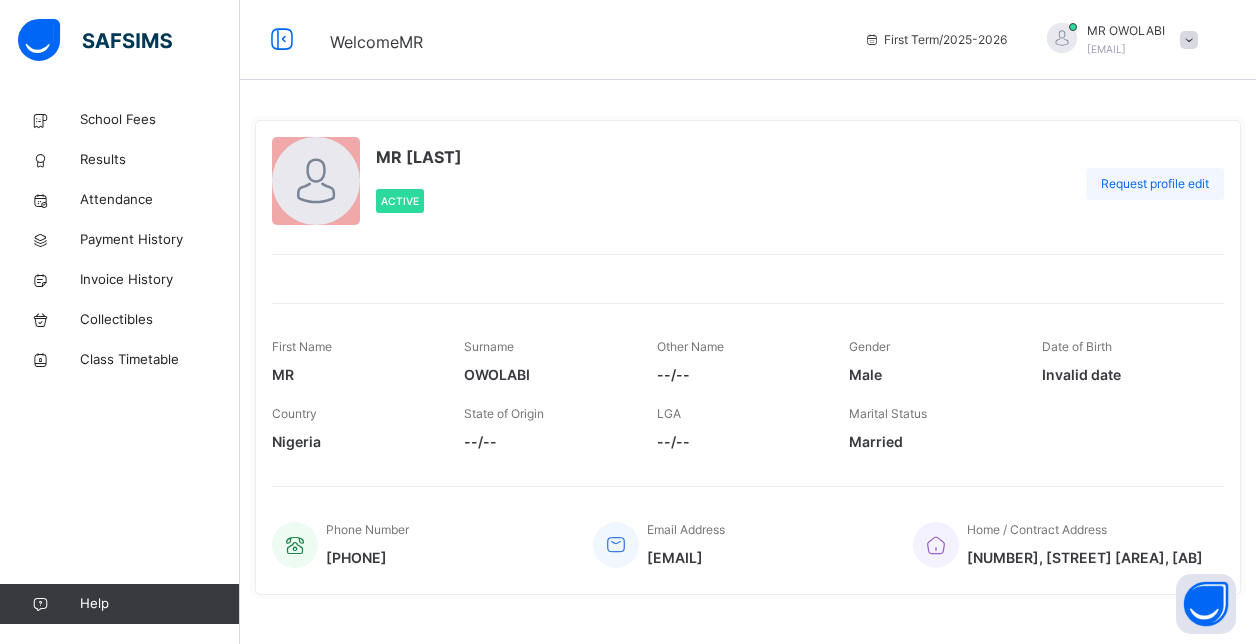 click on "Request profile edit" at bounding box center (1155, 184) 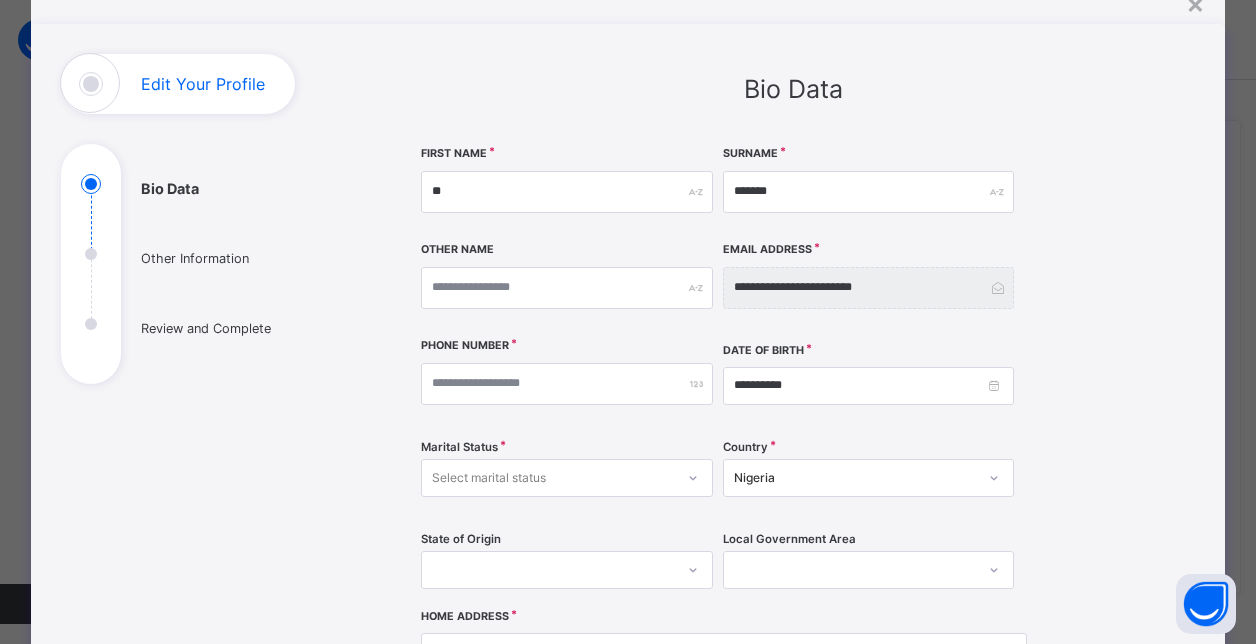 scroll, scrollTop: 100, scrollLeft: 0, axis: vertical 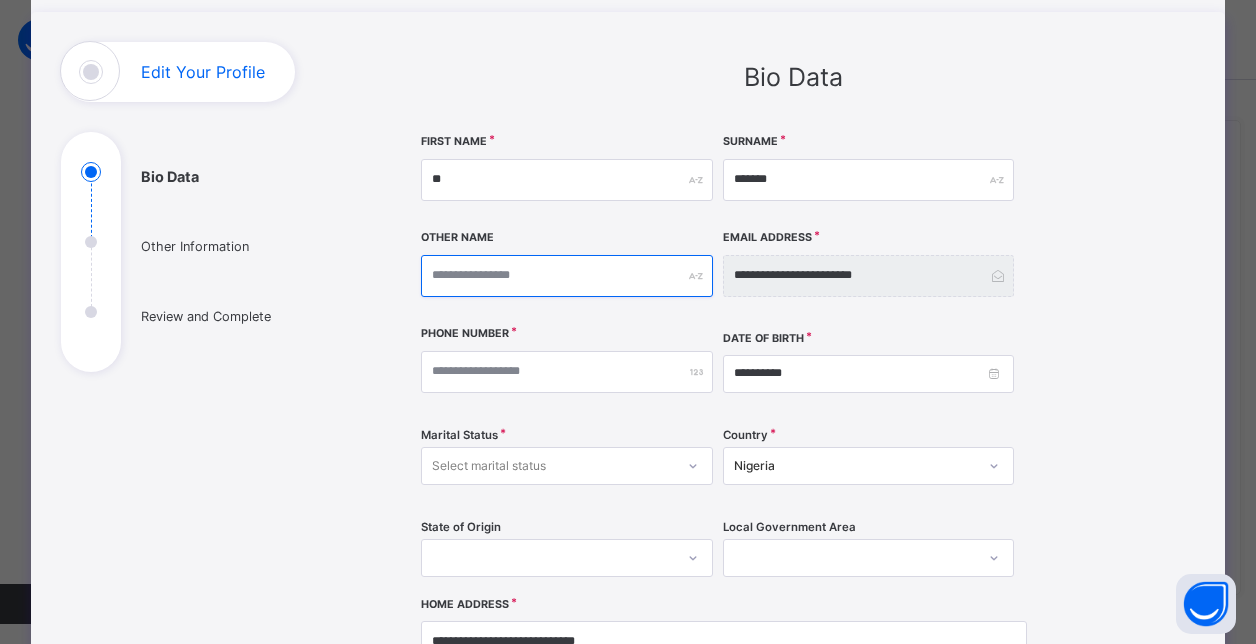 click at bounding box center (566, 276) 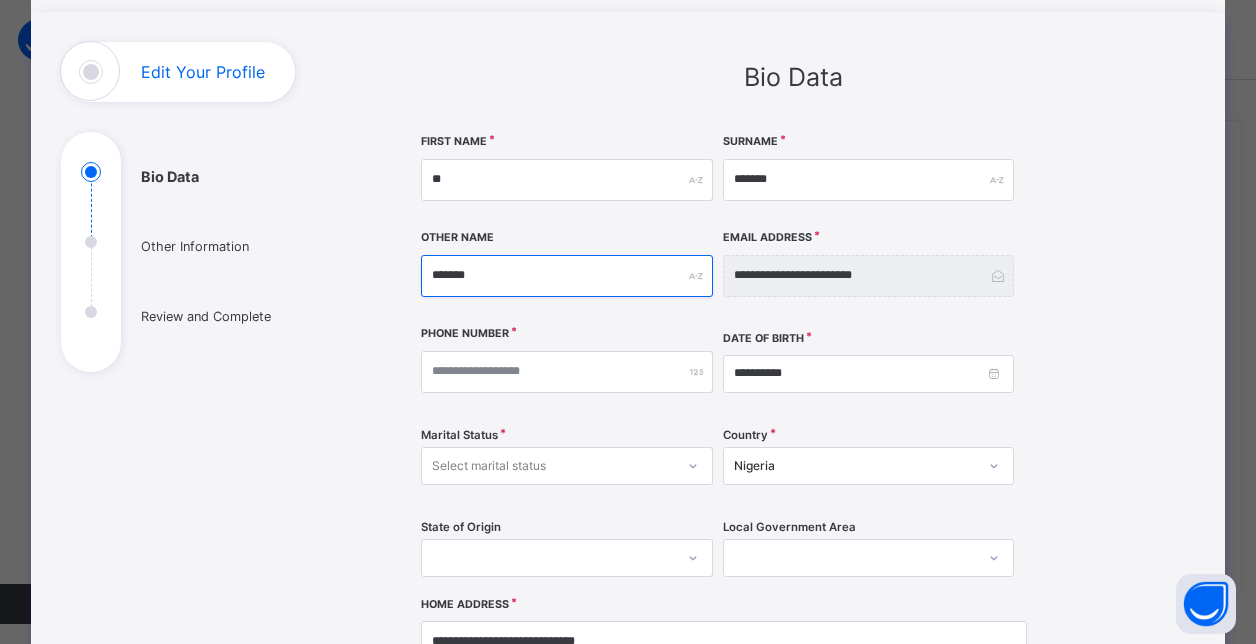 type on "*******" 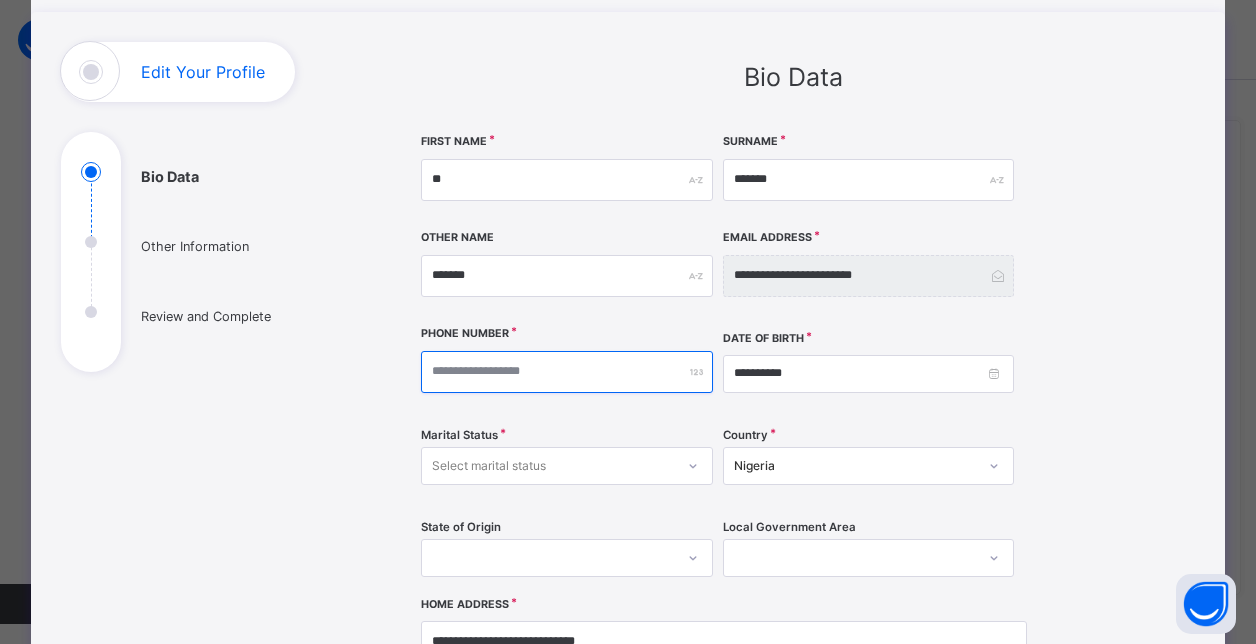 click on "**********" at bounding box center (566, 372) 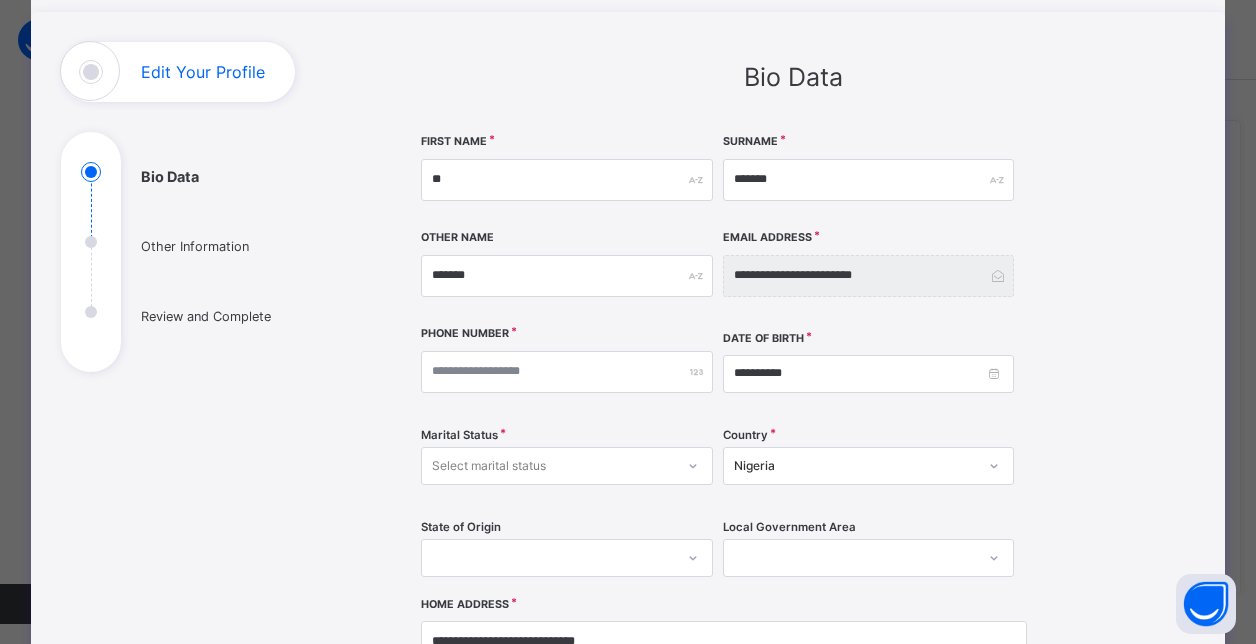 click on "Bio Data Other Information Review and Complete" at bounding box center [211, 507] 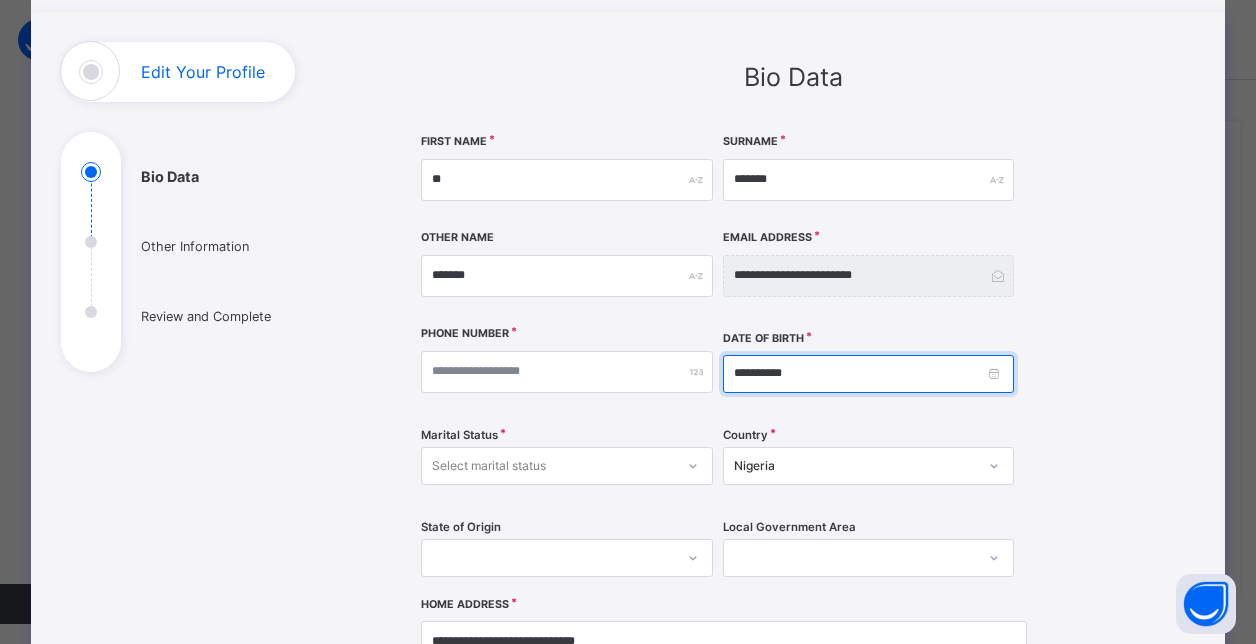click on "**********" at bounding box center [868, 374] 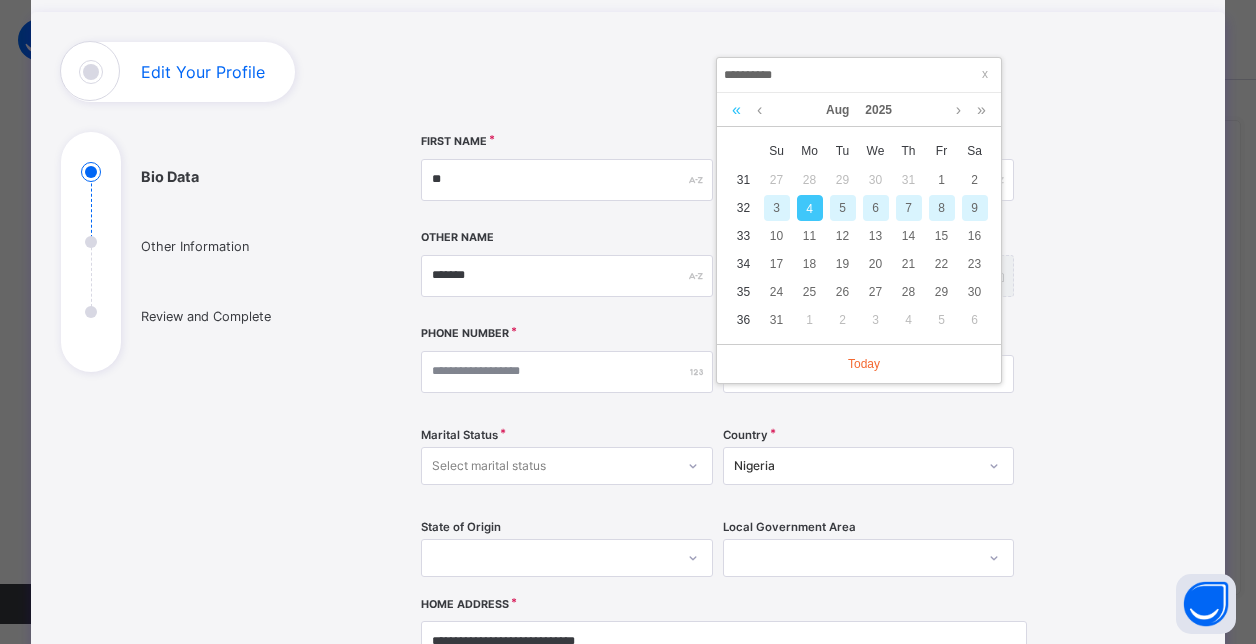 click at bounding box center (736, 110) 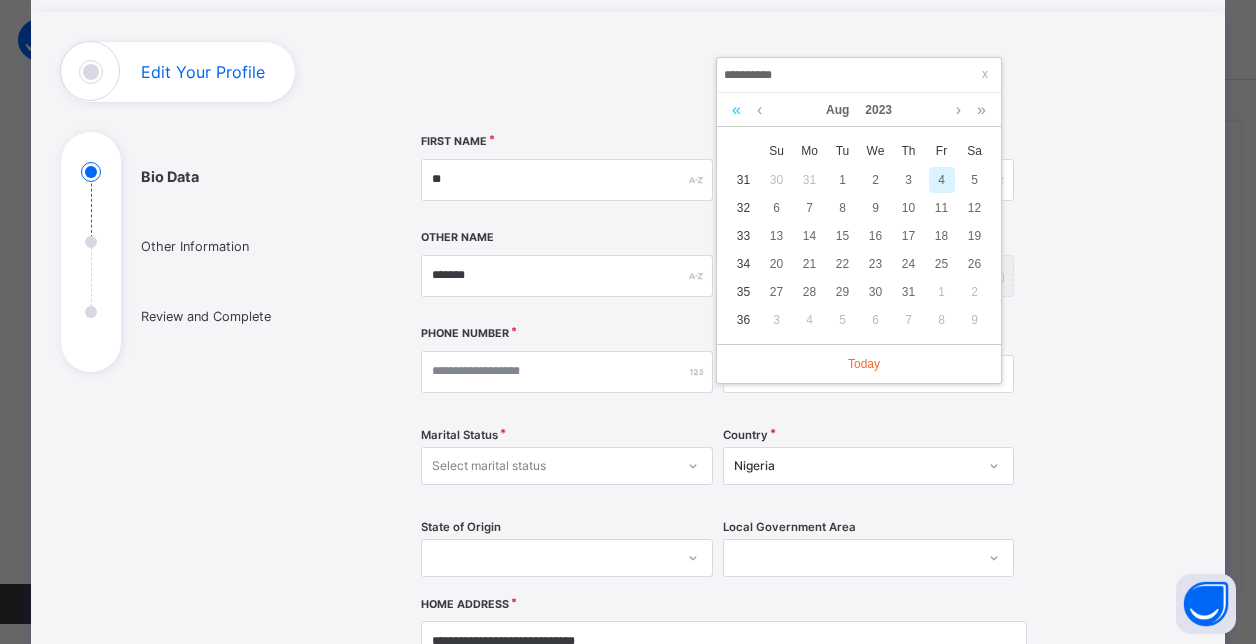 click at bounding box center [736, 110] 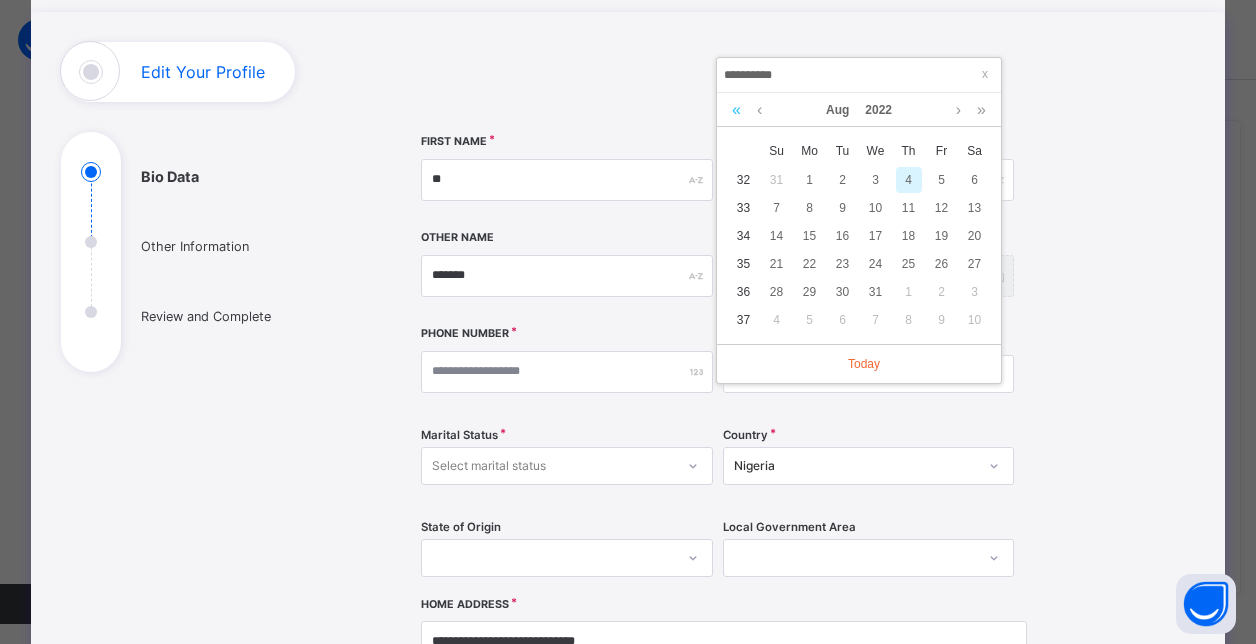 click at bounding box center [736, 110] 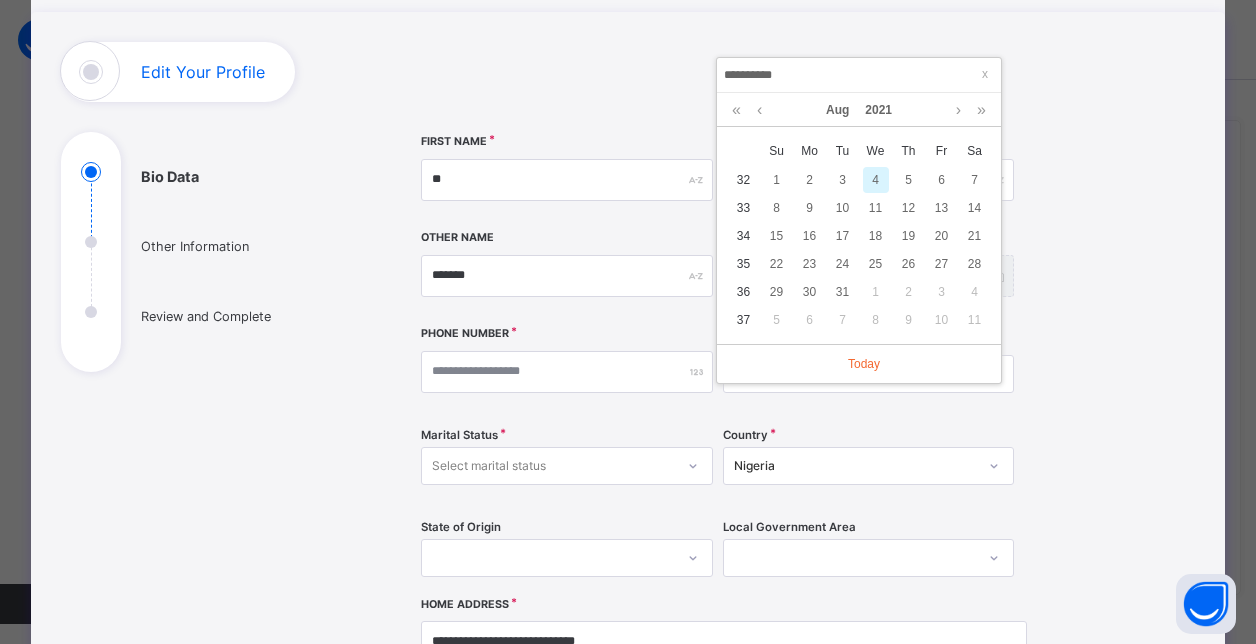 click on "Aug 2021" at bounding box center [859, 110] 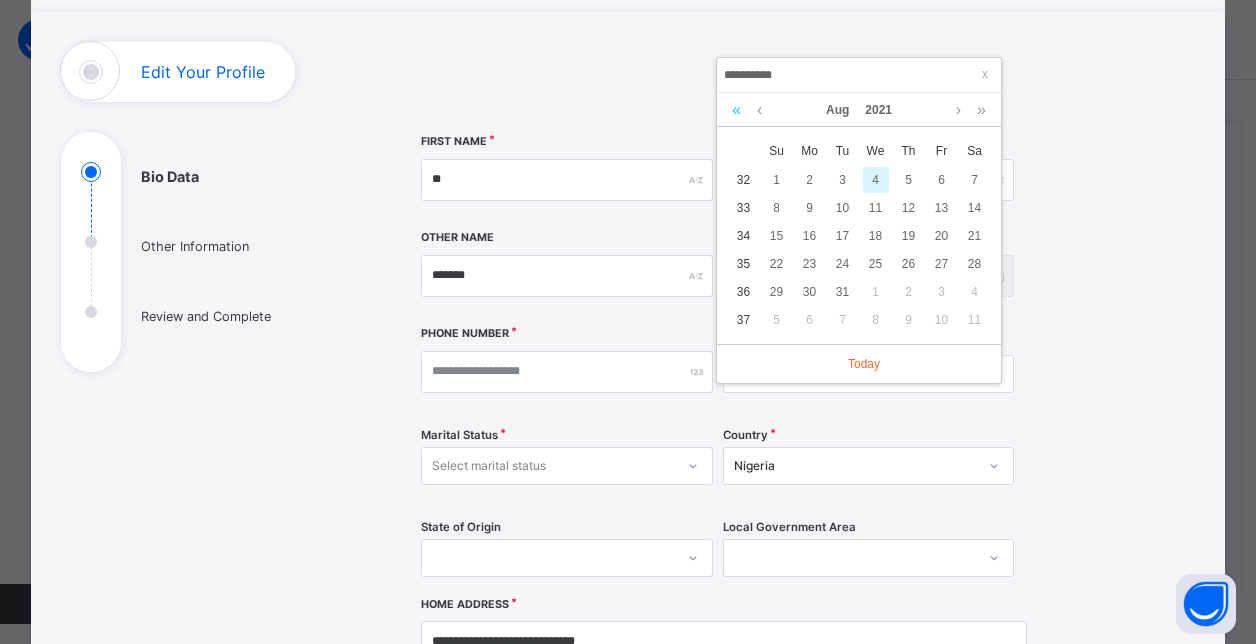 click at bounding box center (736, 110) 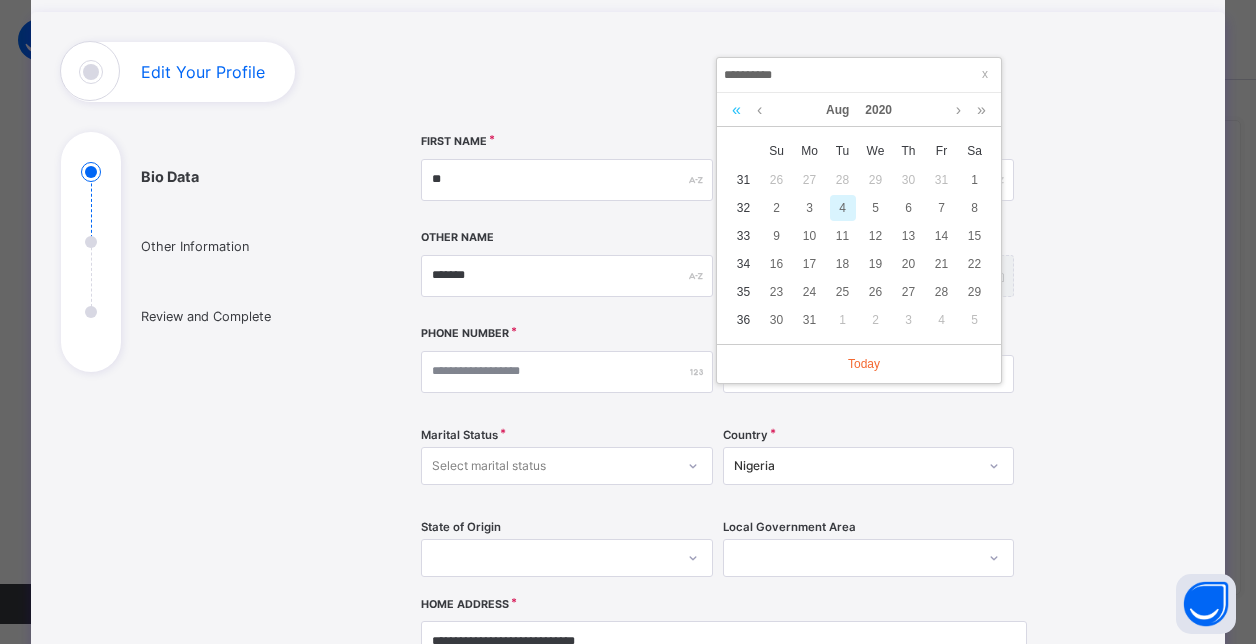 click at bounding box center [736, 110] 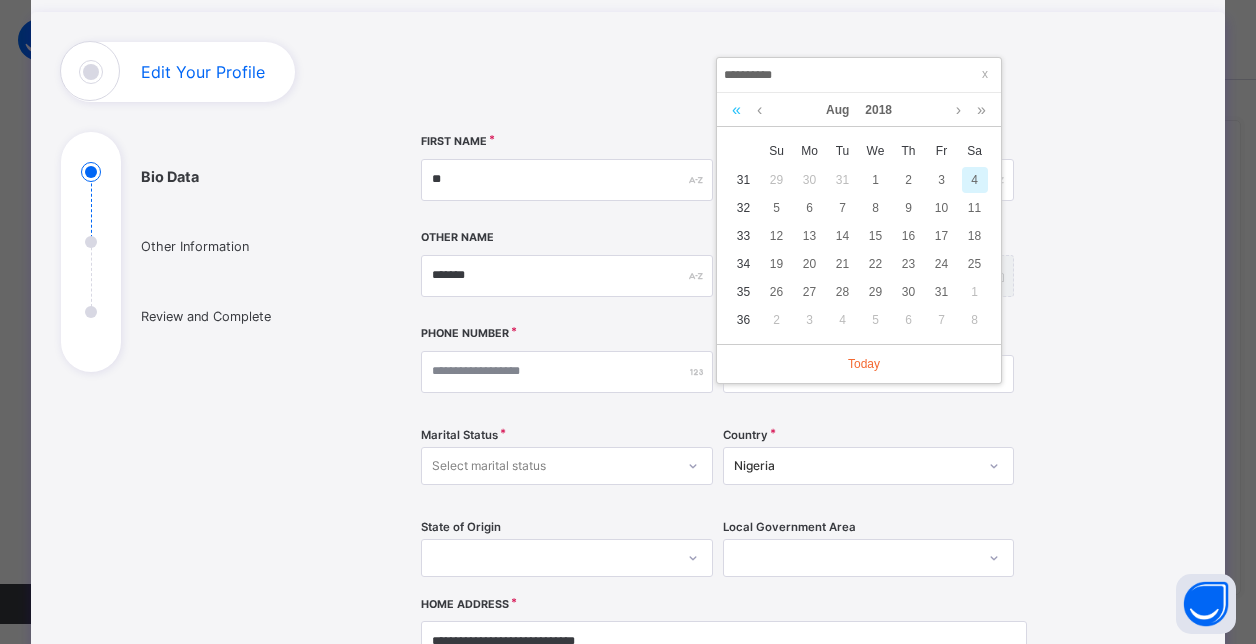 click at bounding box center [736, 110] 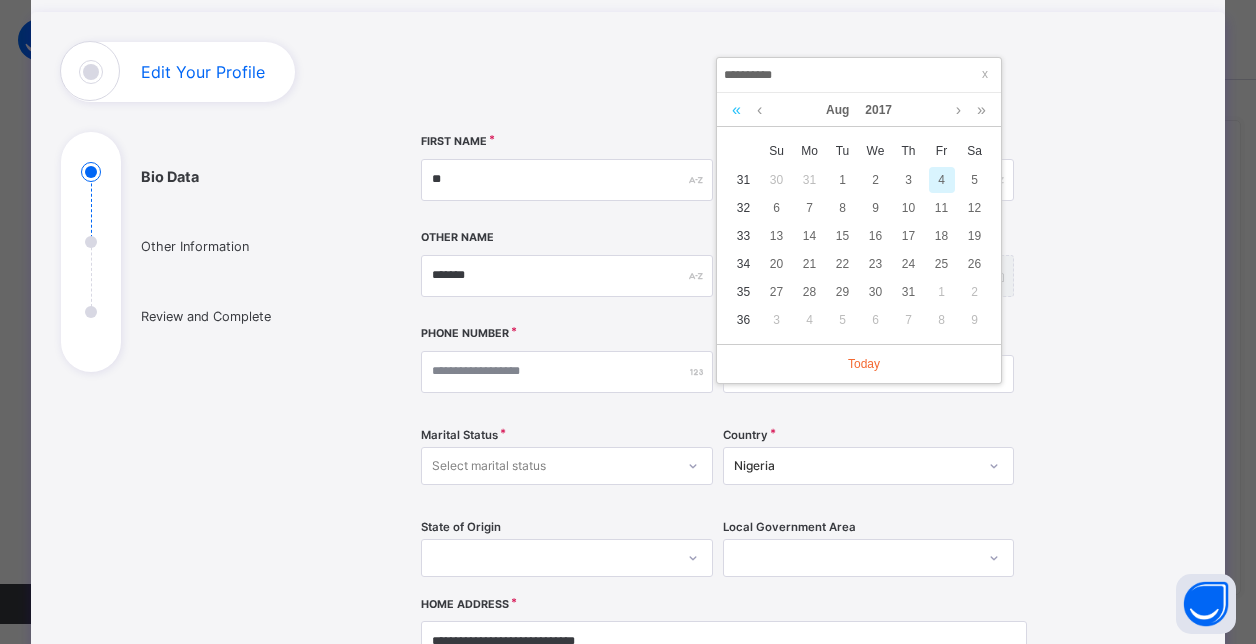 click at bounding box center (736, 110) 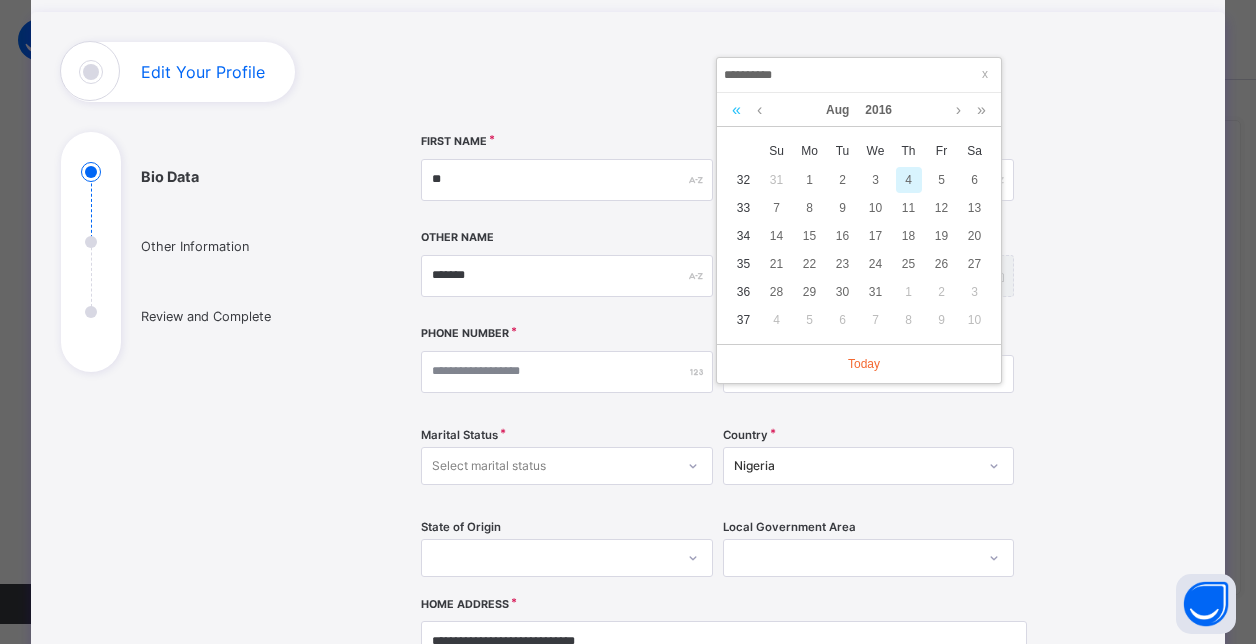 click at bounding box center (736, 110) 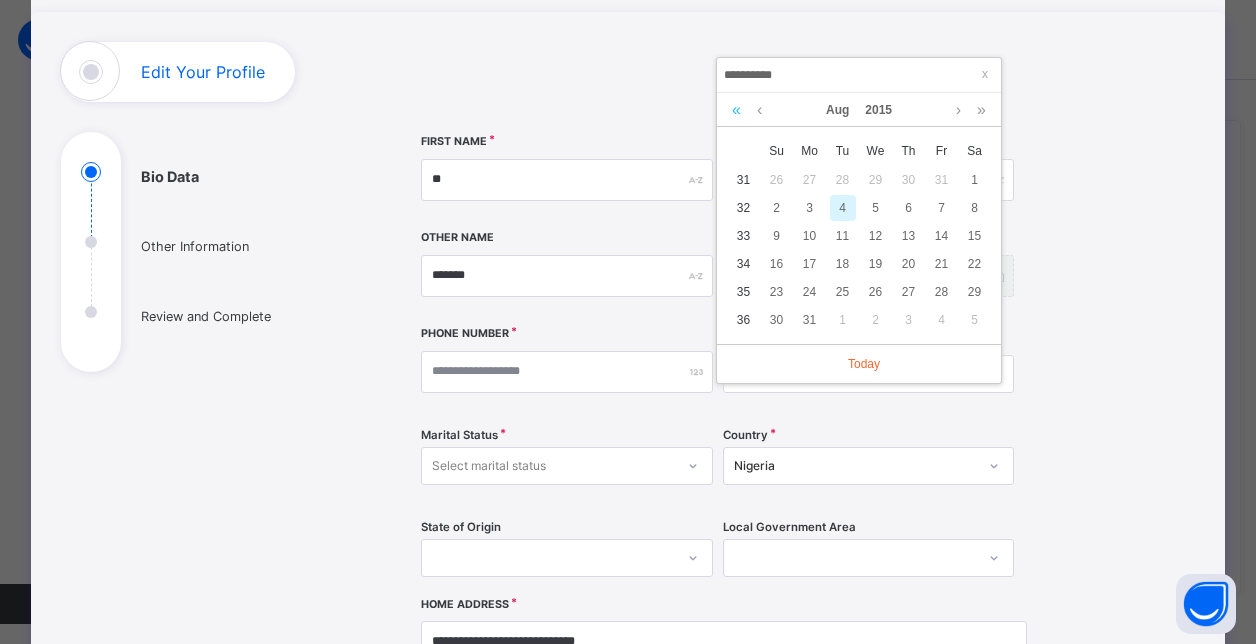 click at bounding box center [736, 110] 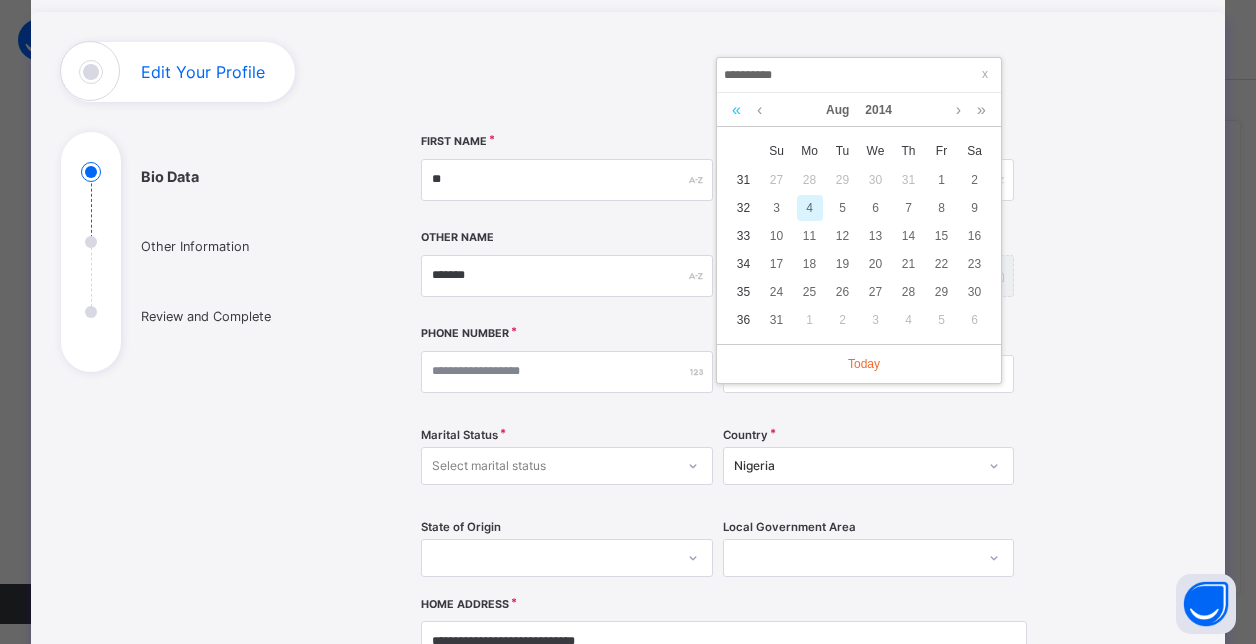 click at bounding box center [736, 110] 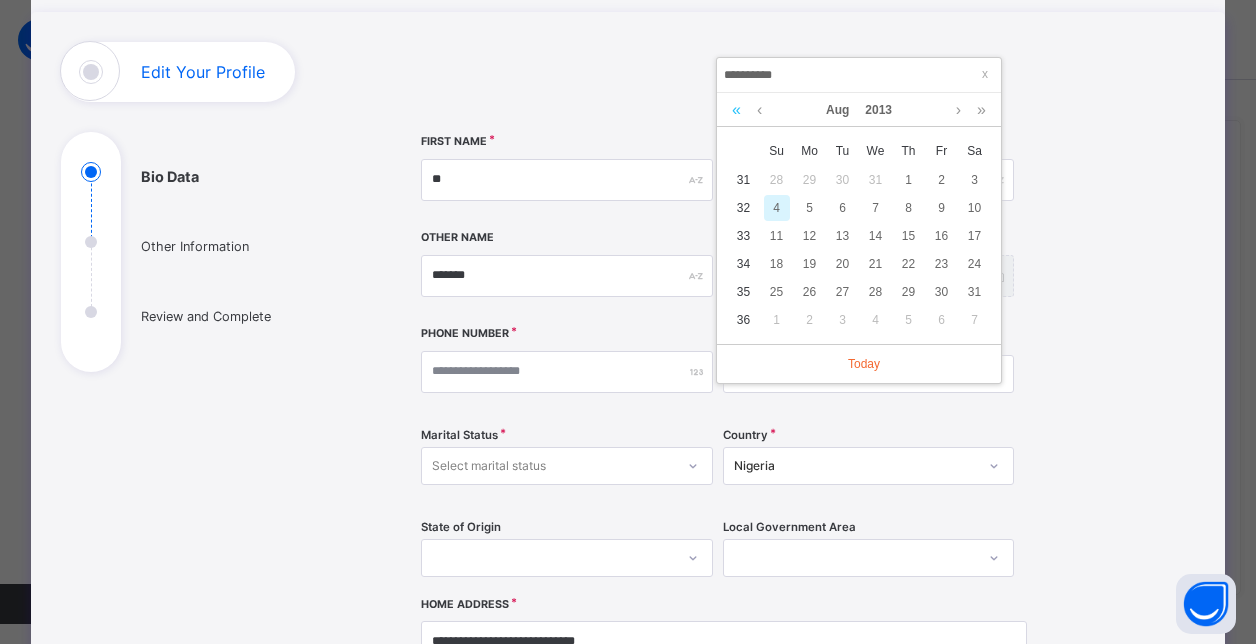click at bounding box center (736, 110) 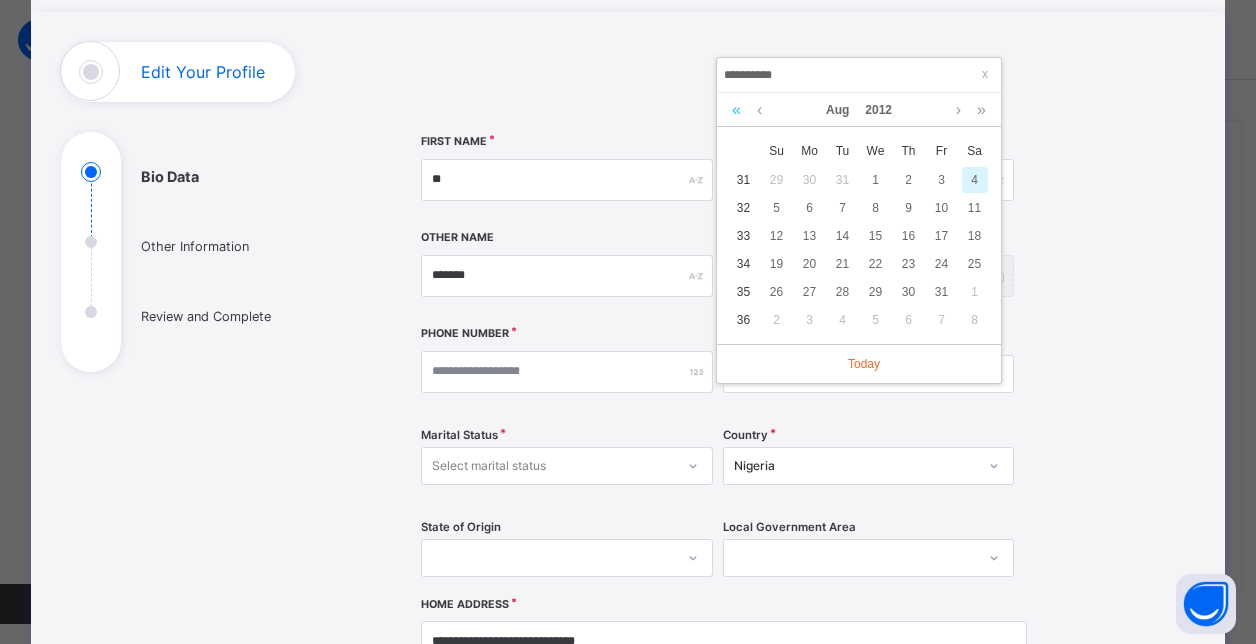 click at bounding box center [736, 110] 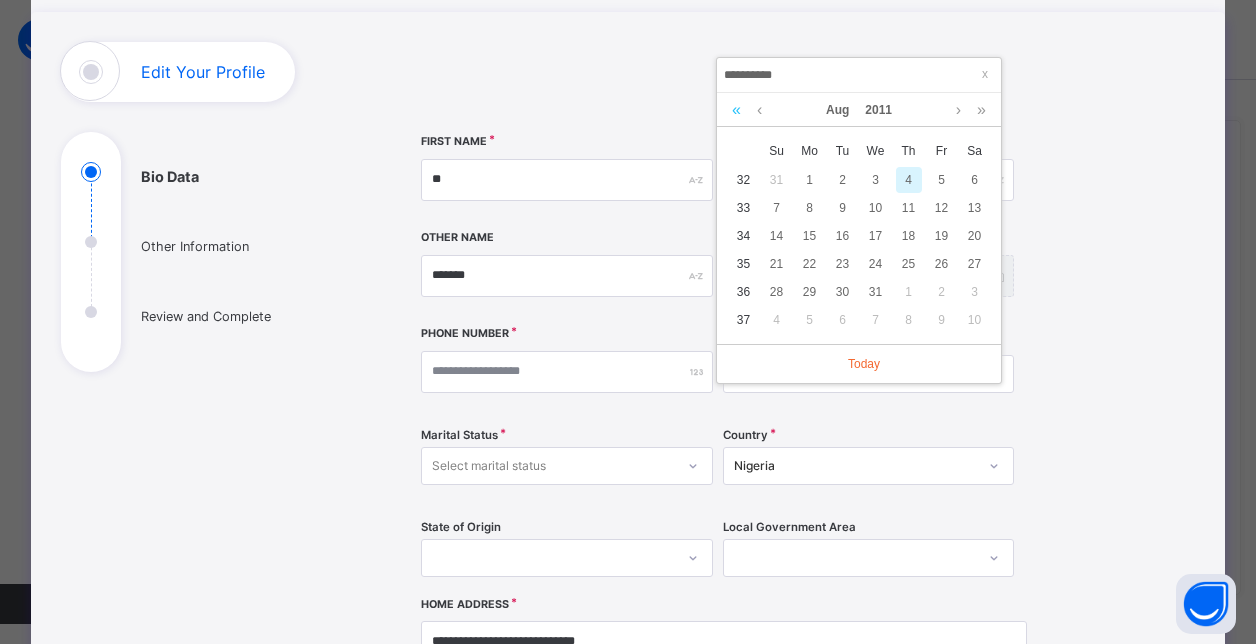 click at bounding box center [736, 110] 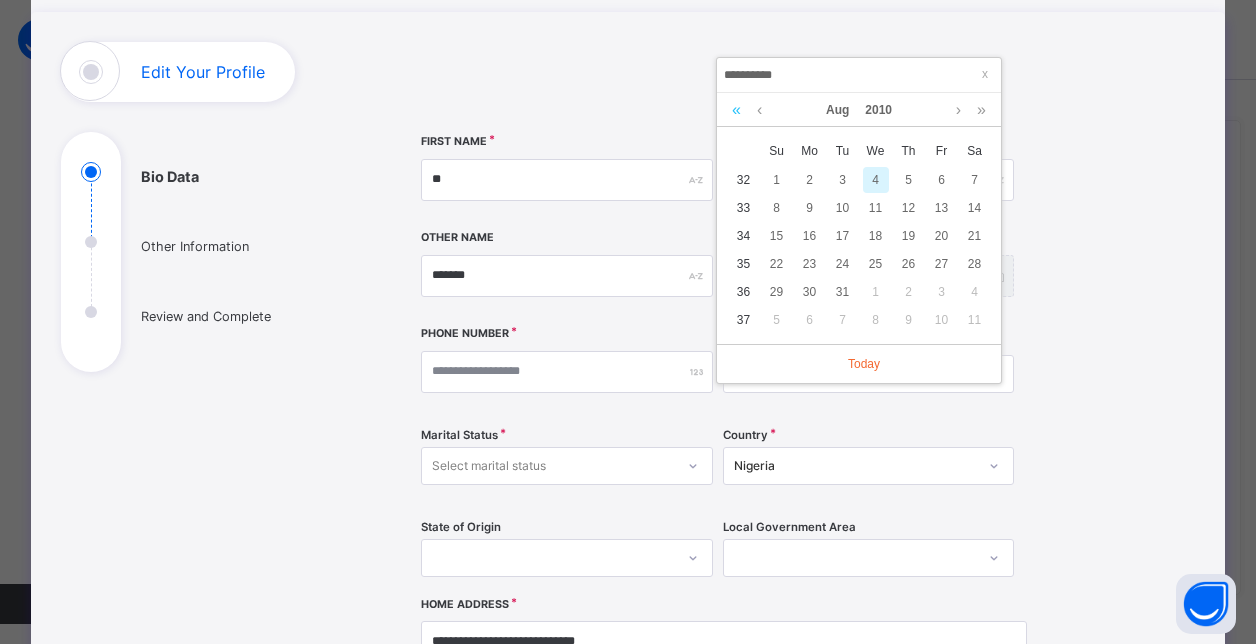 click at bounding box center [736, 110] 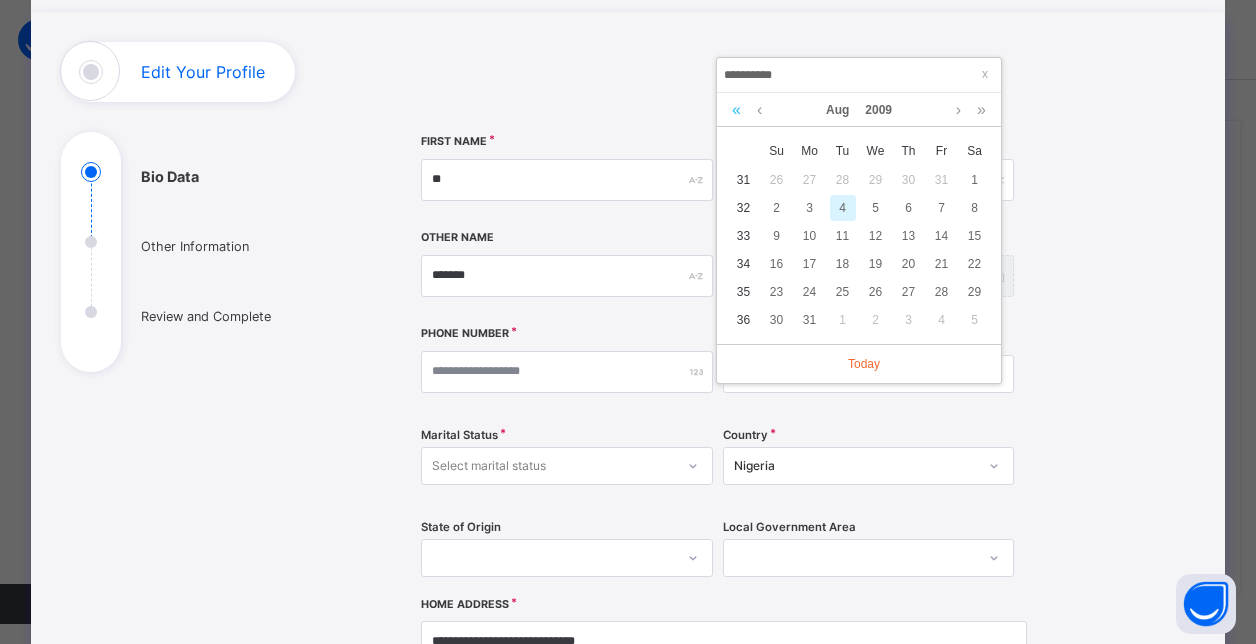 click at bounding box center (736, 110) 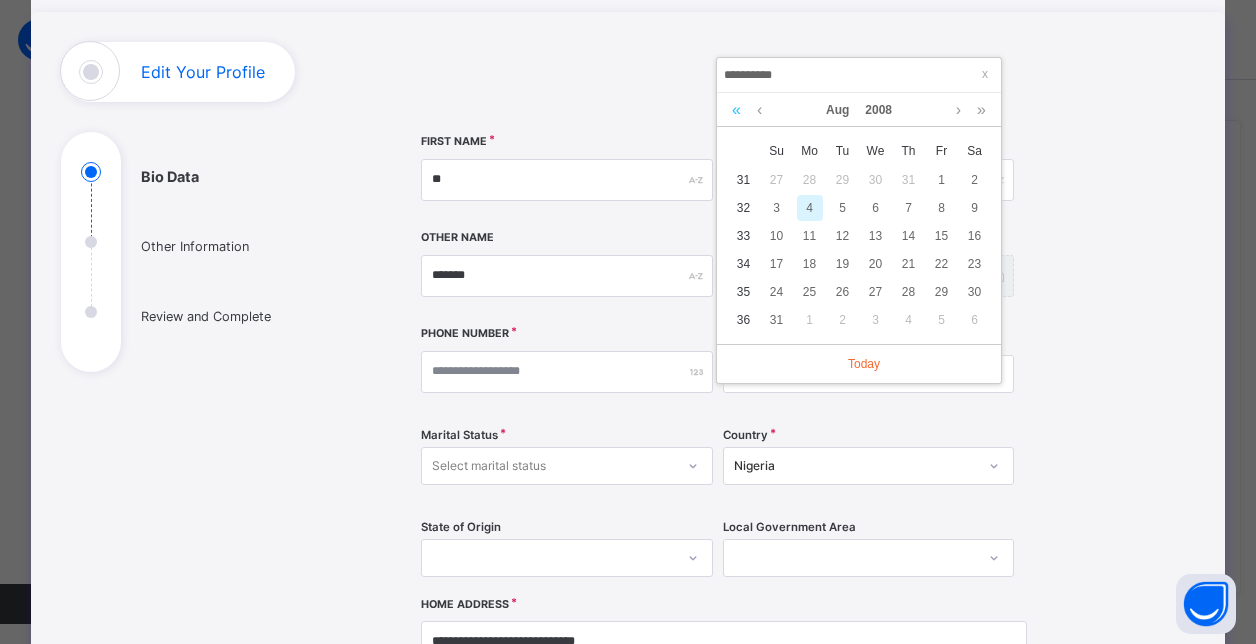 click at bounding box center (736, 110) 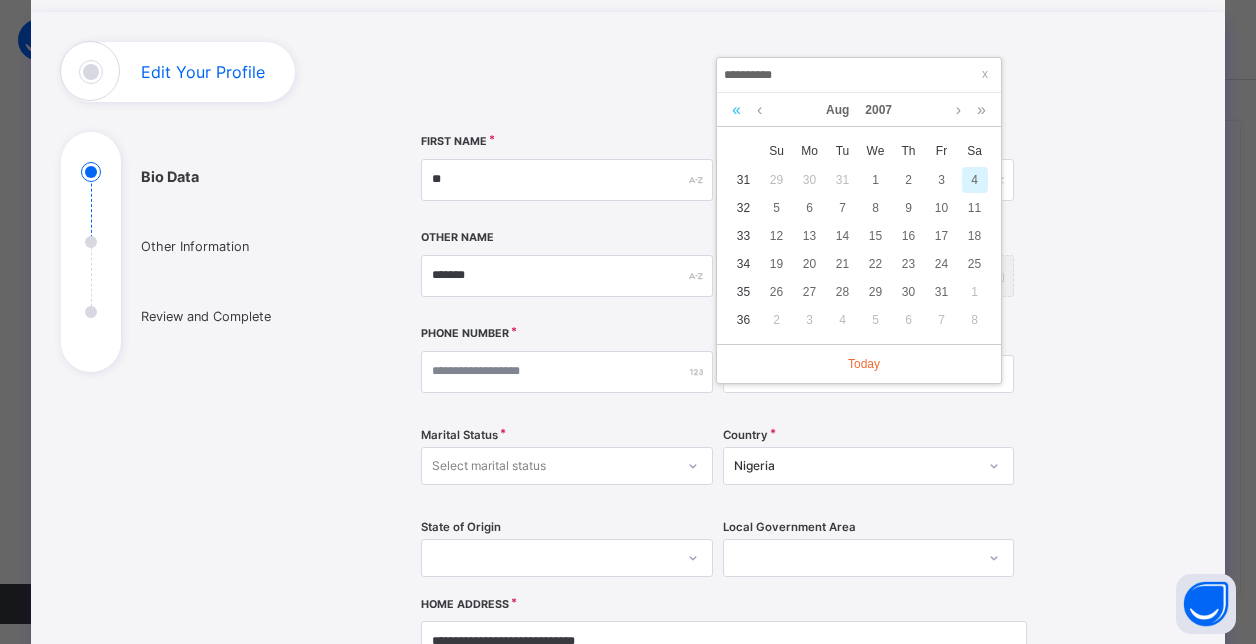 click at bounding box center [736, 110] 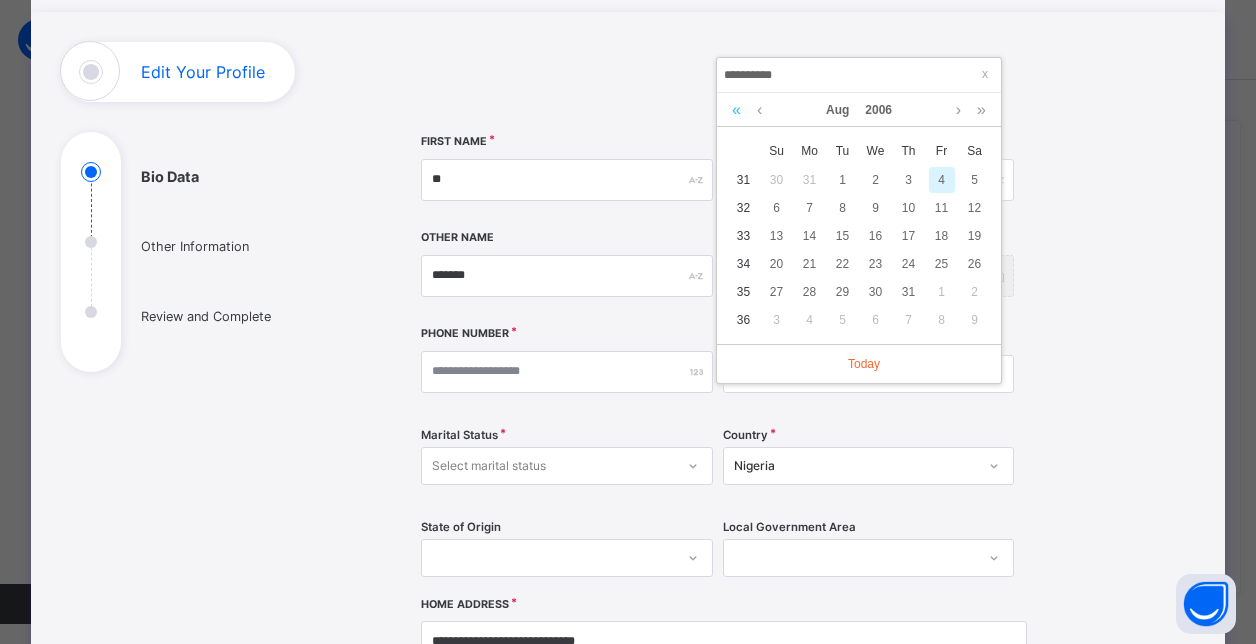 click at bounding box center (736, 110) 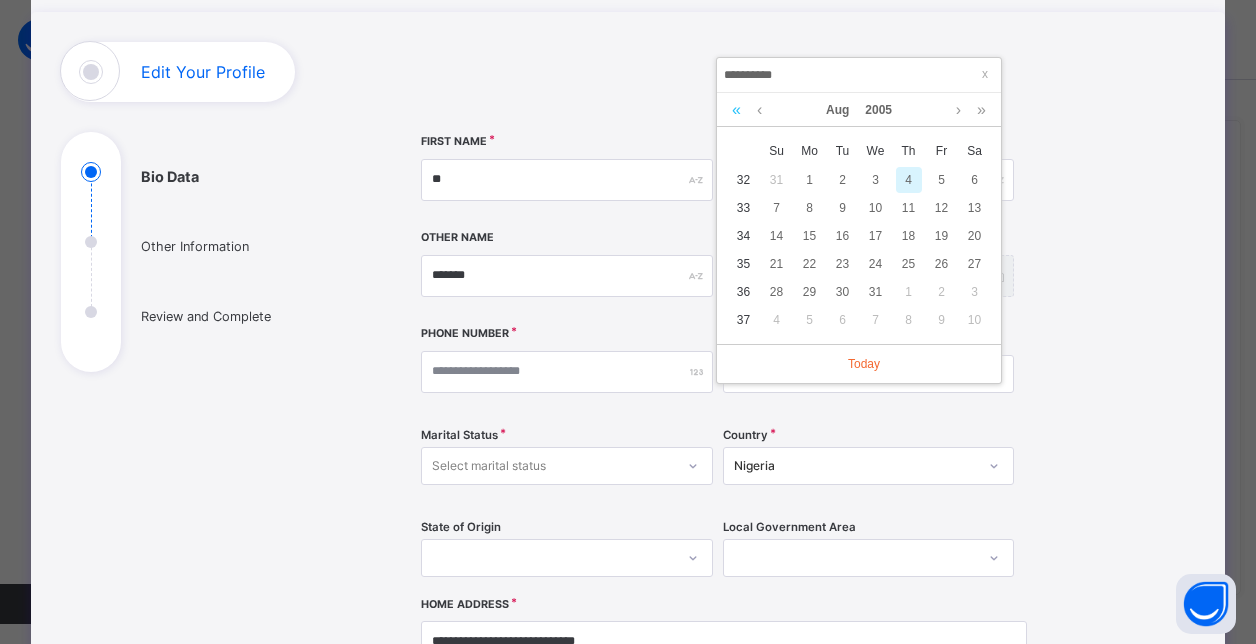 click at bounding box center (736, 110) 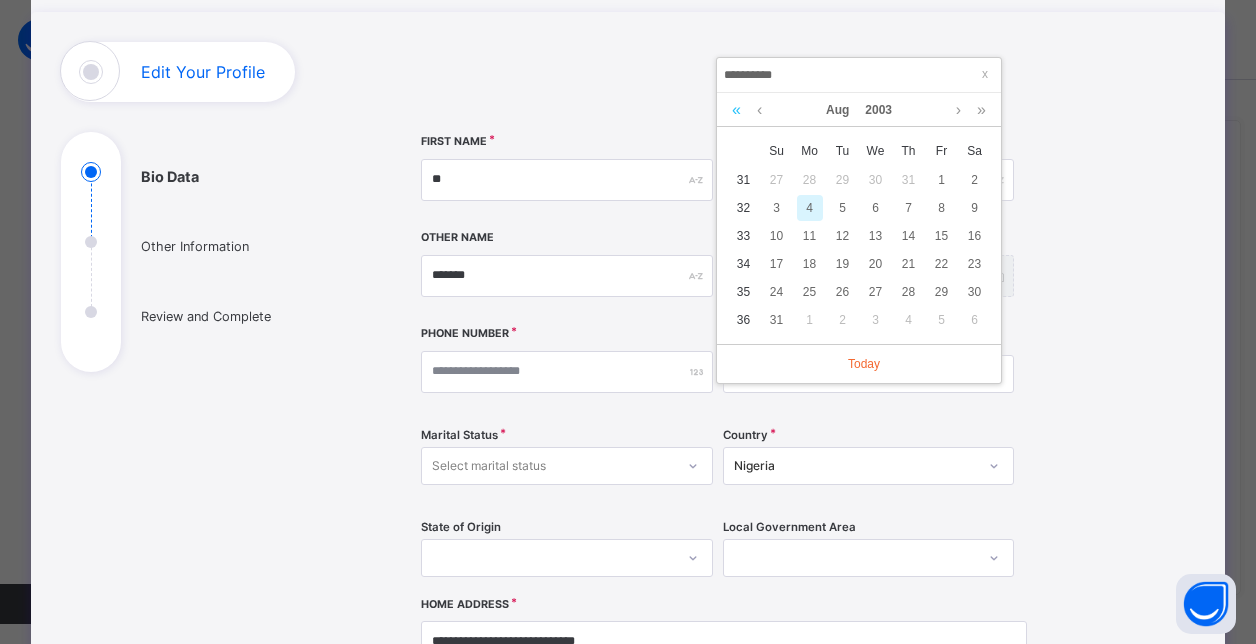 click at bounding box center [736, 110] 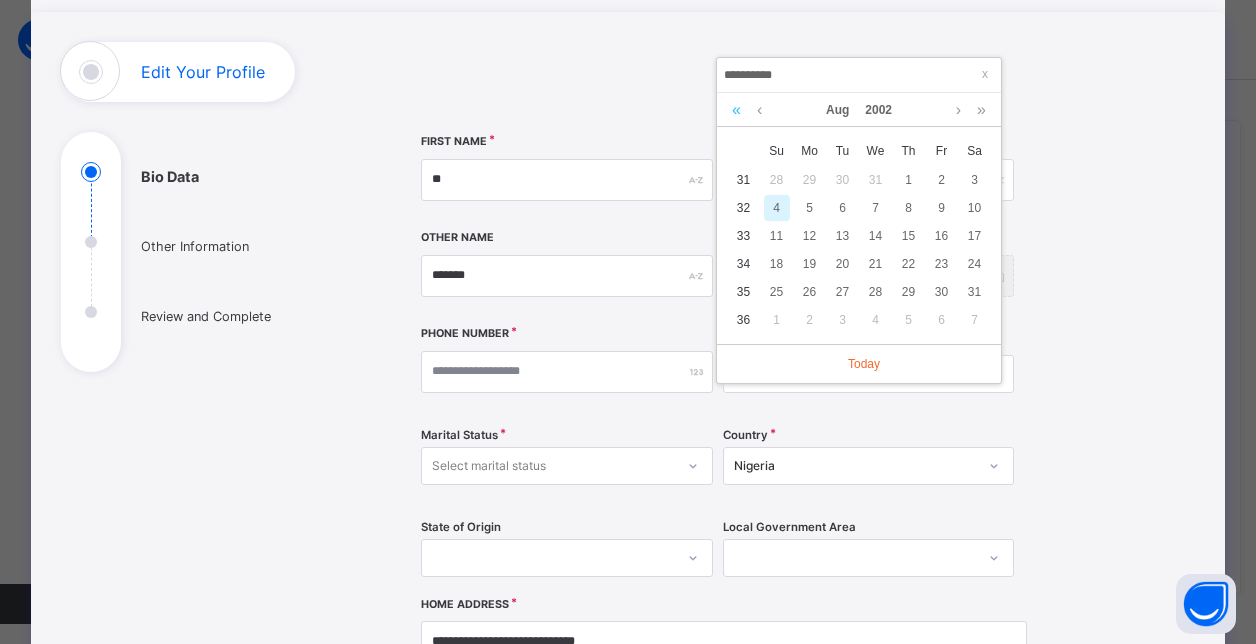click at bounding box center (736, 110) 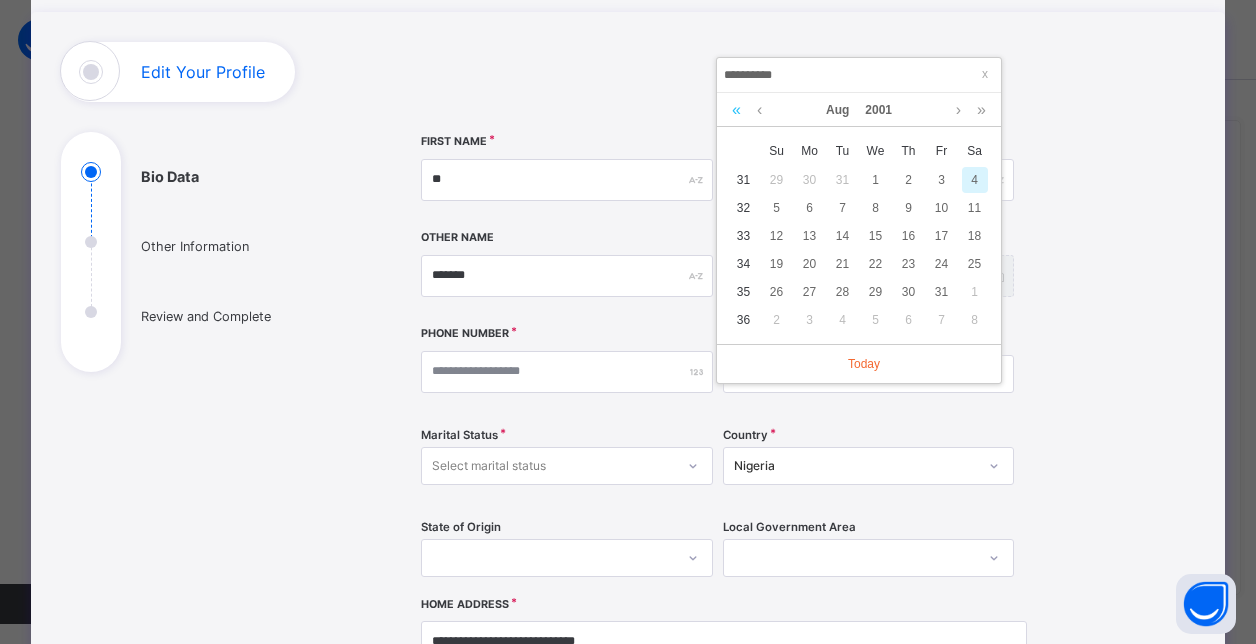 click at bounding box center (736, 110) 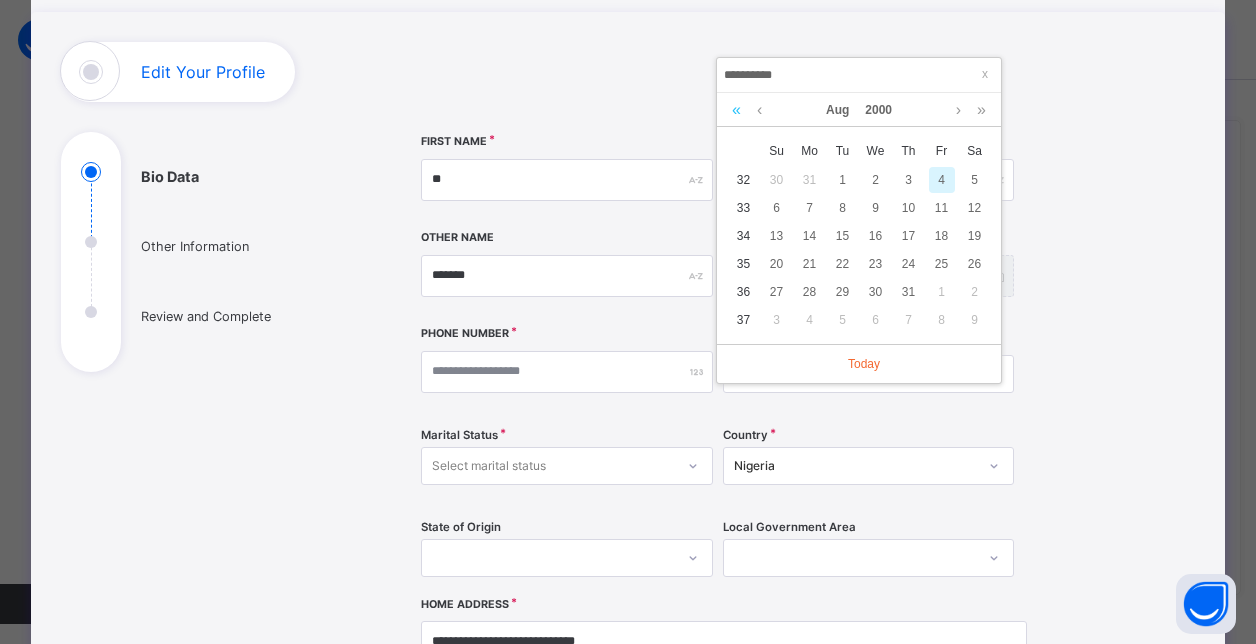 click at bounding box center (736, 110) 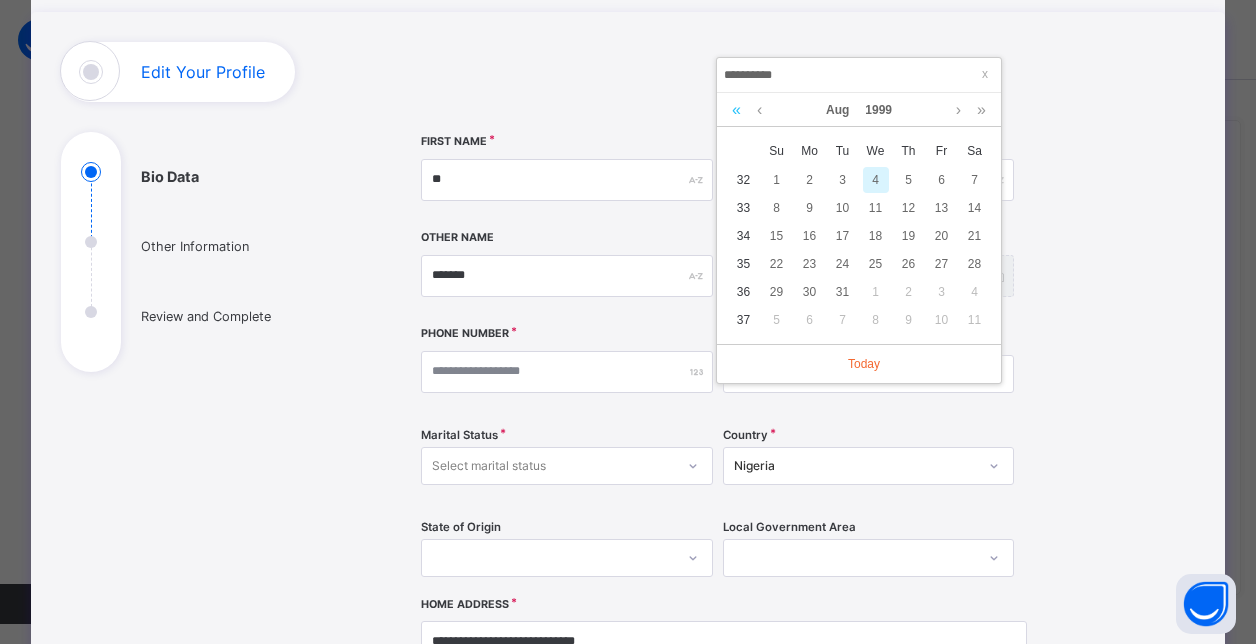 click at bounding box center [736, 110] 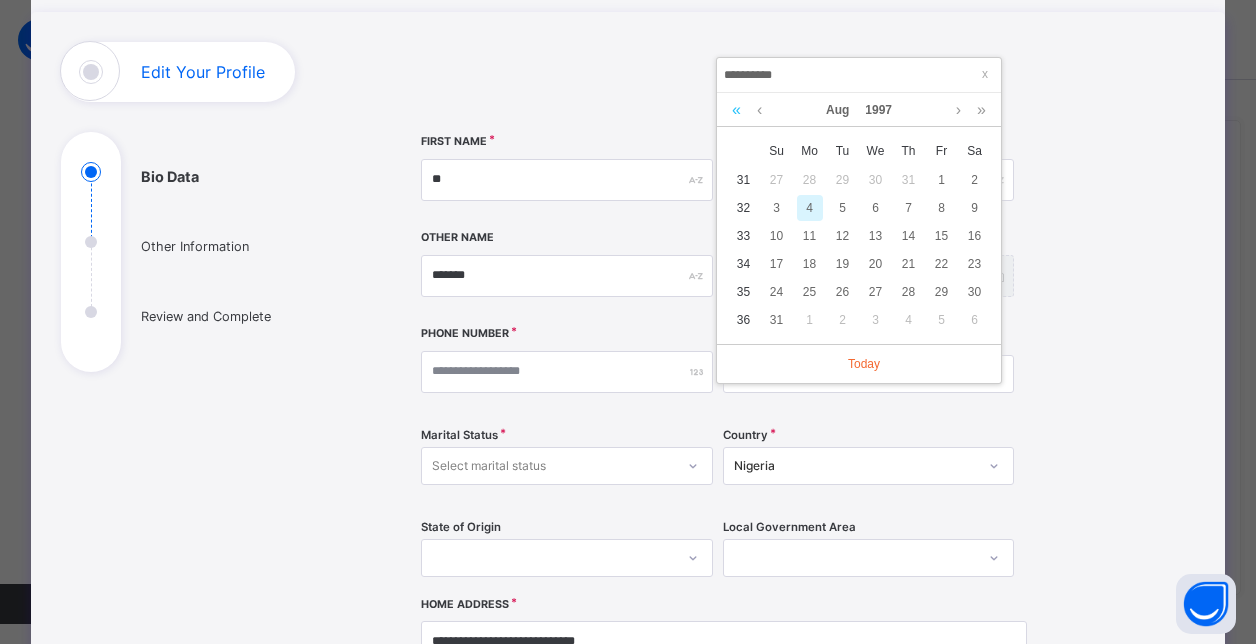click at bounding box center (736, 110) 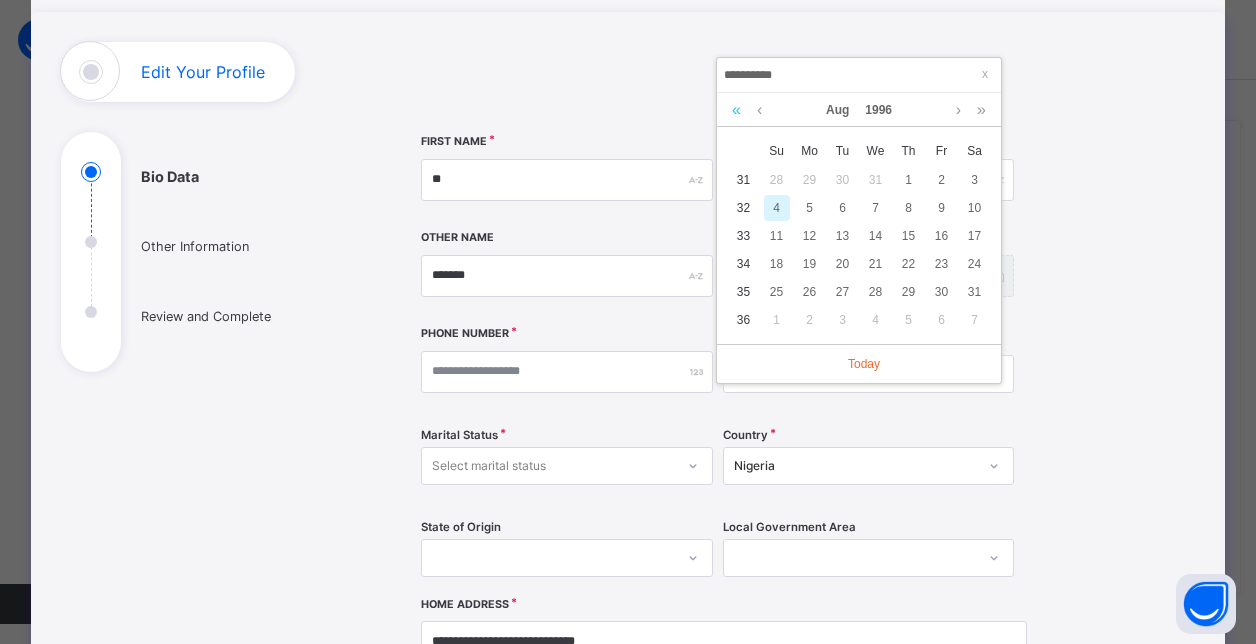 click at bounding box center [736, 110] 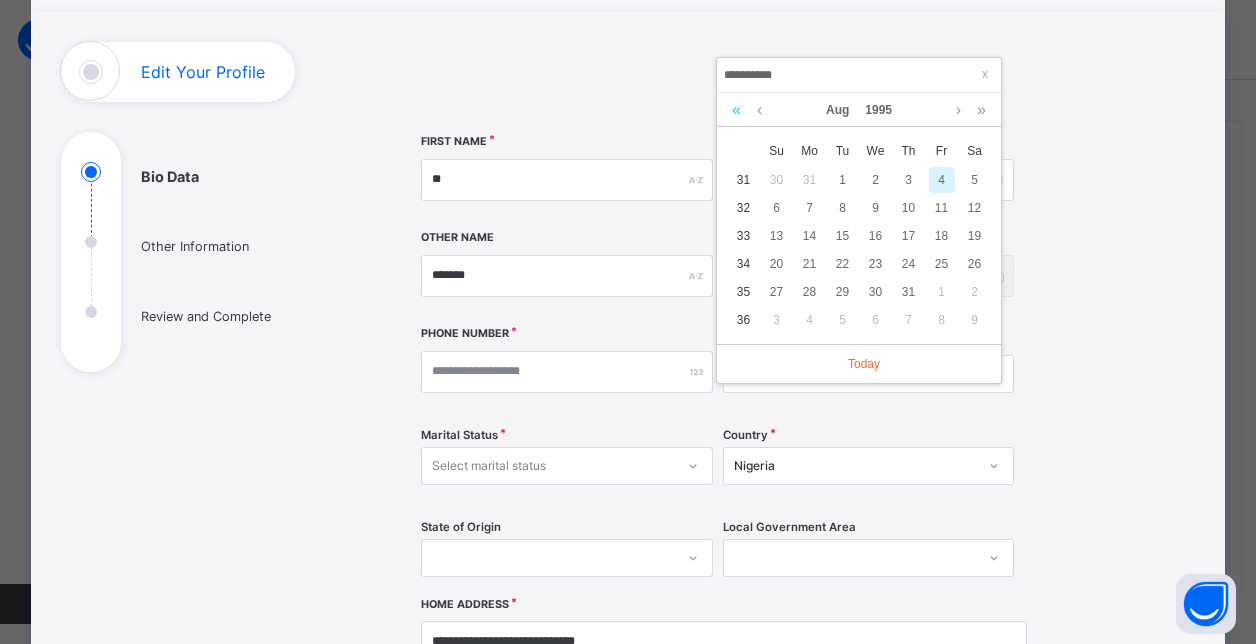 click at bounding box center (736, 110) 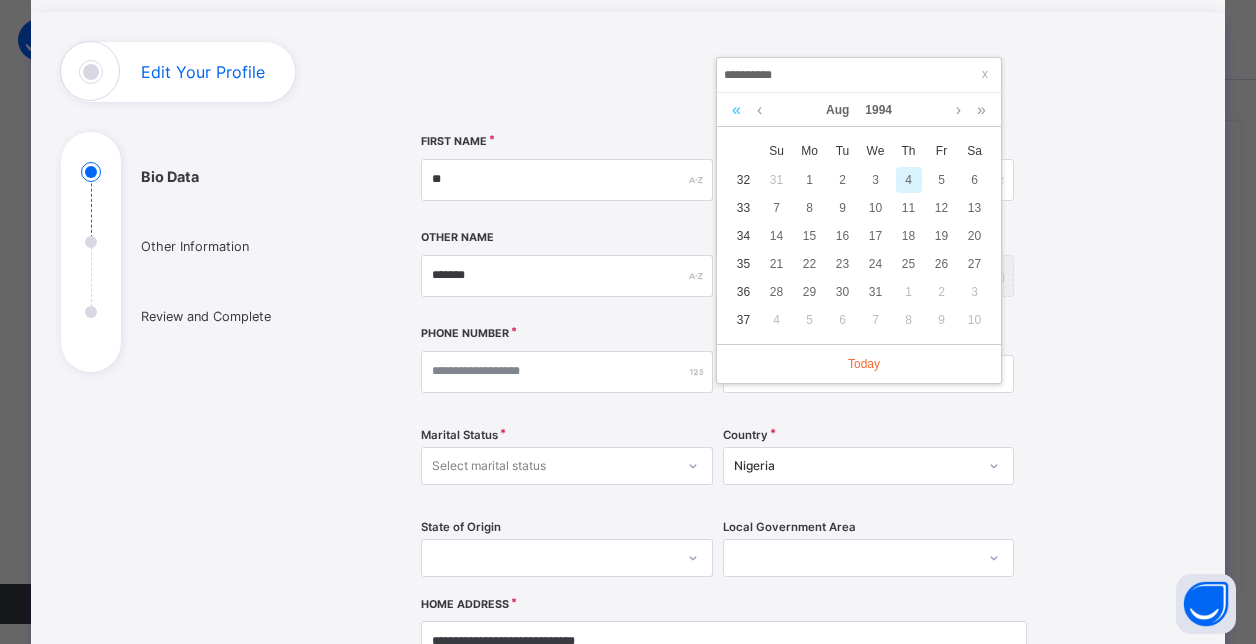 click at bounding box center (736, 110) 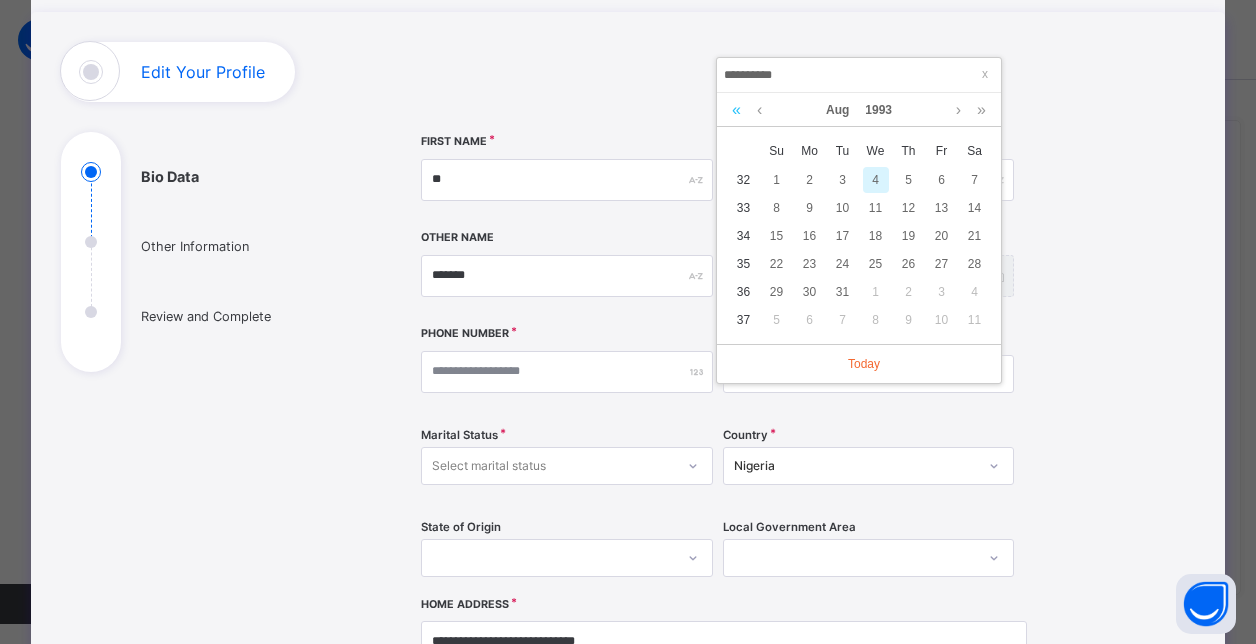 click at bounding box center (736, 110) 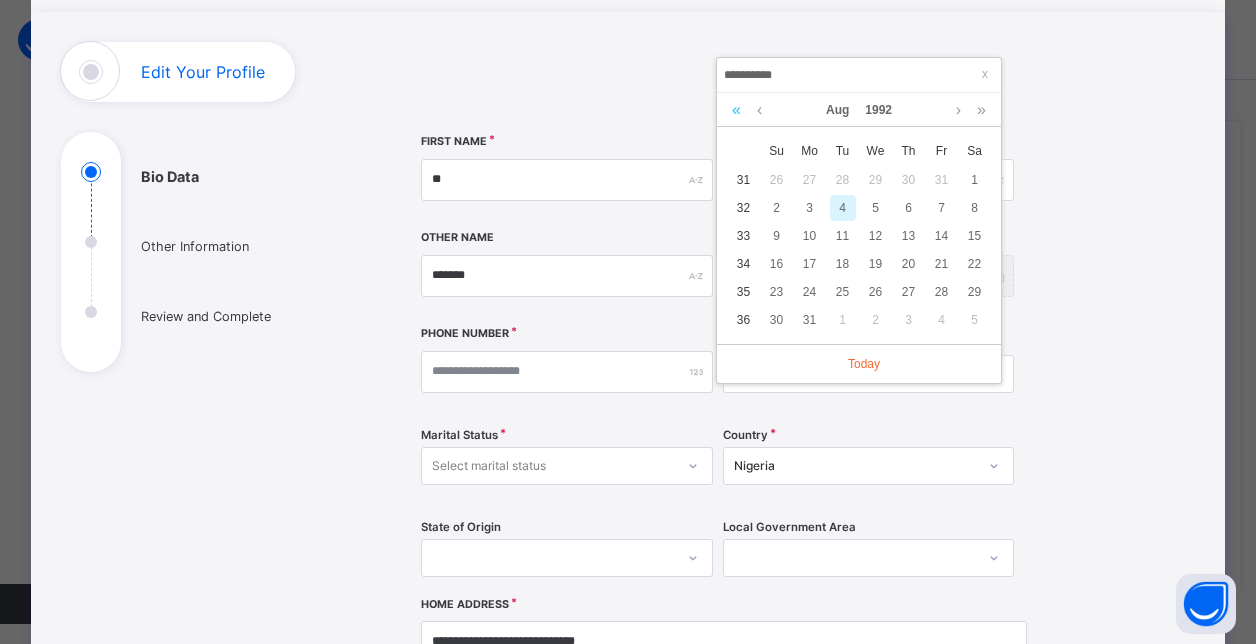 click at bounding box center [736, 110] 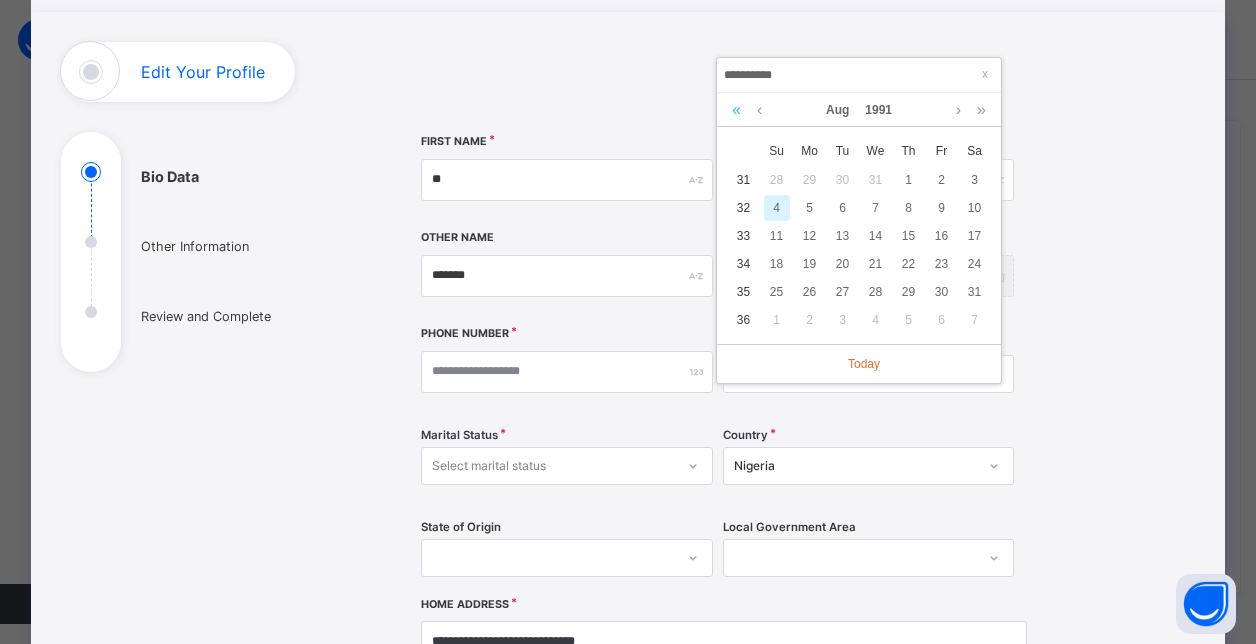click at bounding box center [736, 110] 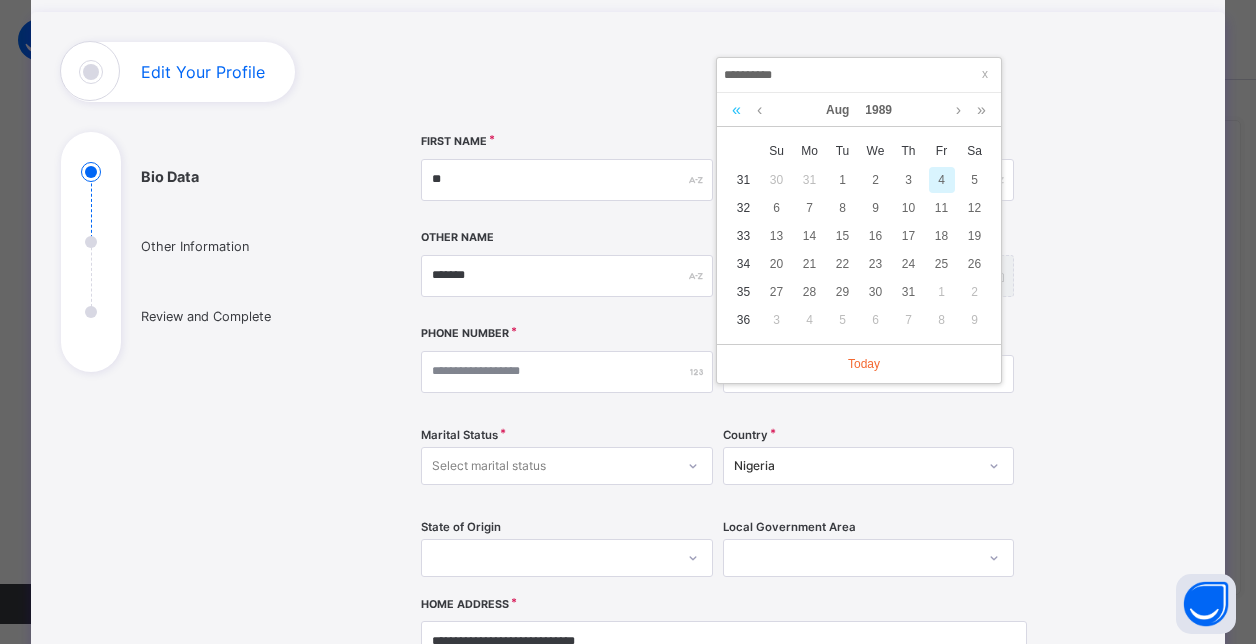 click at bounding box center [736, 110] 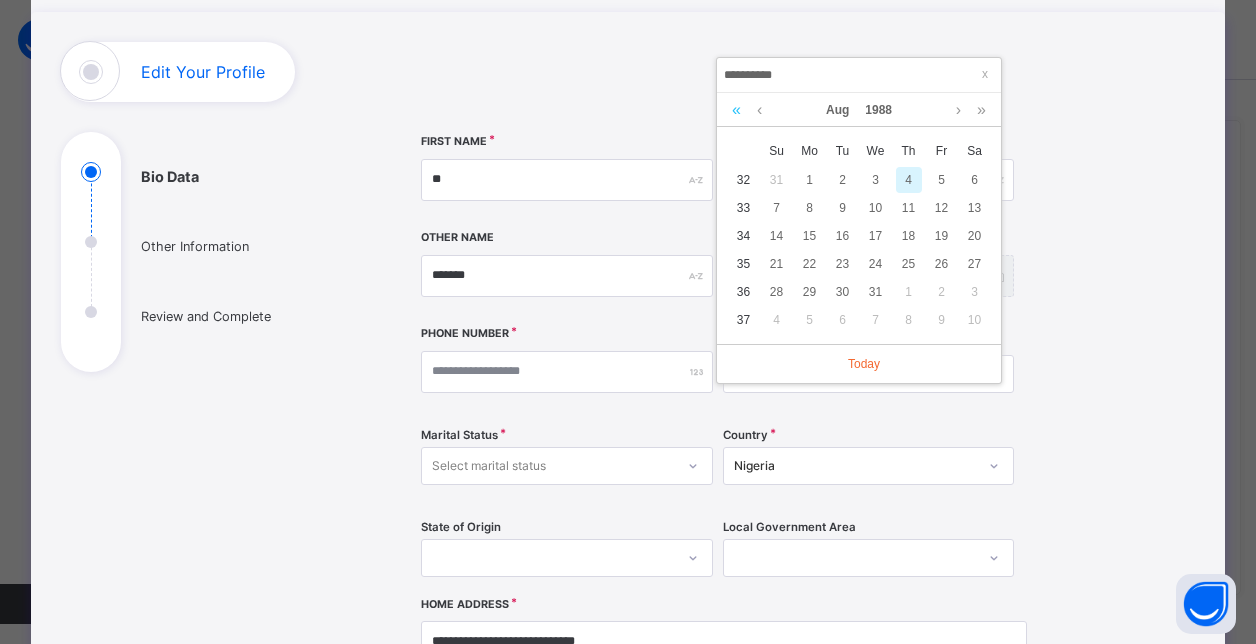 click at bounding box center (736, 110) 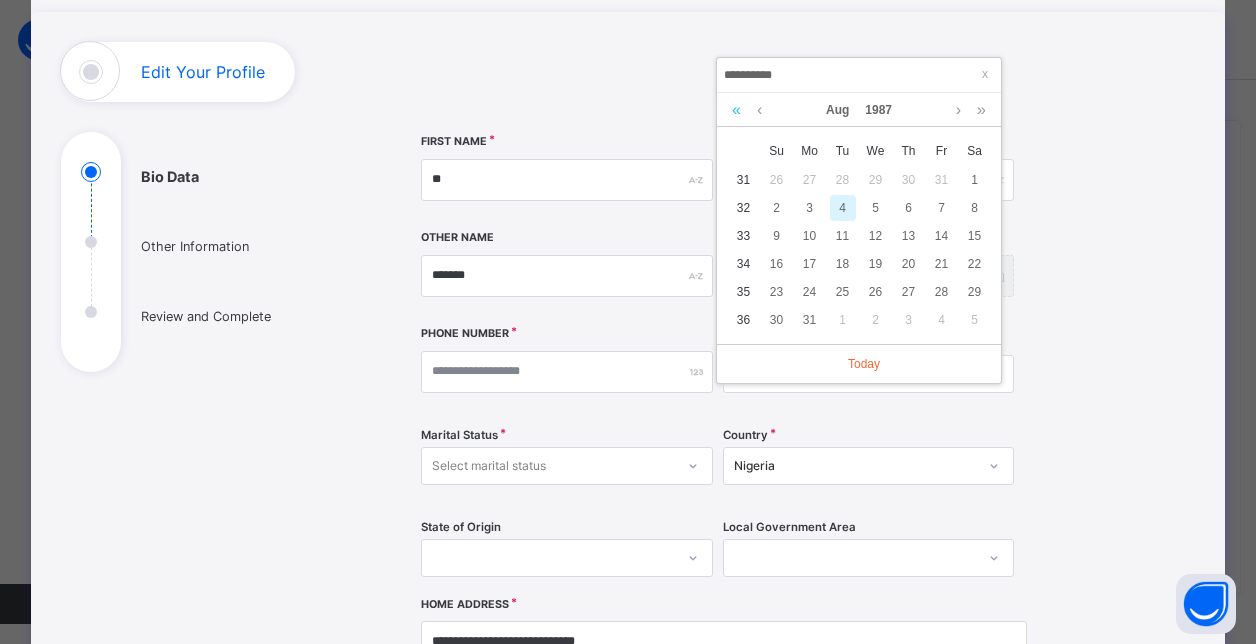 click at bounding box center [736, 110] 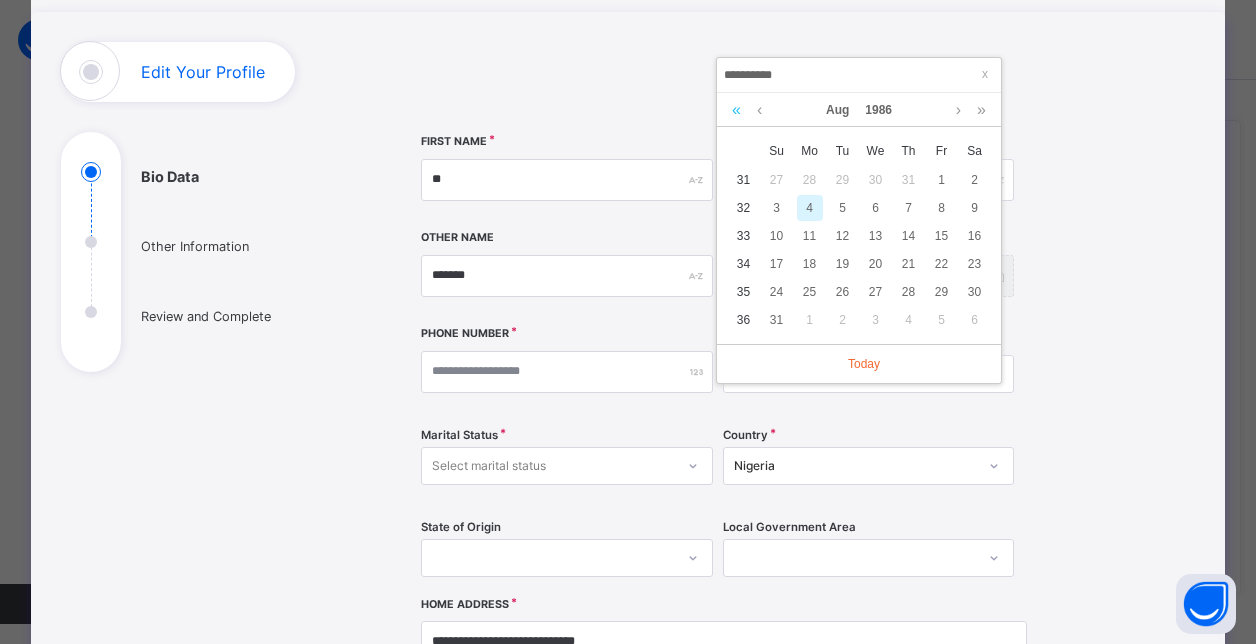 click at bounding box center (736, 110) 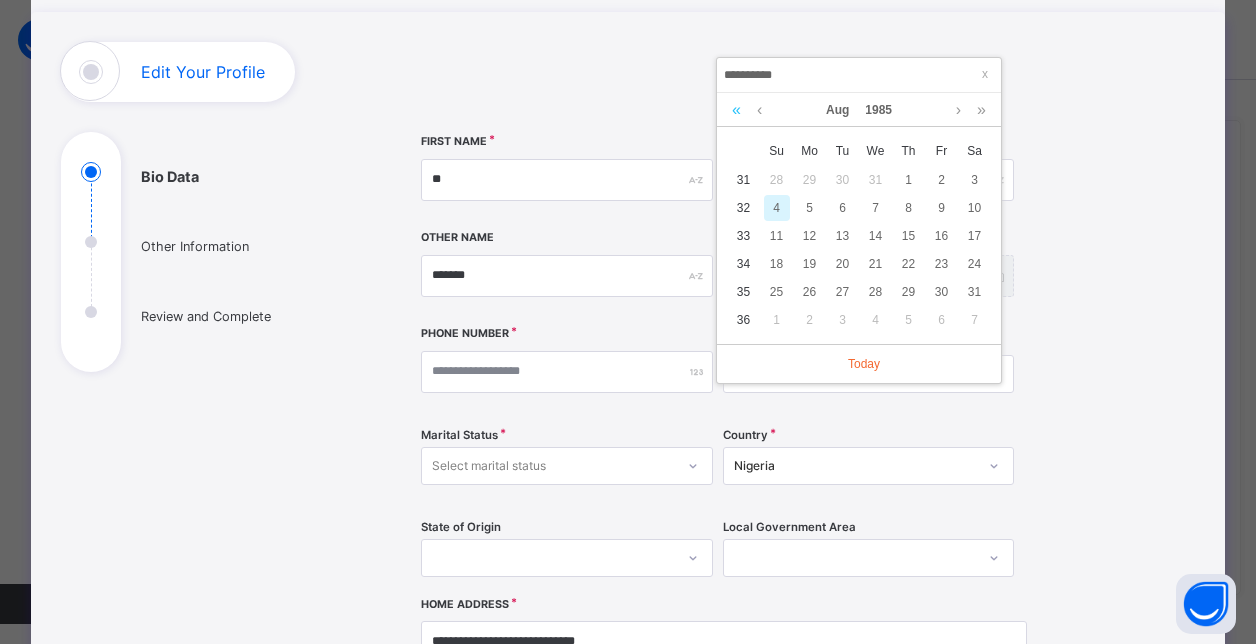 click at bounding box center (736, 110) 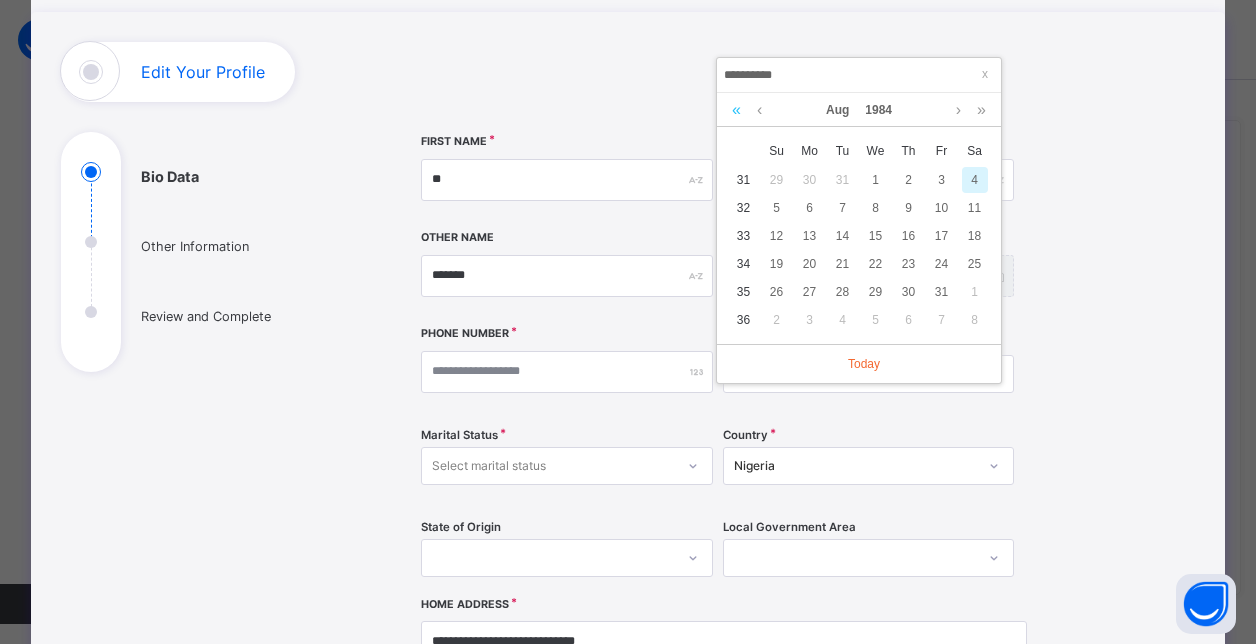 click at bounding box center [736, 110] 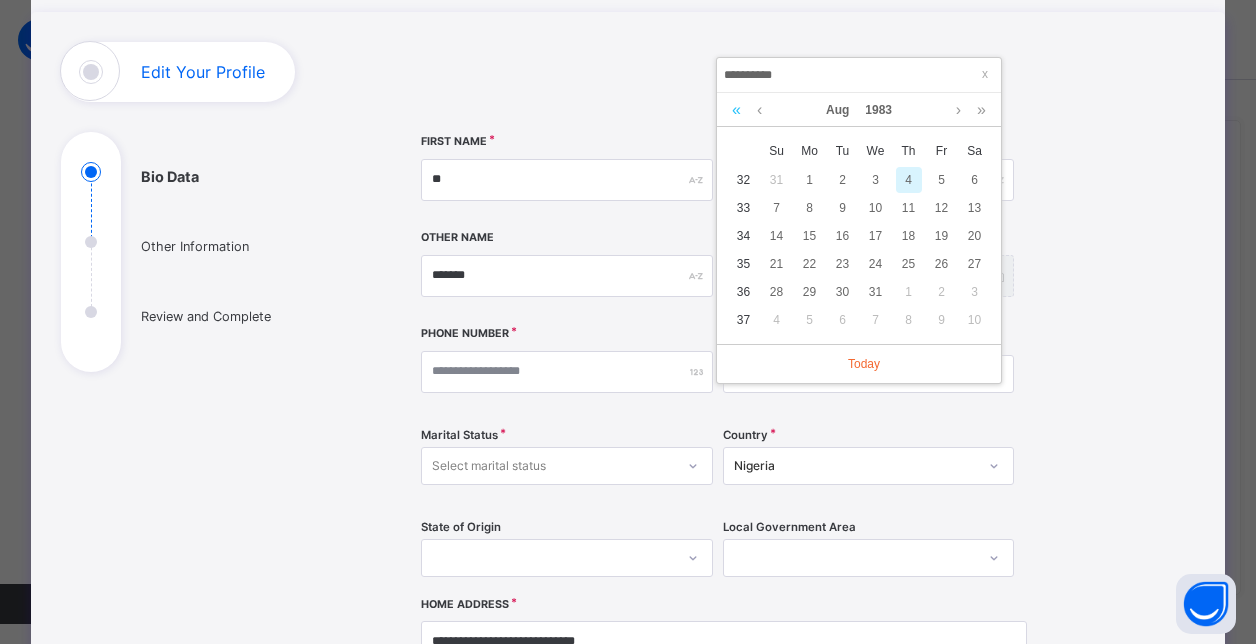 click at bounding box center (736, 110) 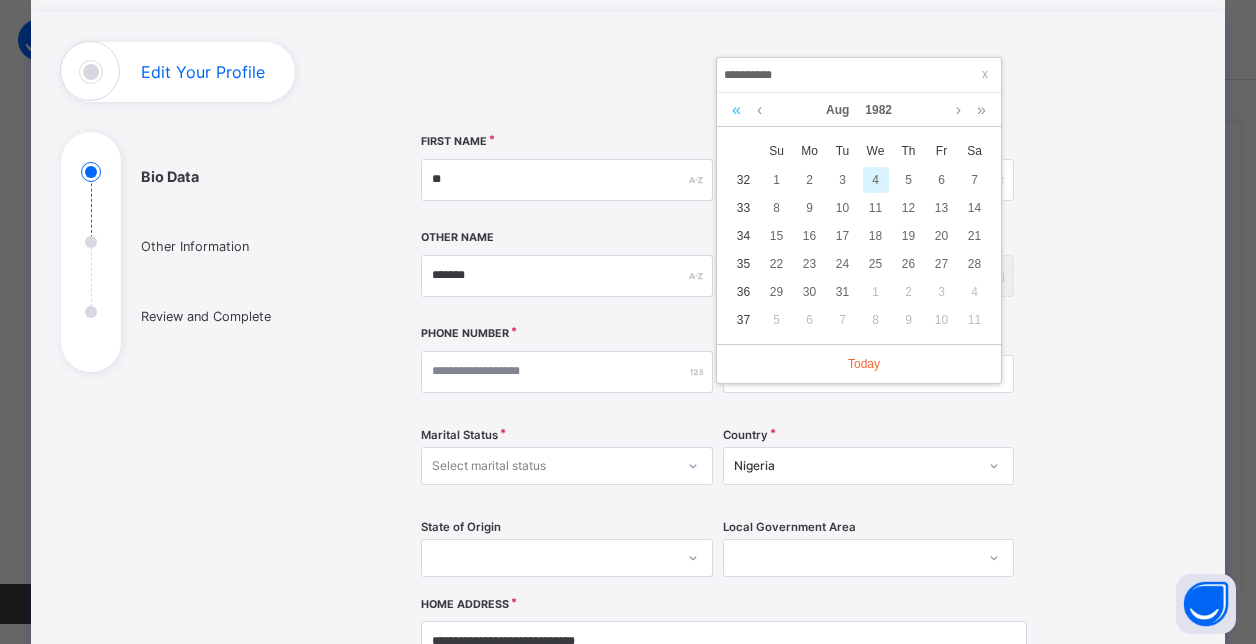 click at bounding box center (736, 110) 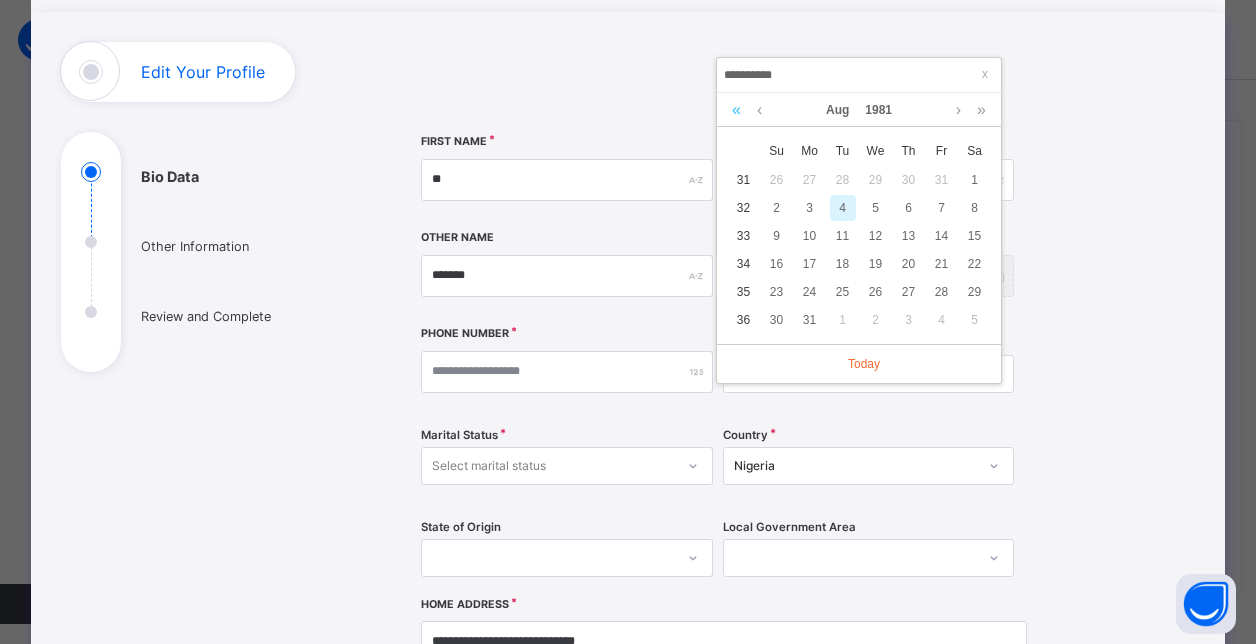 click at bounding box center (736, 110) 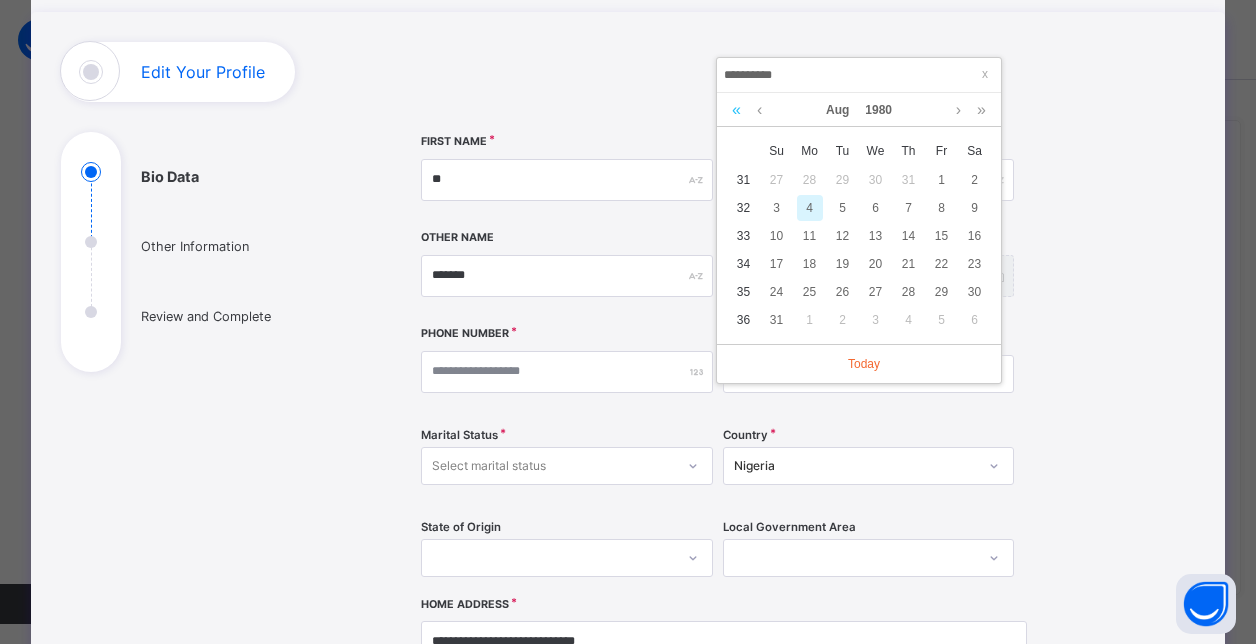 click at bounding box center [736, 110] 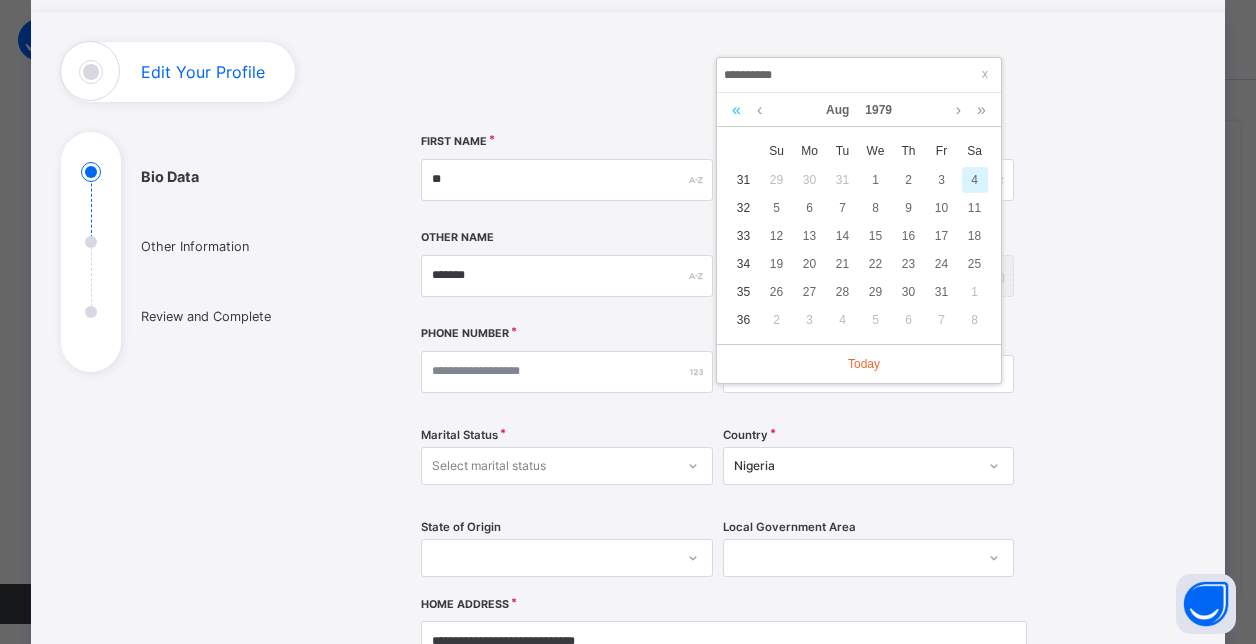 click at bounding box center (736, 110) 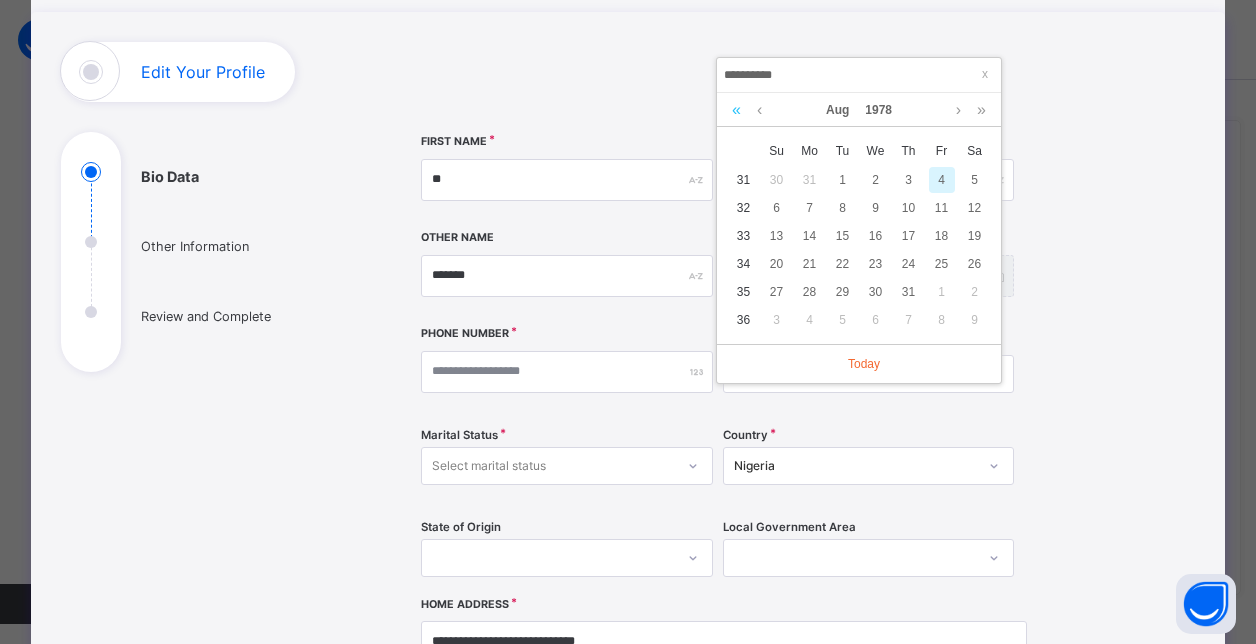 click at bounding box center (736, 110) 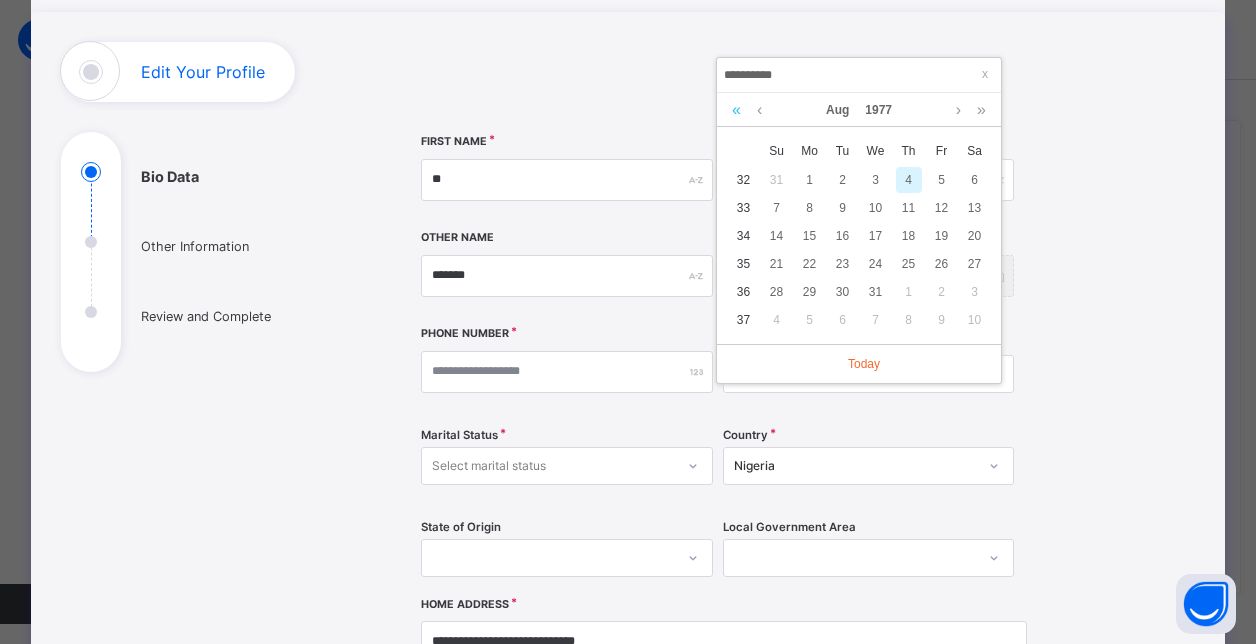 click at bounding box center (736, 110) 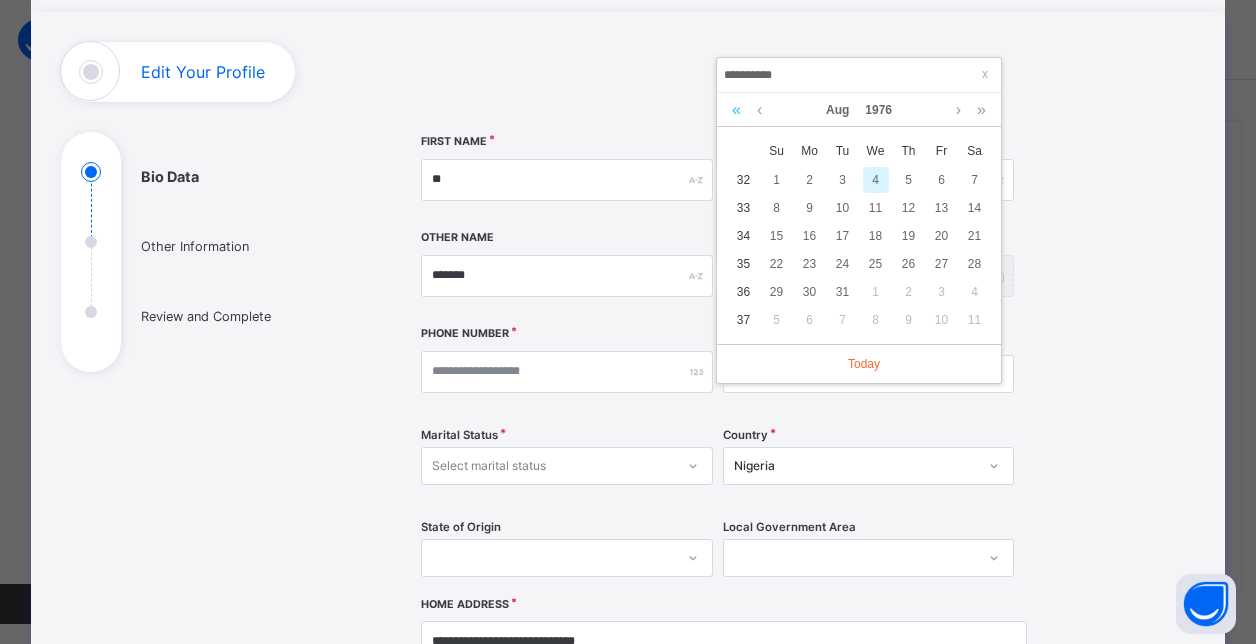 click at bounding box center (736, 110) 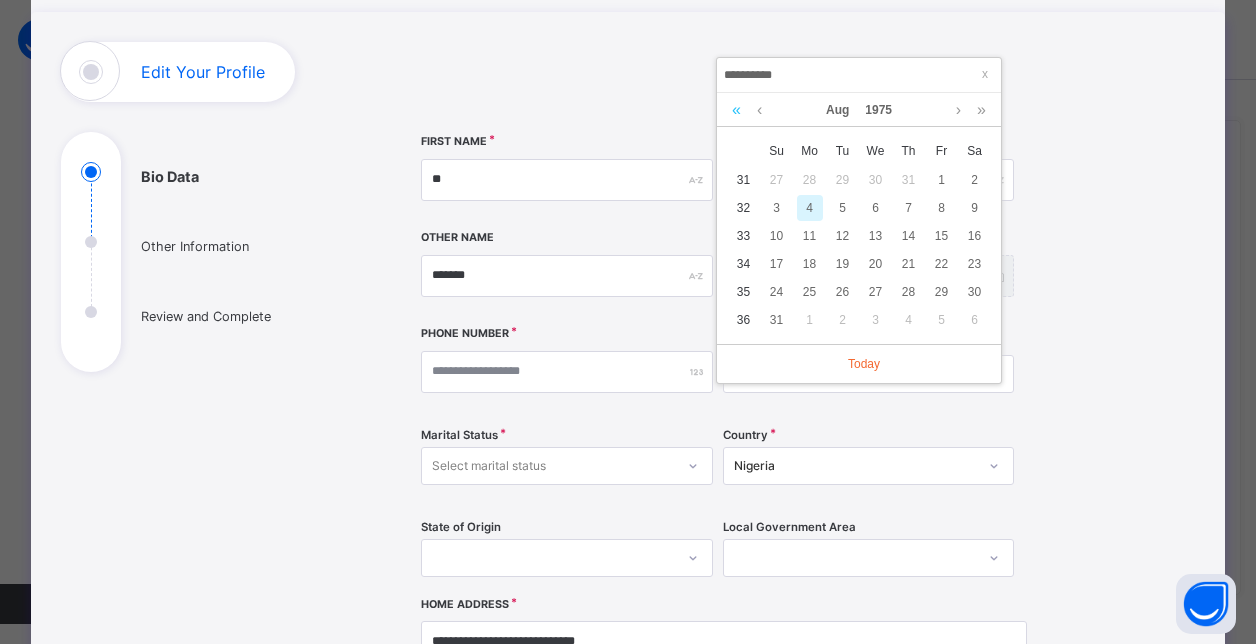 click at bounding box center [736, 110] 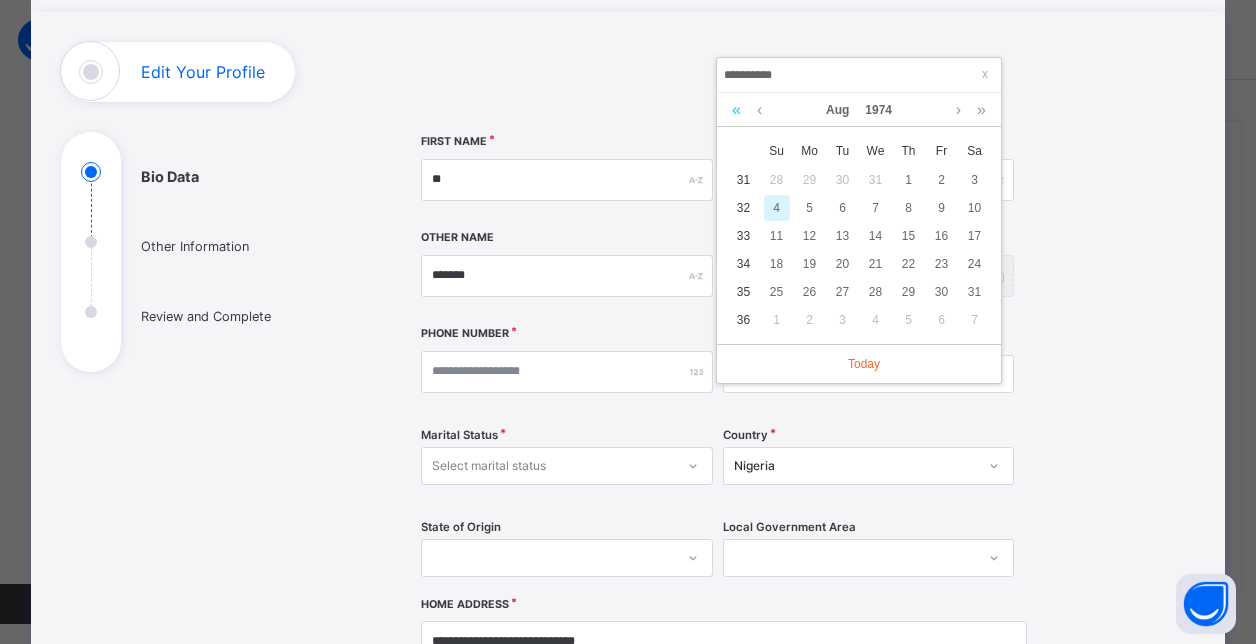click at bounding box center [736, 110] 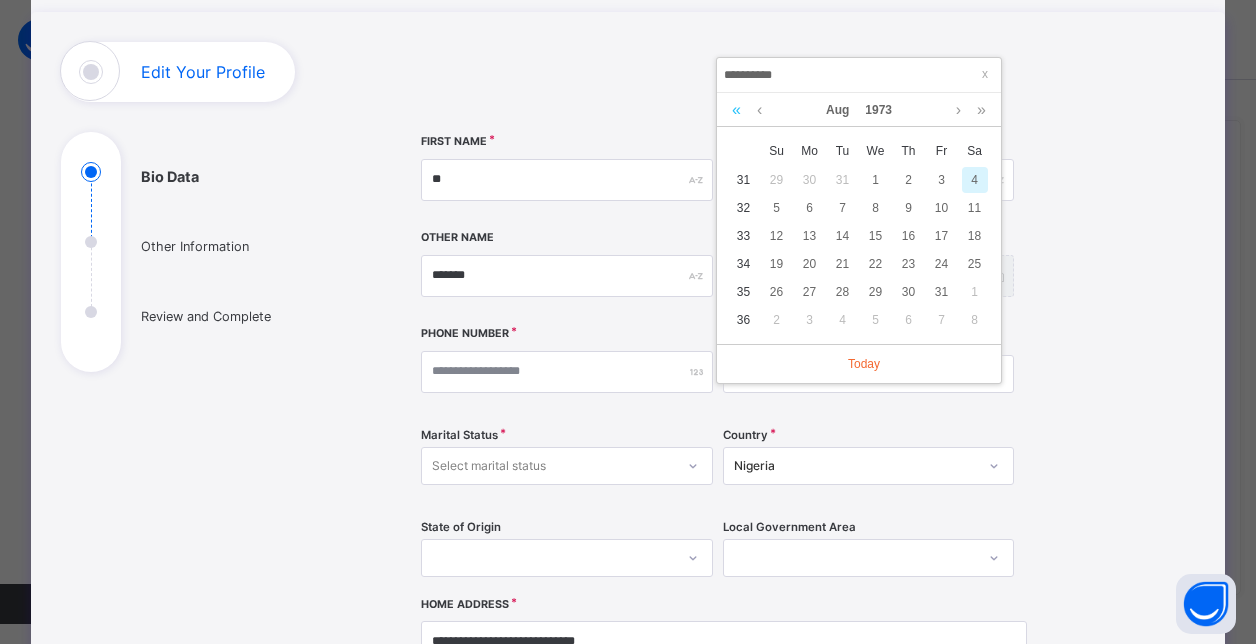 click at bounding box center [736, 110] 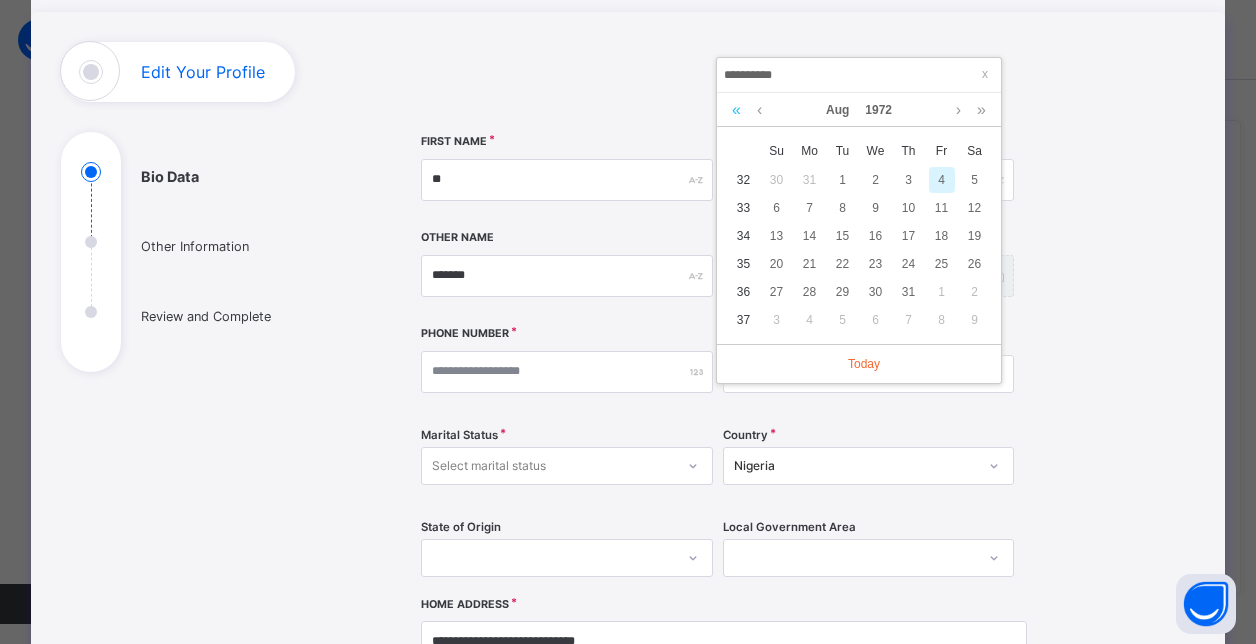 click at bounding box center [736, 110] 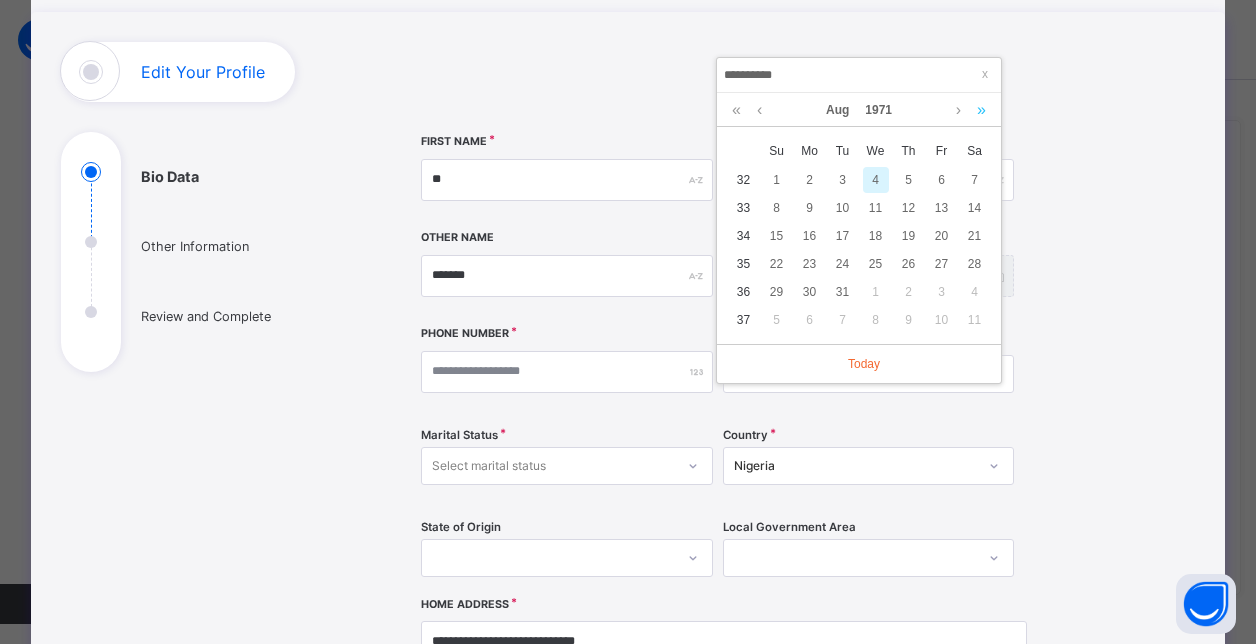click at bounding box center (981, 110) 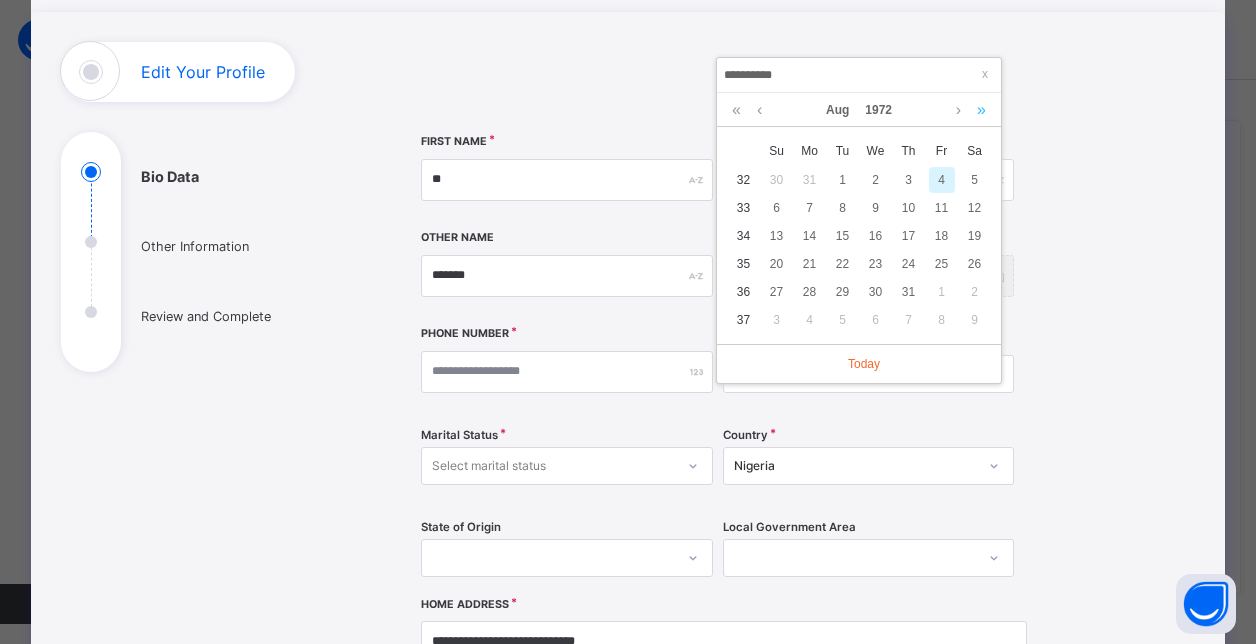 click at bounding box center (981, 110) 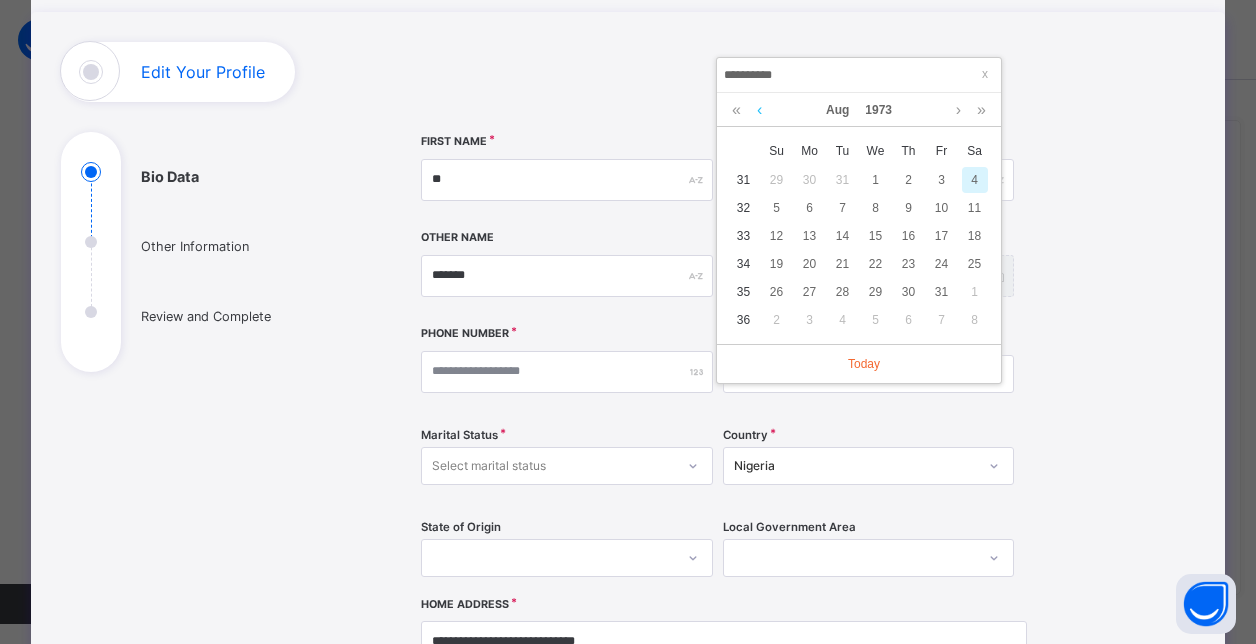 click at bounding box center [759, 110] 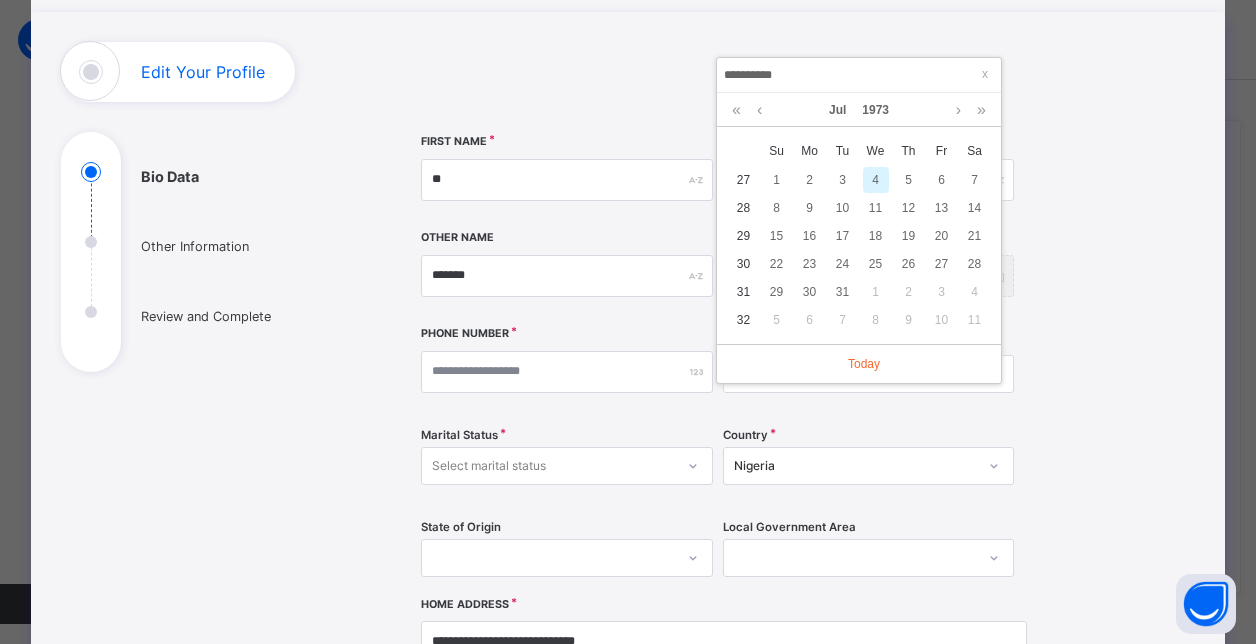 click on "Jul 1973" at bounding box center [859, 110] 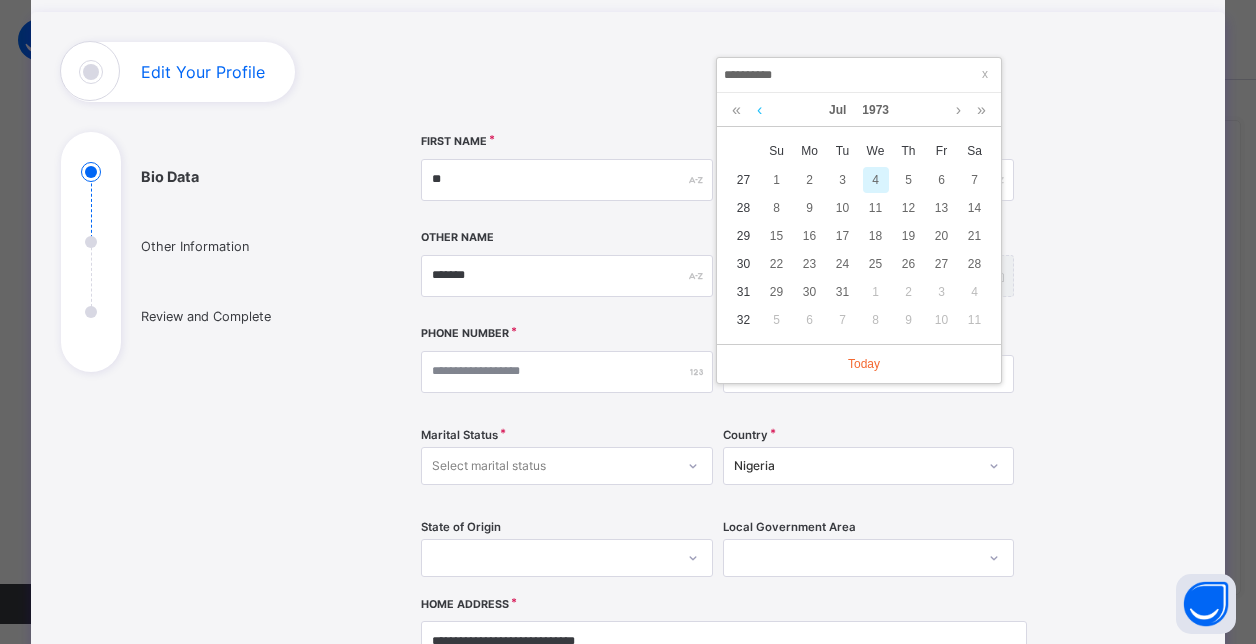 click at bounding box center (759, 110) 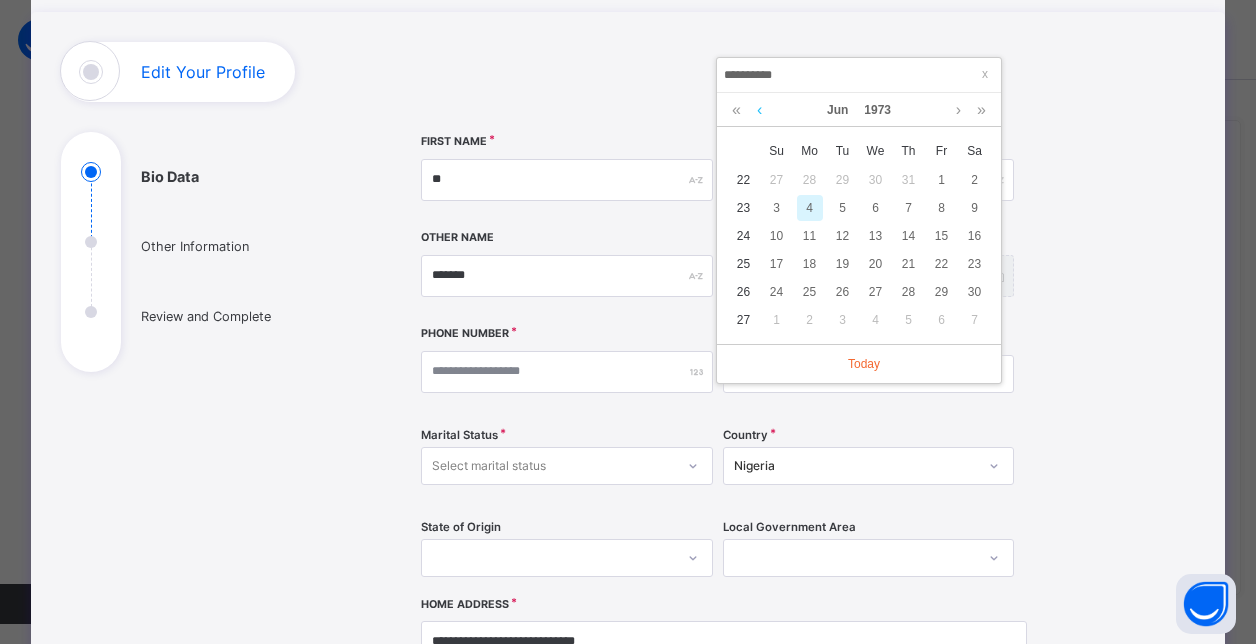 click at bounding box center (759, 110) 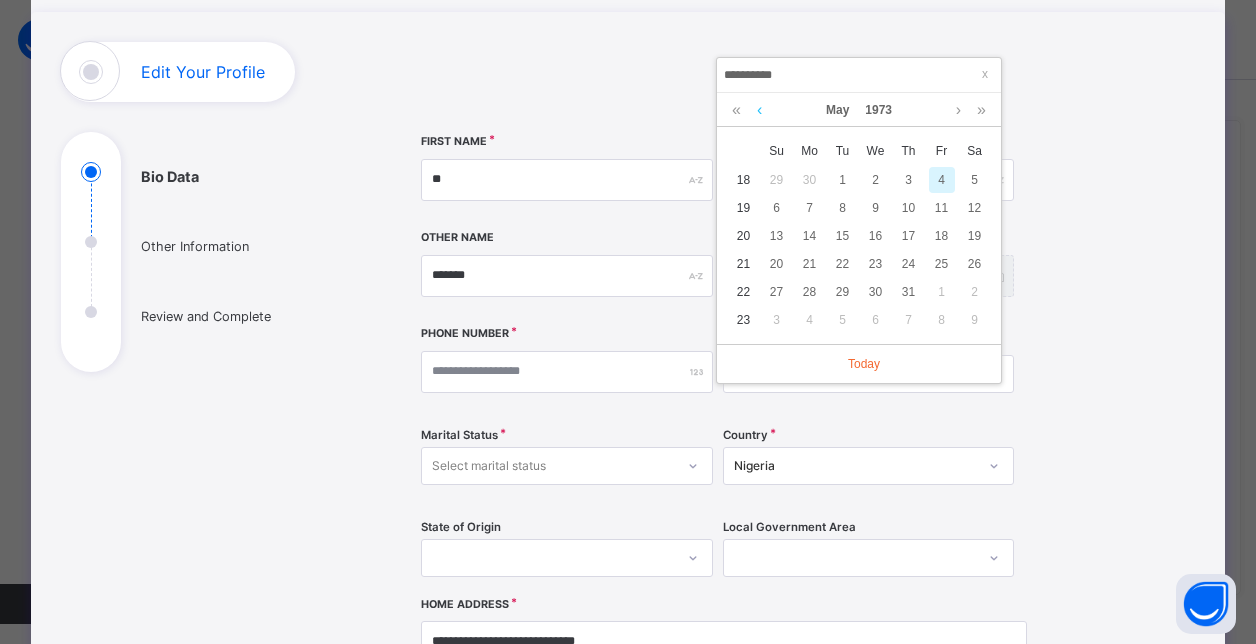 click at bounding box center [759, 110] 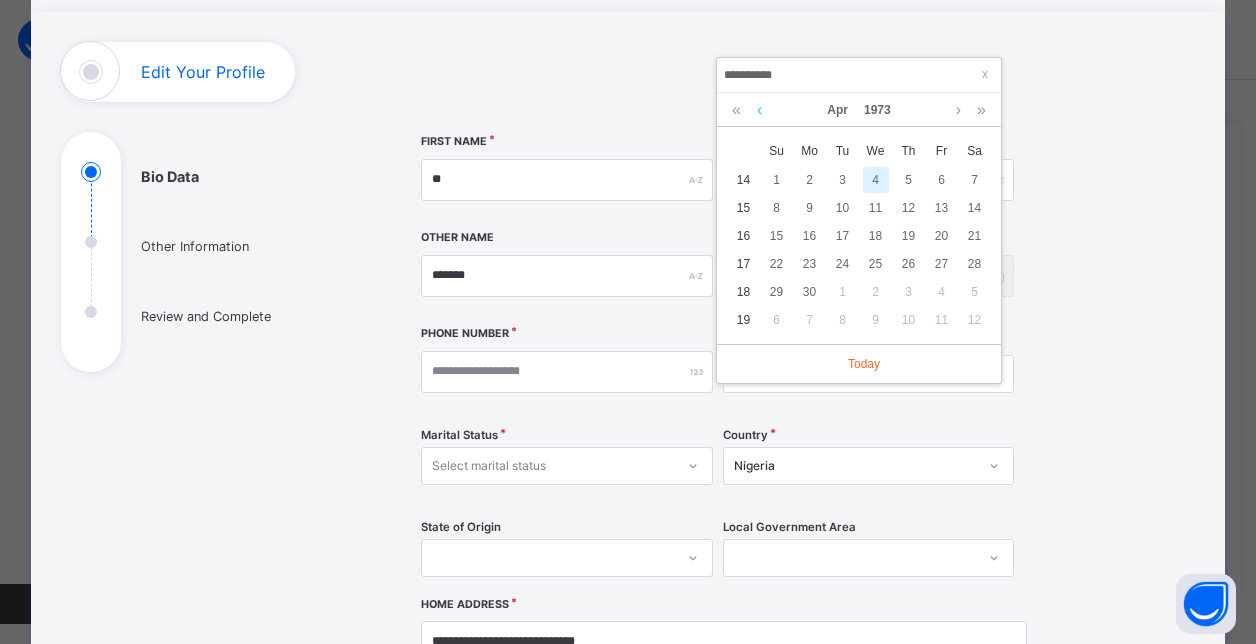 click at bounding box center (759, 110) 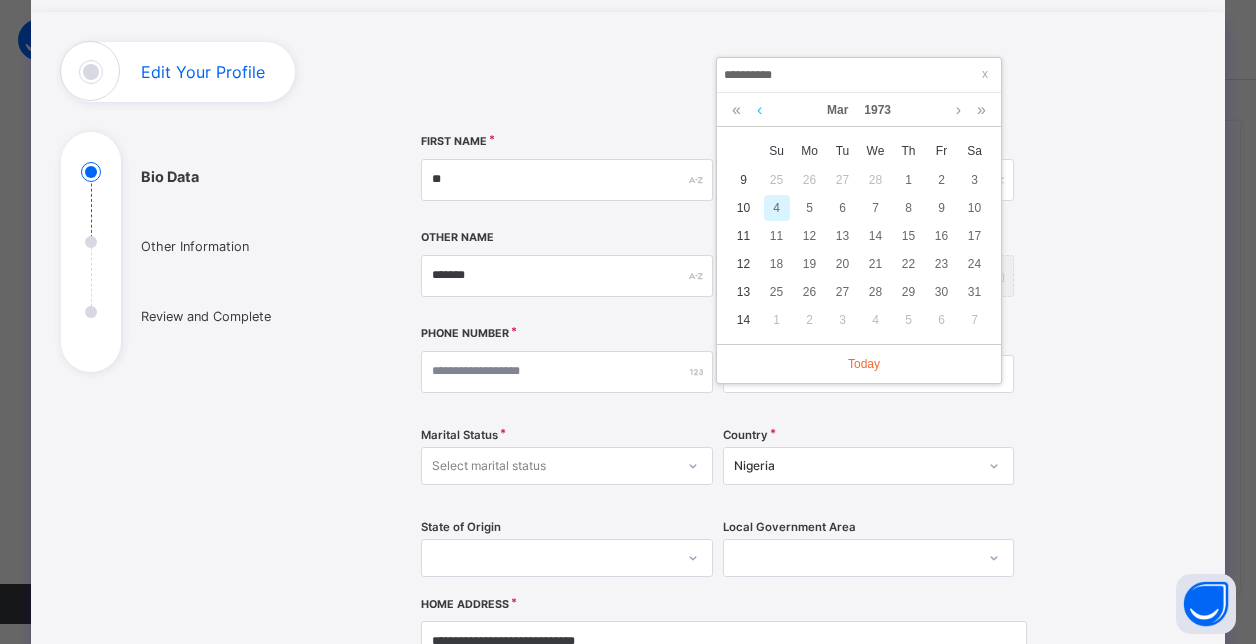 click at bounding box center [759, 110] 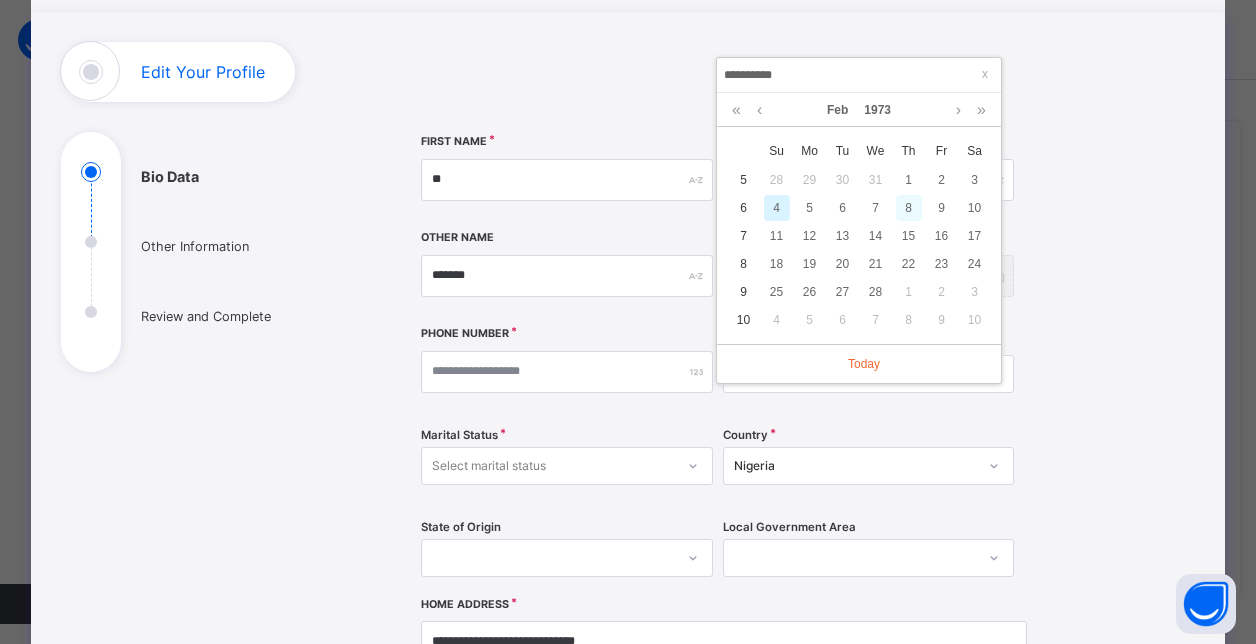click on "8" at bounding box center [909, 208] 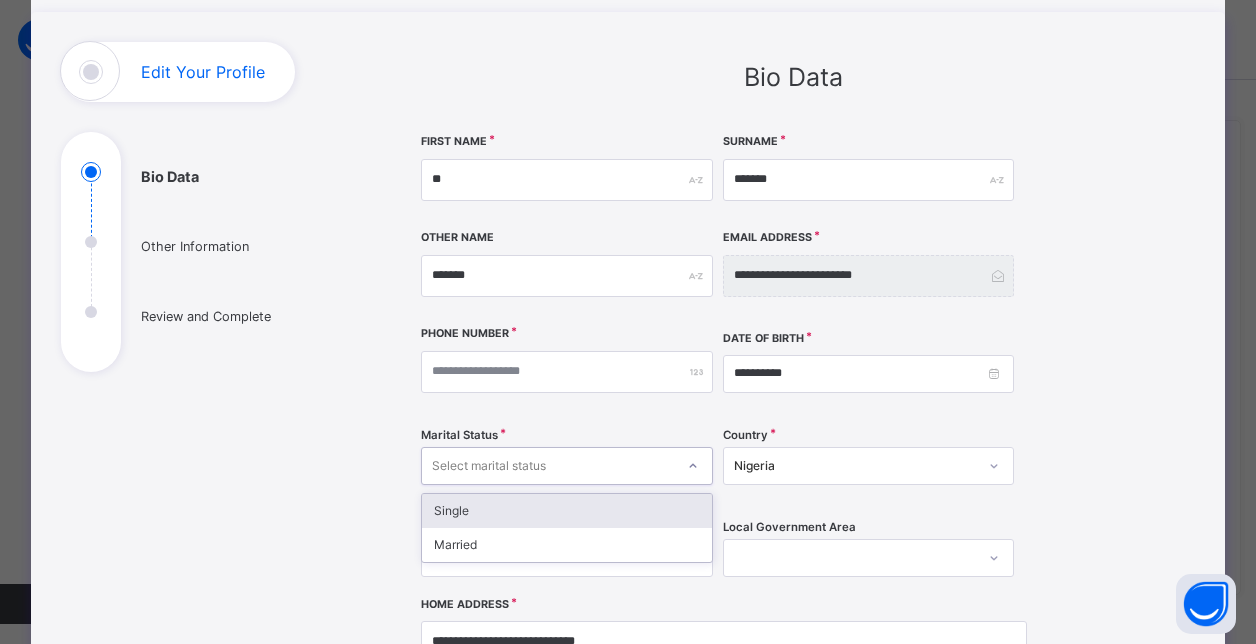 click 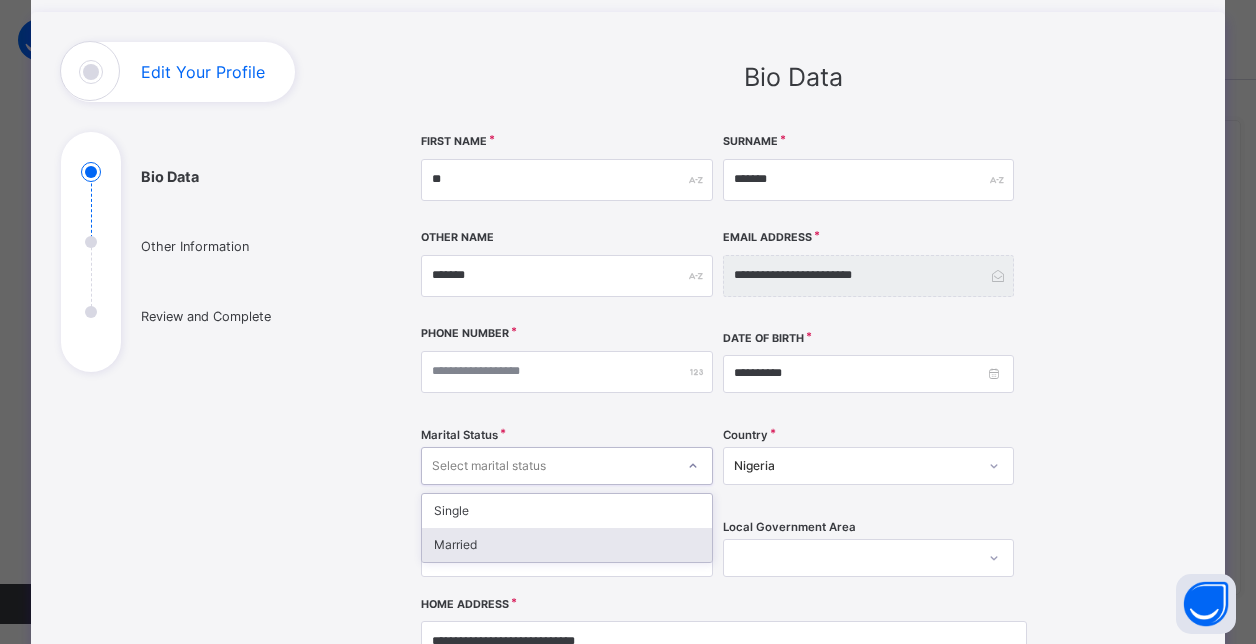 click on "Married" at bounding box center [566, 545] 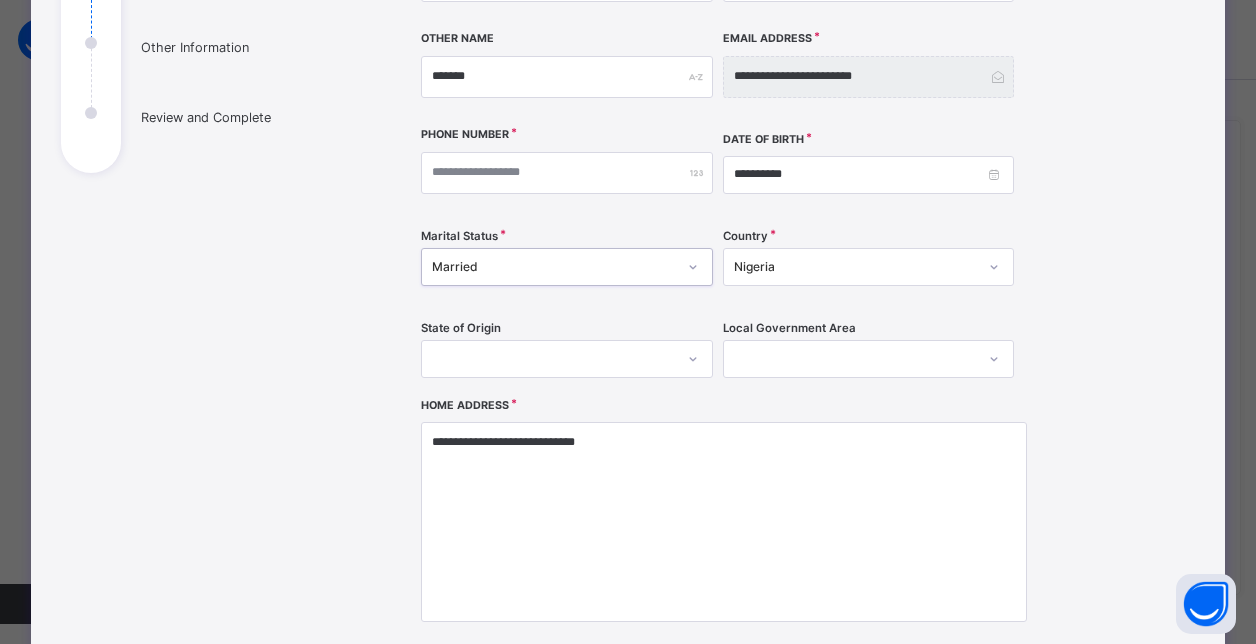 scroll, scrollTop: 300, scrollLeft: 0, axis: vertical 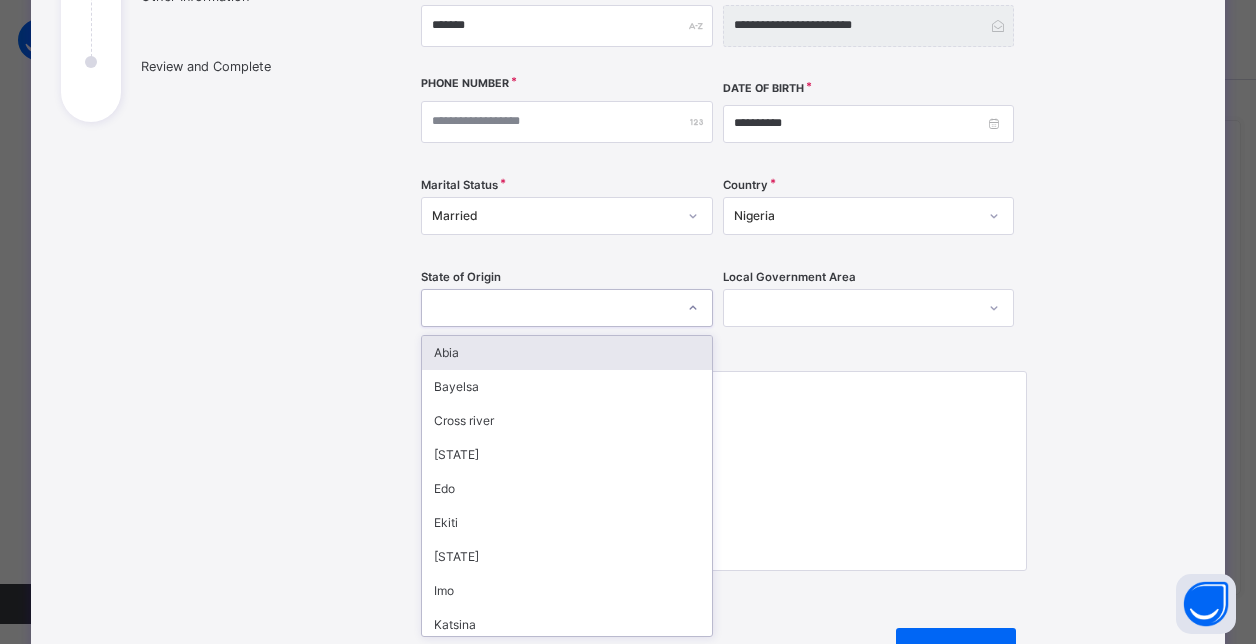 click on "option Abia focused, 1 of 37. 37 results available. Use Up and Down to choose options, press Enter to select the currently focused option, press Escape to exit the menu, press Tab to select the option and exit the menu. Abia Bayelsa Cross river Ebonyi Edo Ekiti Fct Imo Katsina Kwara Ogun Osun Oyo Sokoto Gombe Jigawa Nassarawa Ondo Zamfara Akwa ibom Anambra Kebbi Kaduna Kano Adamawa Enugu Lagos Bauchi Benue Borno Delta Kogi Niger Plateau Rivers Taraba Yobe" at bounding box center [566, 308] 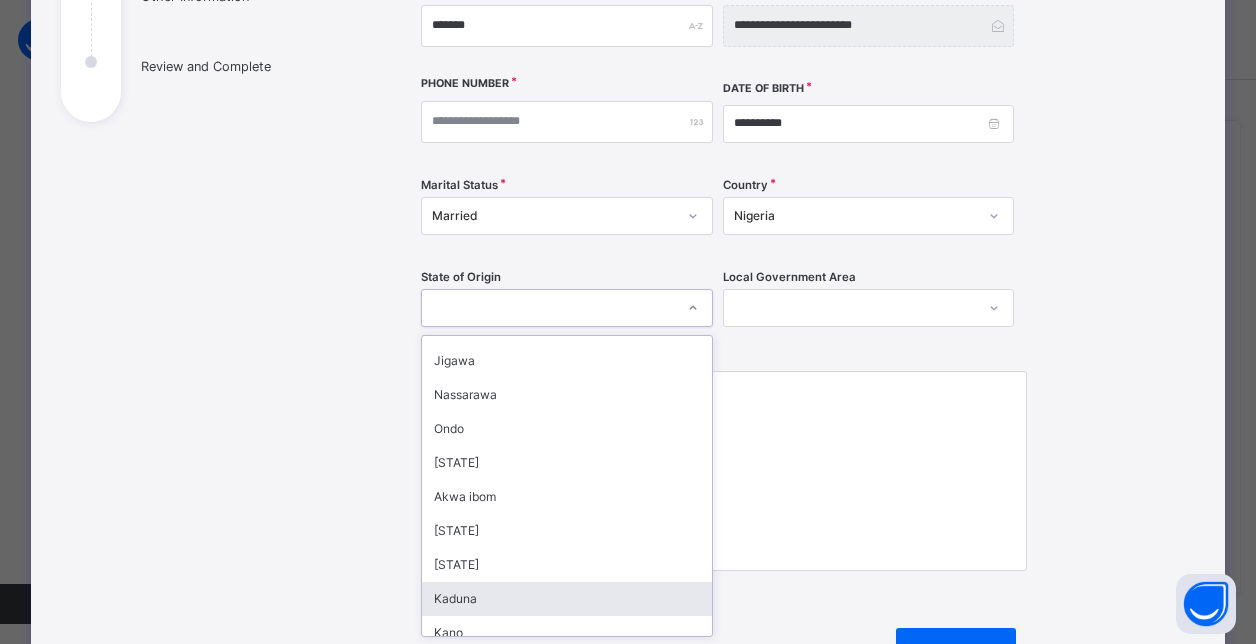 scroll, scrollTop: 500, scrollLeft: 0, axis: vertical 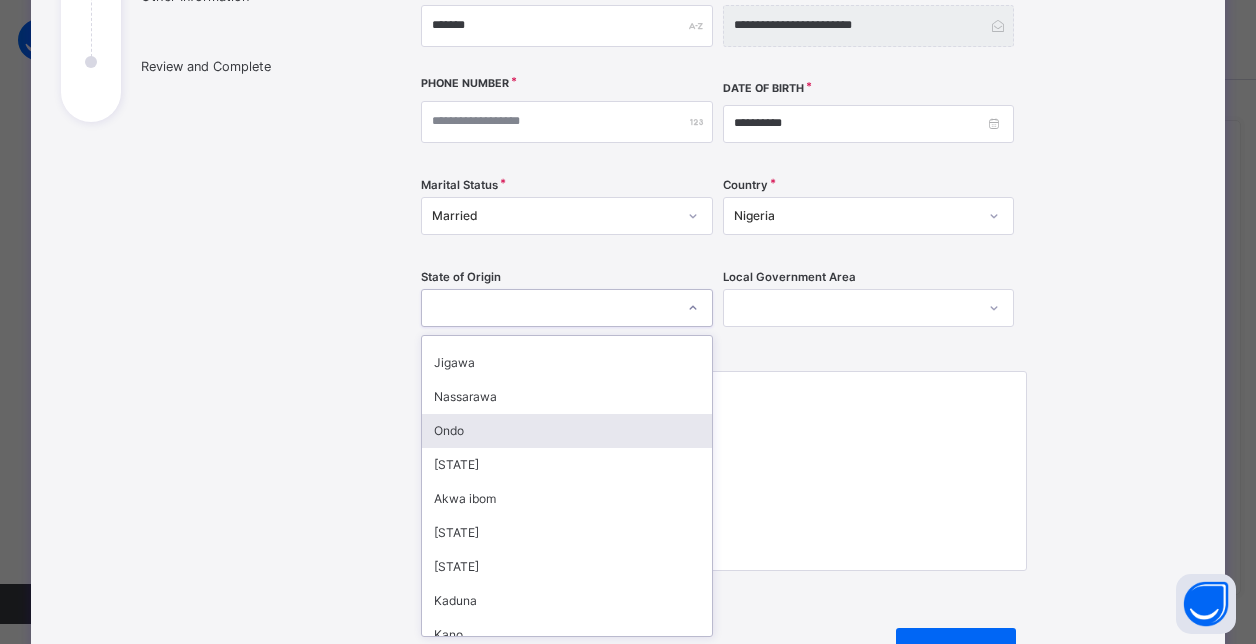 click on "Ondo" at bounding box center (566, 431) 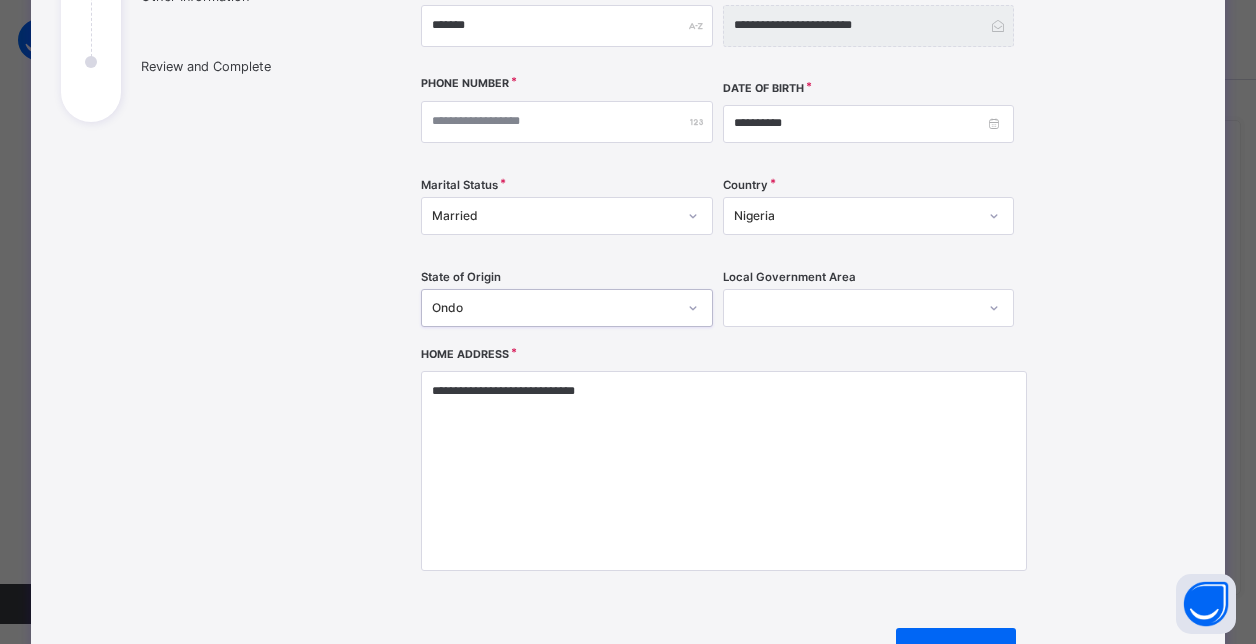 click 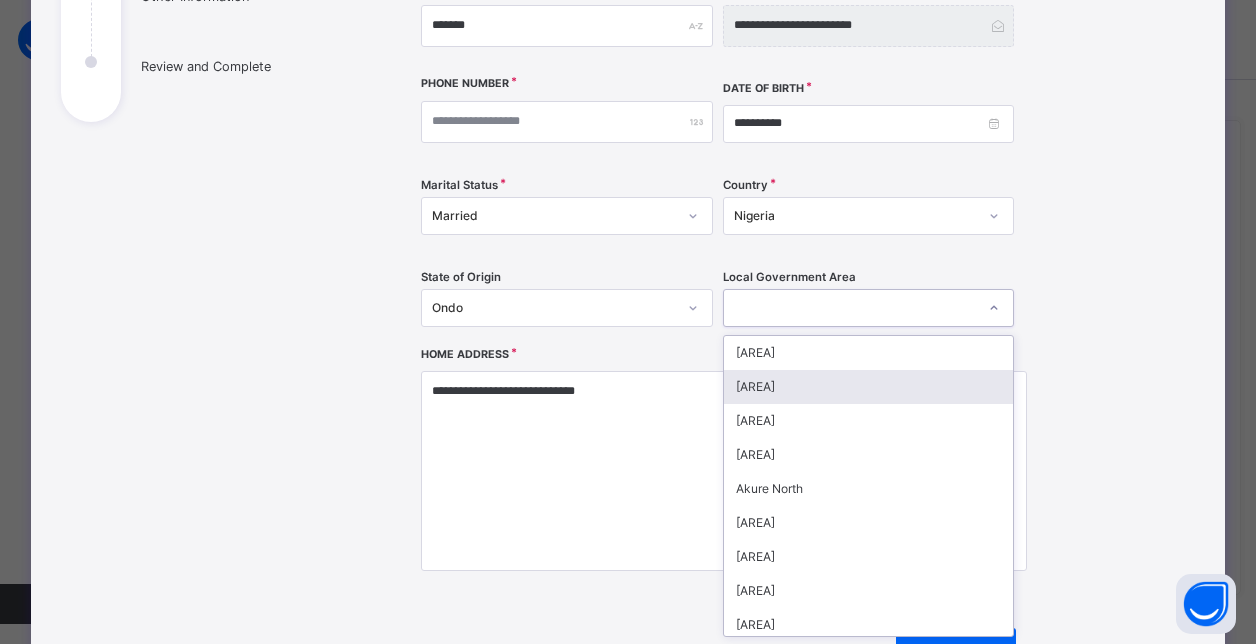 click on "[AREA]" at bounding box center [868, 387] 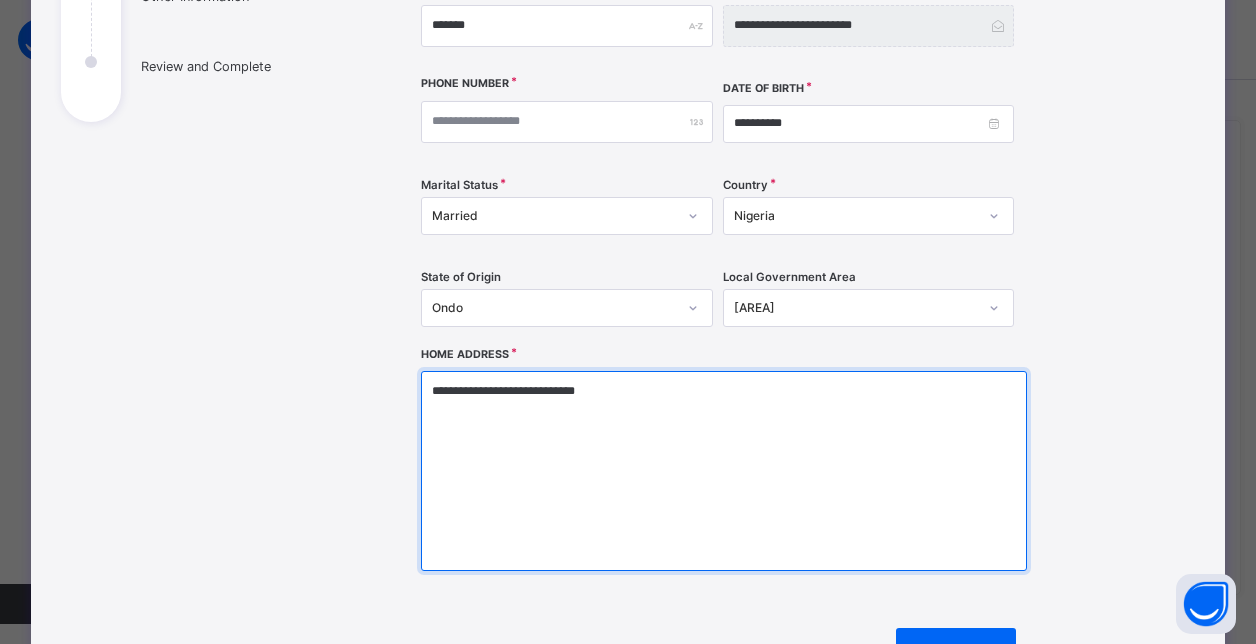 click on "**********" at bounding box center [724, 471] 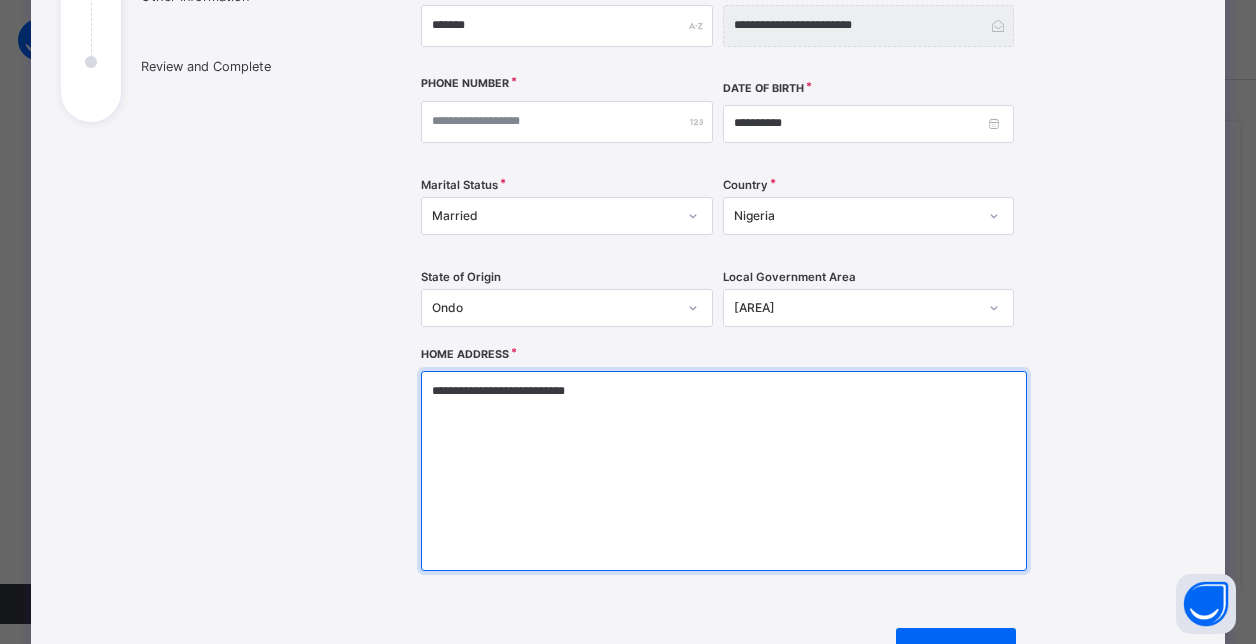 click on "**********" at bounding box center (724, 471) 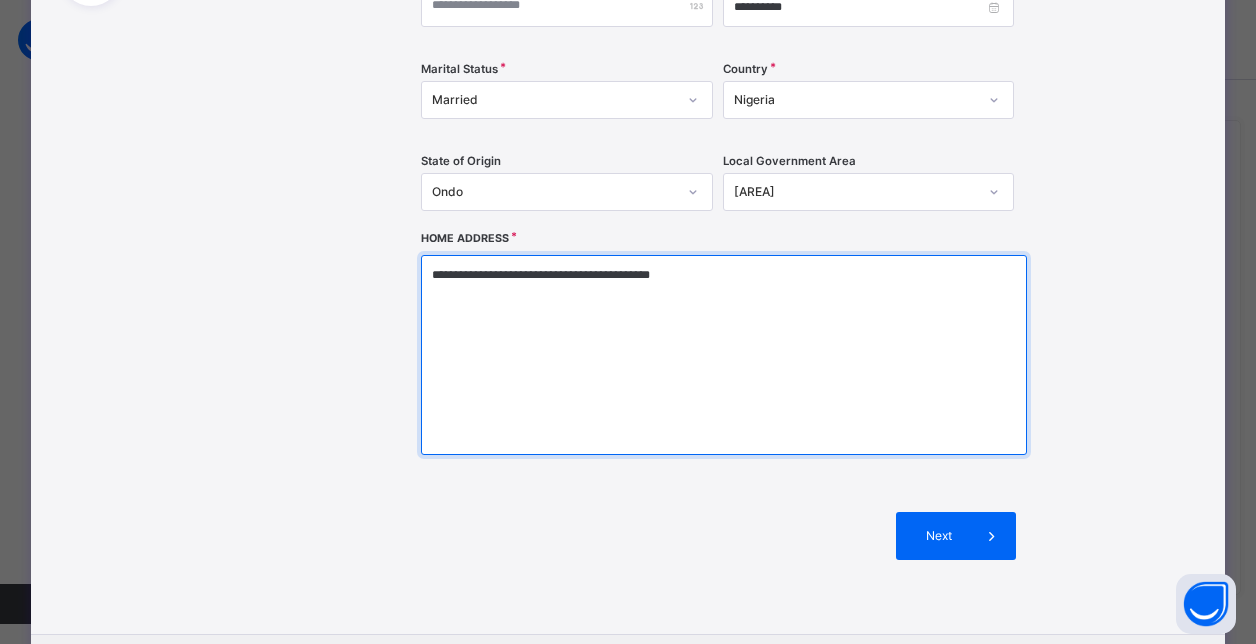 scroll, scrollTop: 550, scrollLeft: 0, axis: vertical 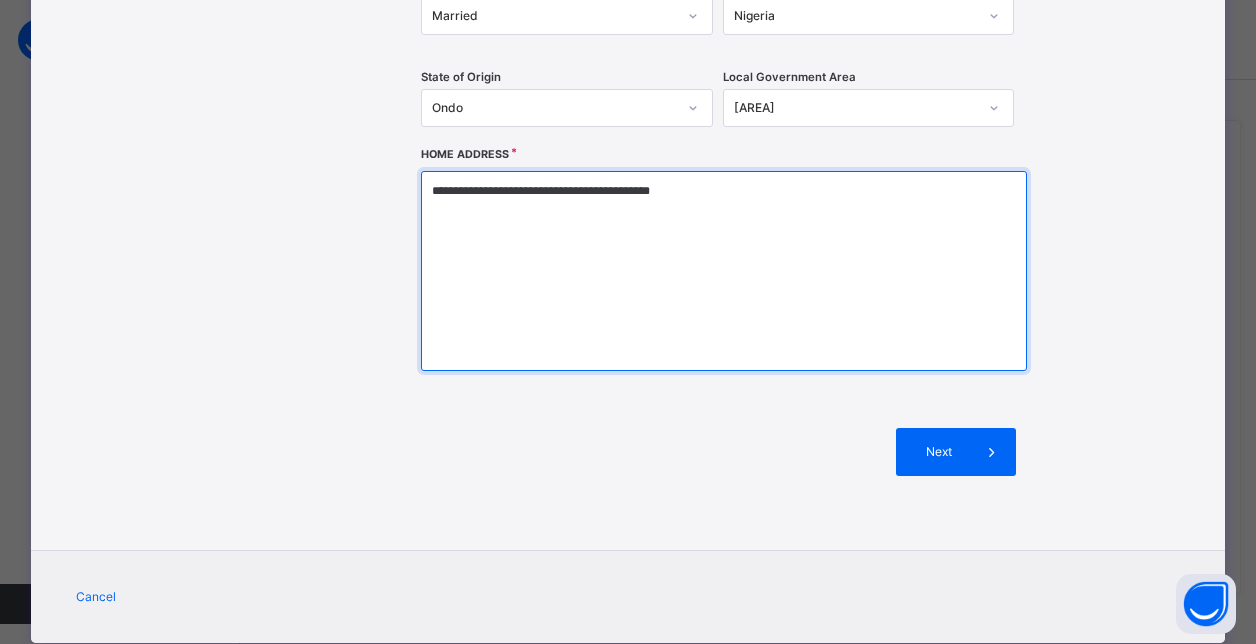 click on "**********" at bounding box center [724, 271] 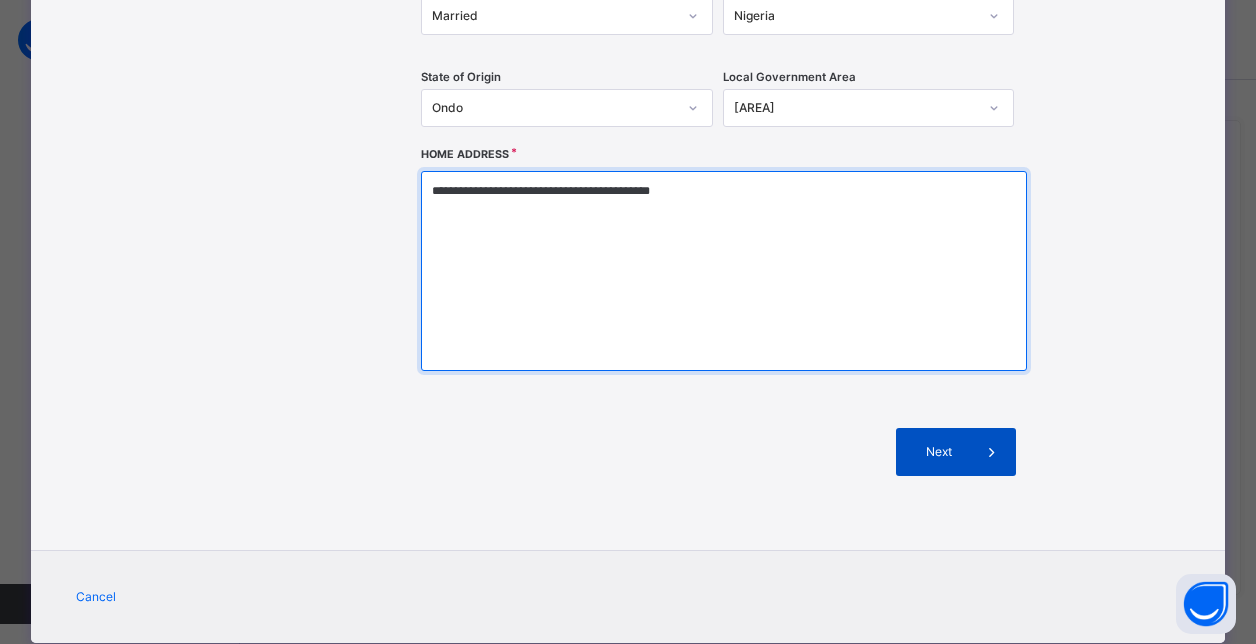 type on "**********" 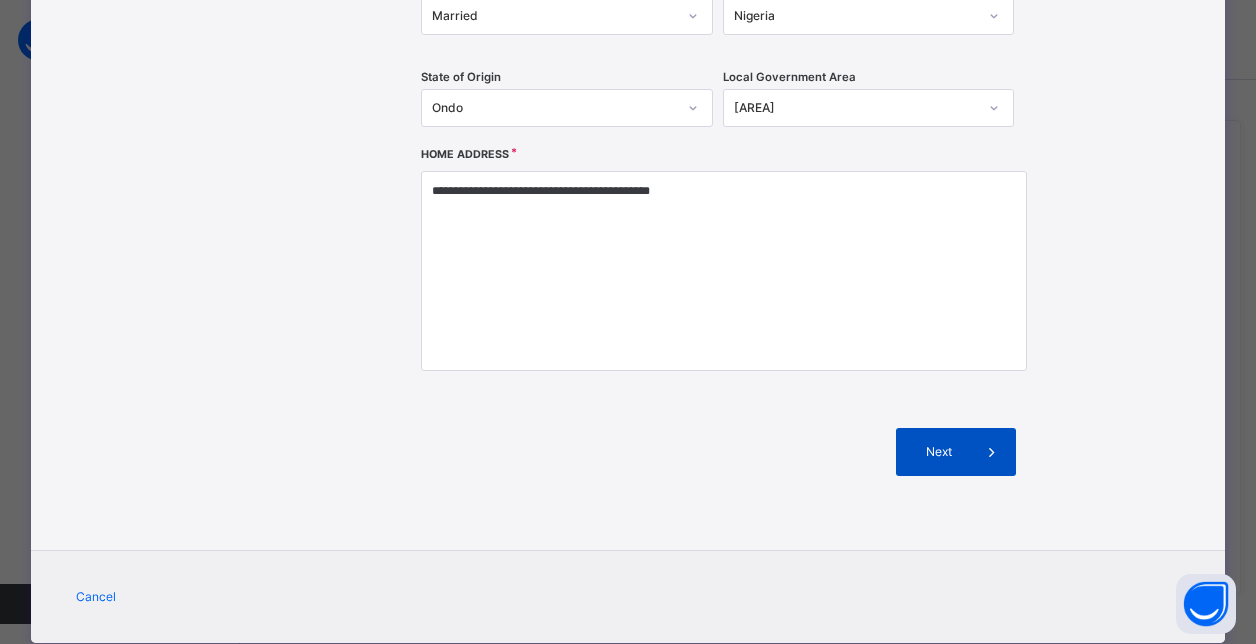 click at bounding box center [992, 452] 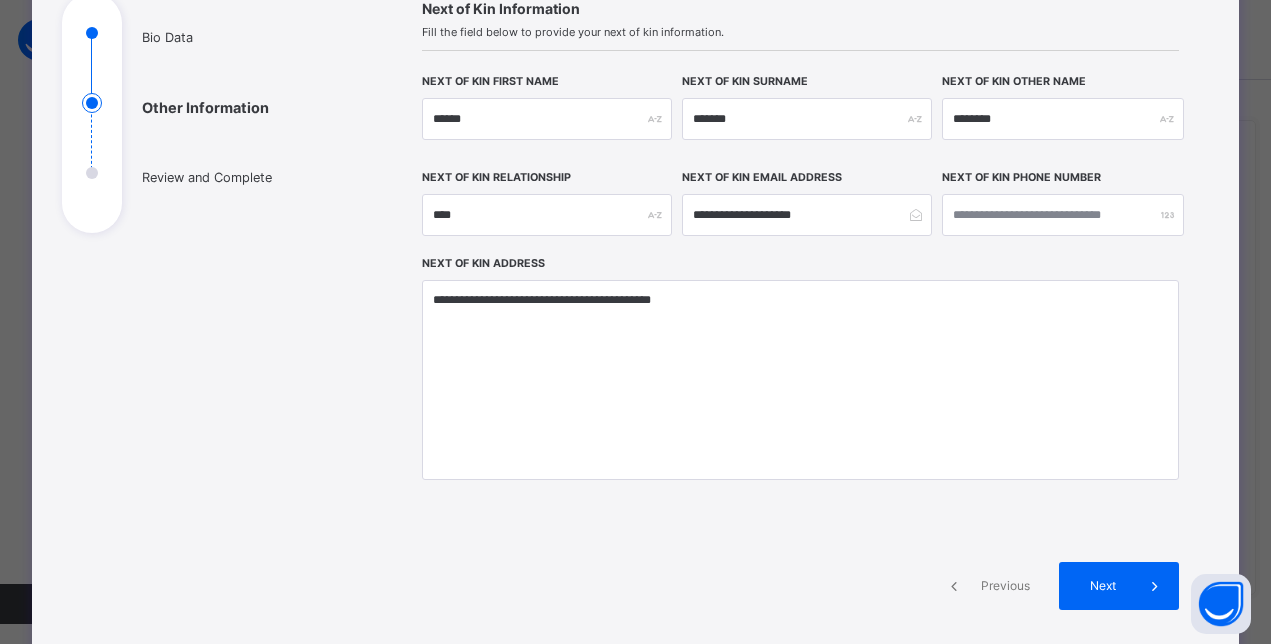 scroll, scrollTop: 422, scrollLeft: 0, axis: vertical 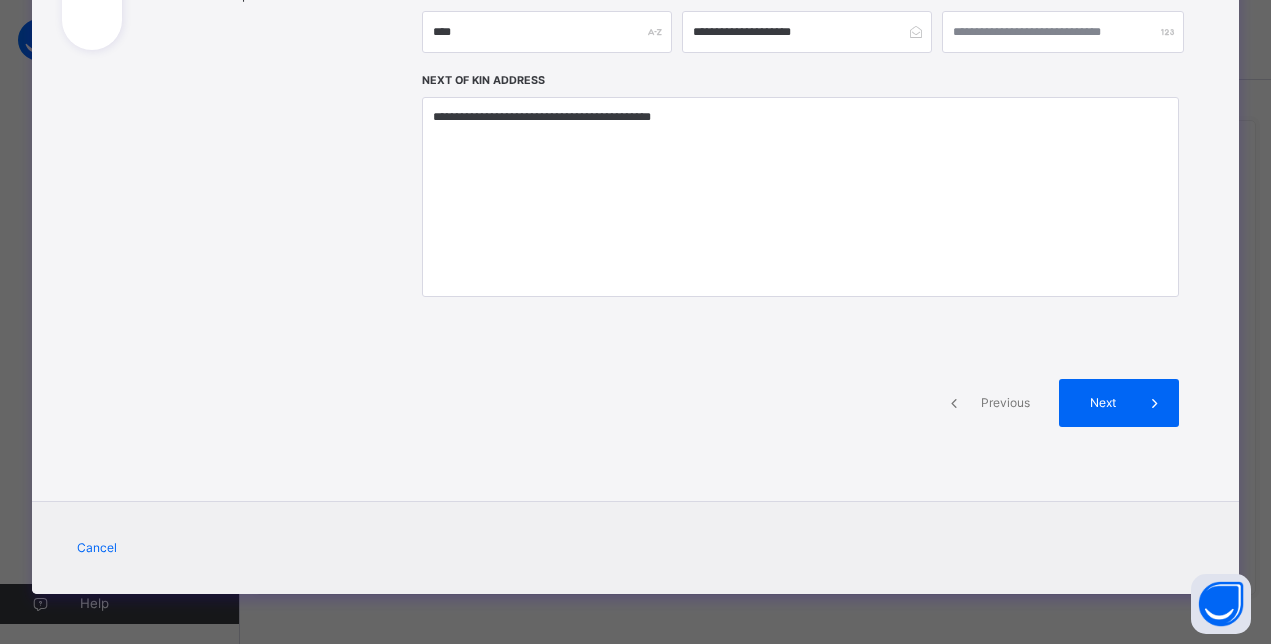 click at bounding box center (1155, 403) 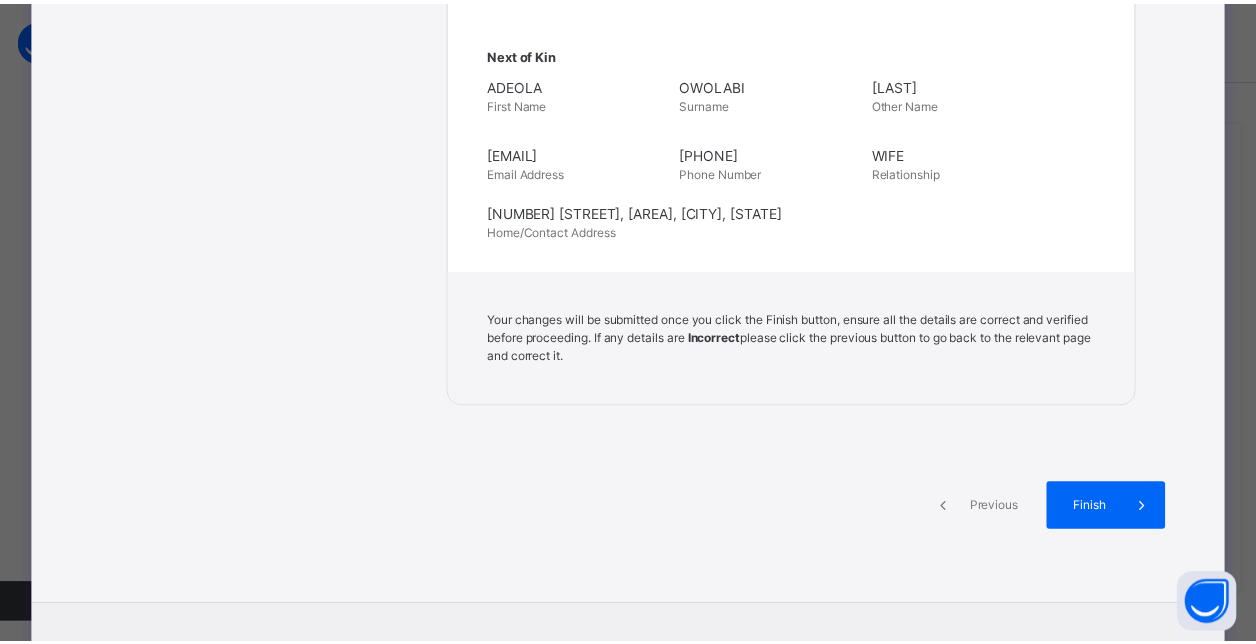 scroll, scrollTop: 949, scrollLeft: 0, axis: vertical 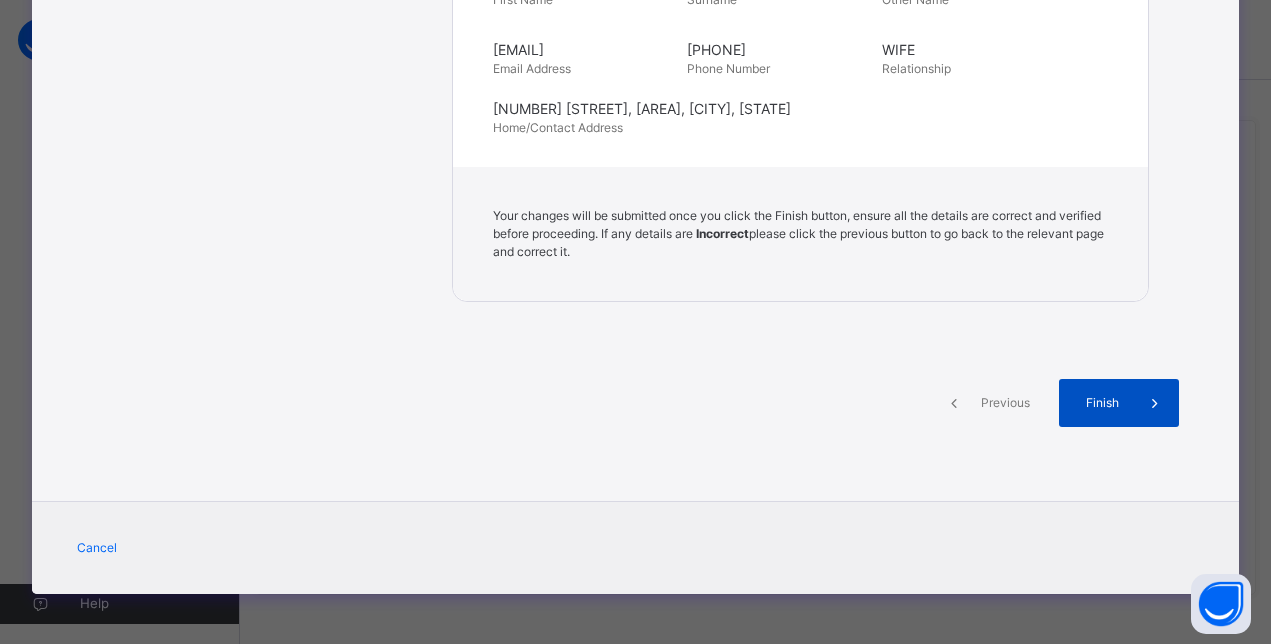 click at bounding box center (1155, 403) 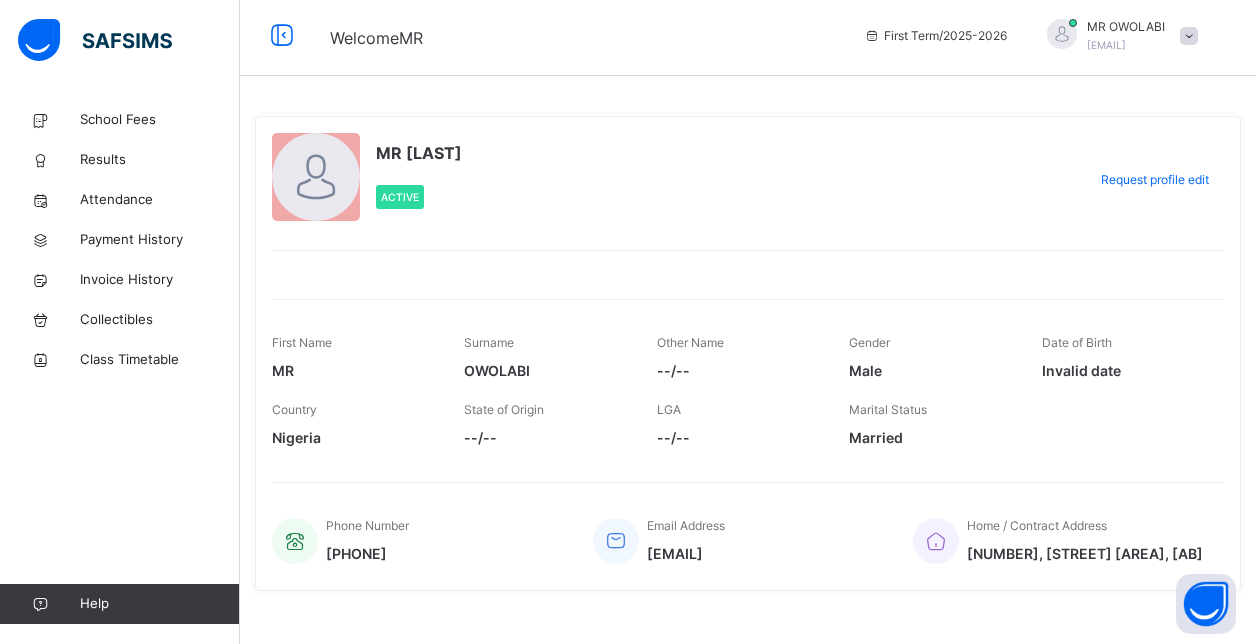 scroll, scrollTop: 0, scrollLeft: 0, axis: both 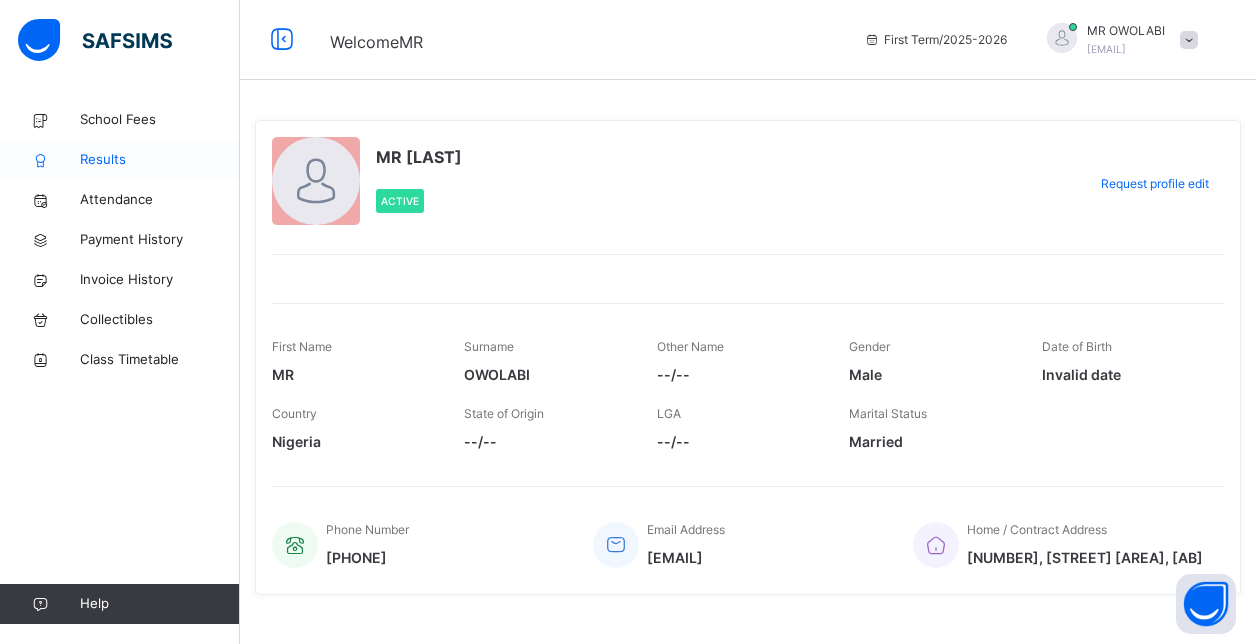 click on "Results" at bounding box center (160, 160) 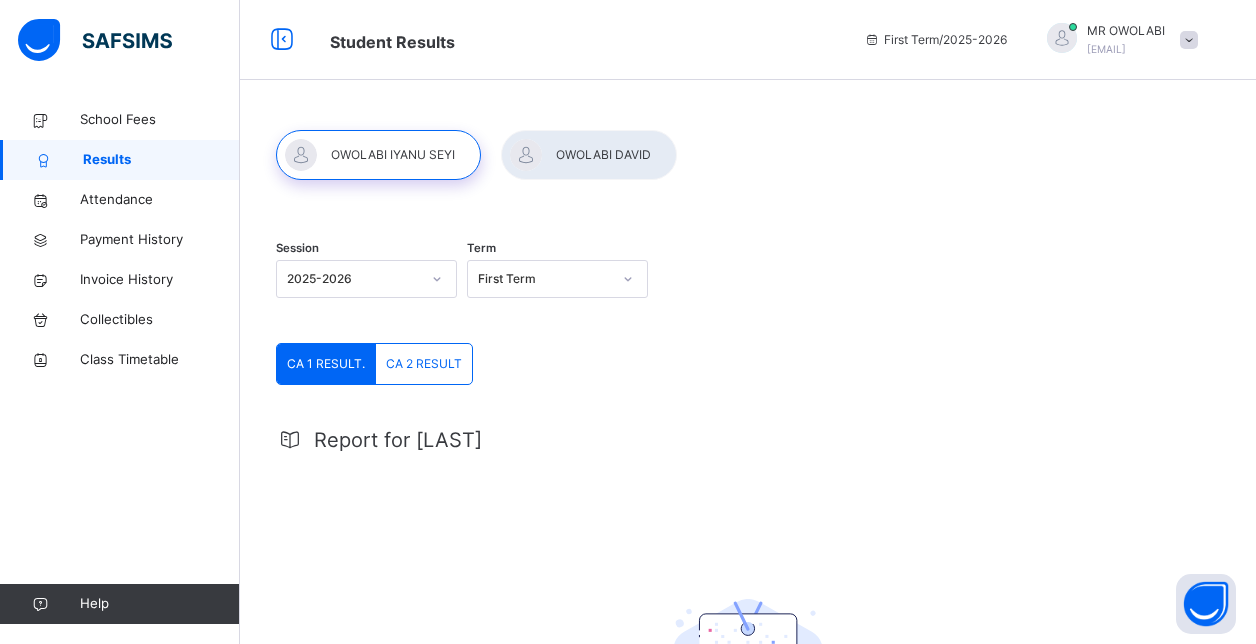 click at bounding box center (378, 155) 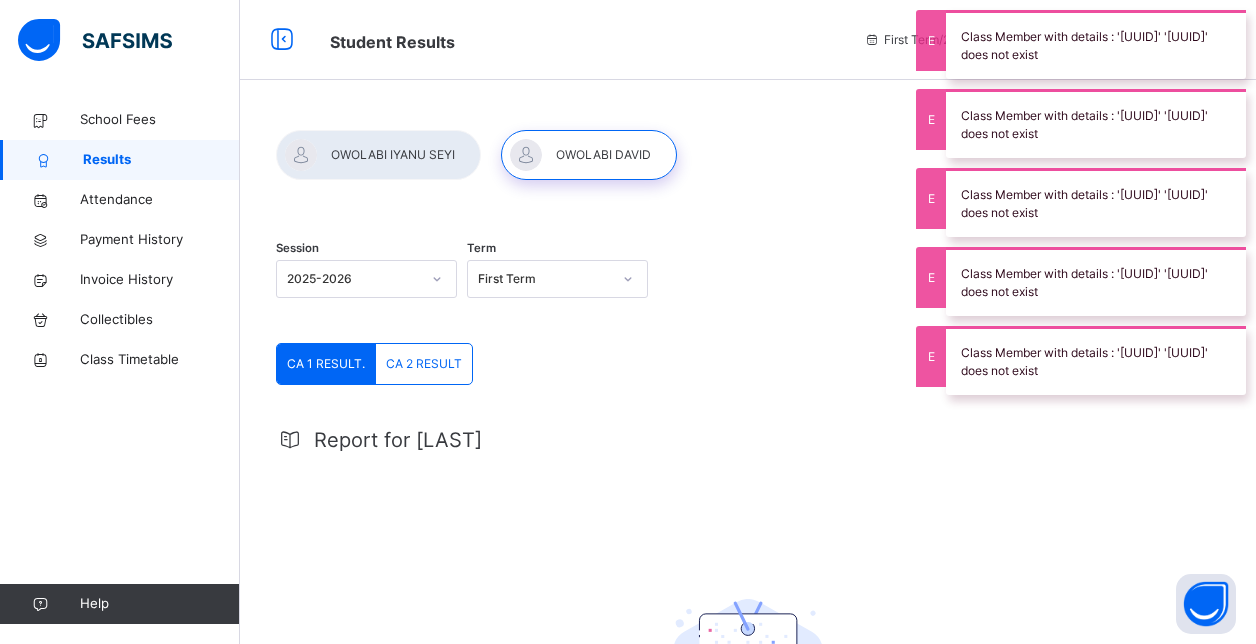 click at bounding box center [378, 155] 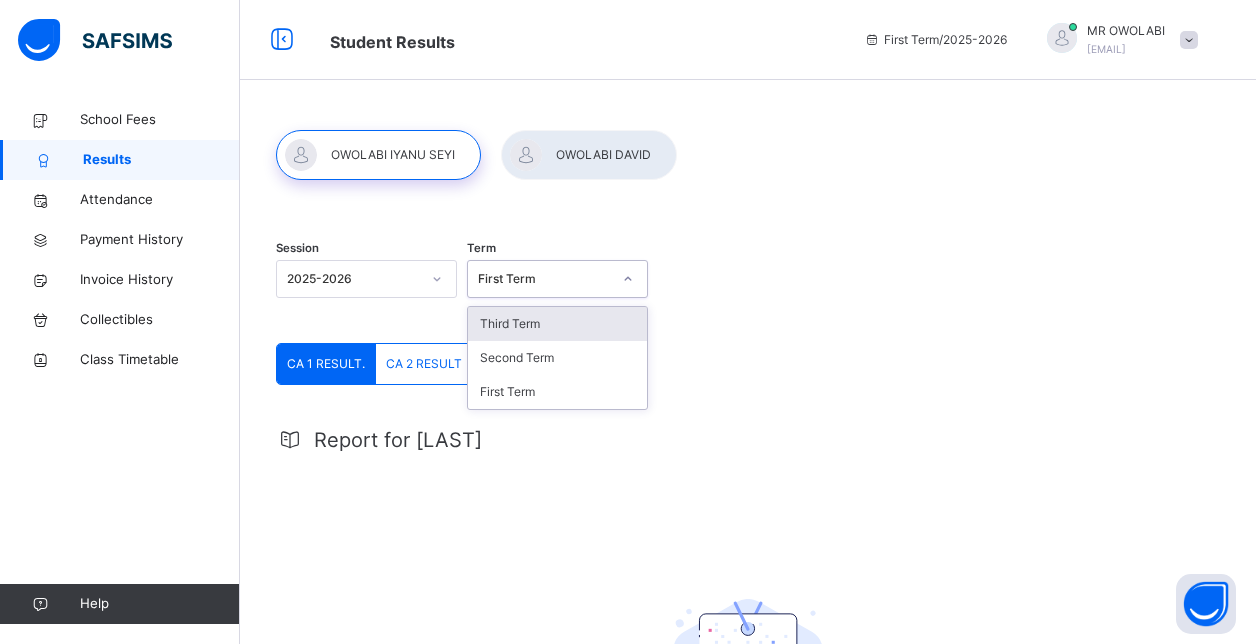 drag, startPoint x: 632, startPoint y: 280, endPoint x: 620, endPoint y: 279, distance: 12.0415945 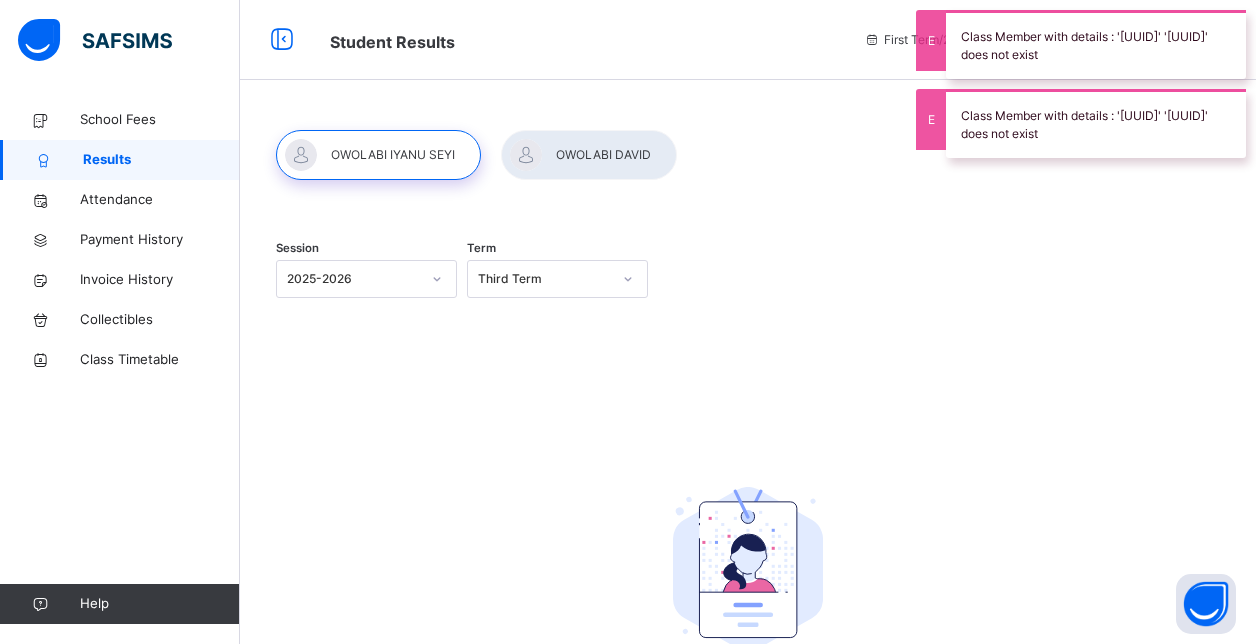 click on "Session 2025-2026 Term Third Term" at bounding box center (748, 281) 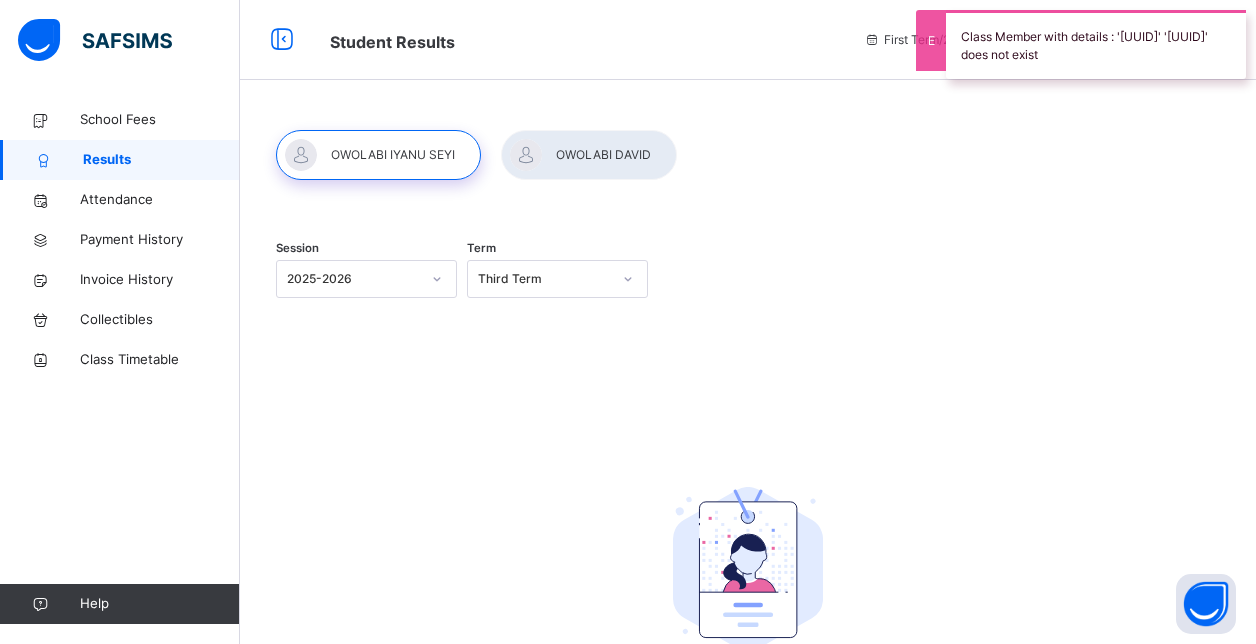 click on "Class Member with details : '[UUID]' '[UUID]' does not exist" at bounding box center (1096, 44) 